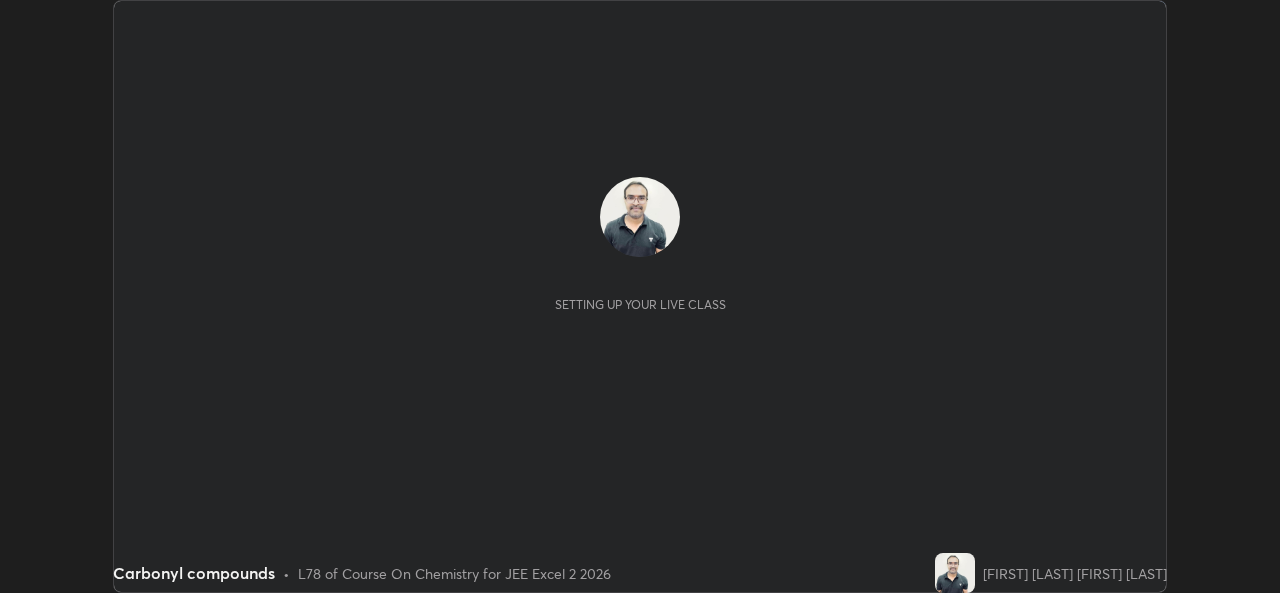 scroll, scrollTop: 0, scrollLeft: 0, axis: both 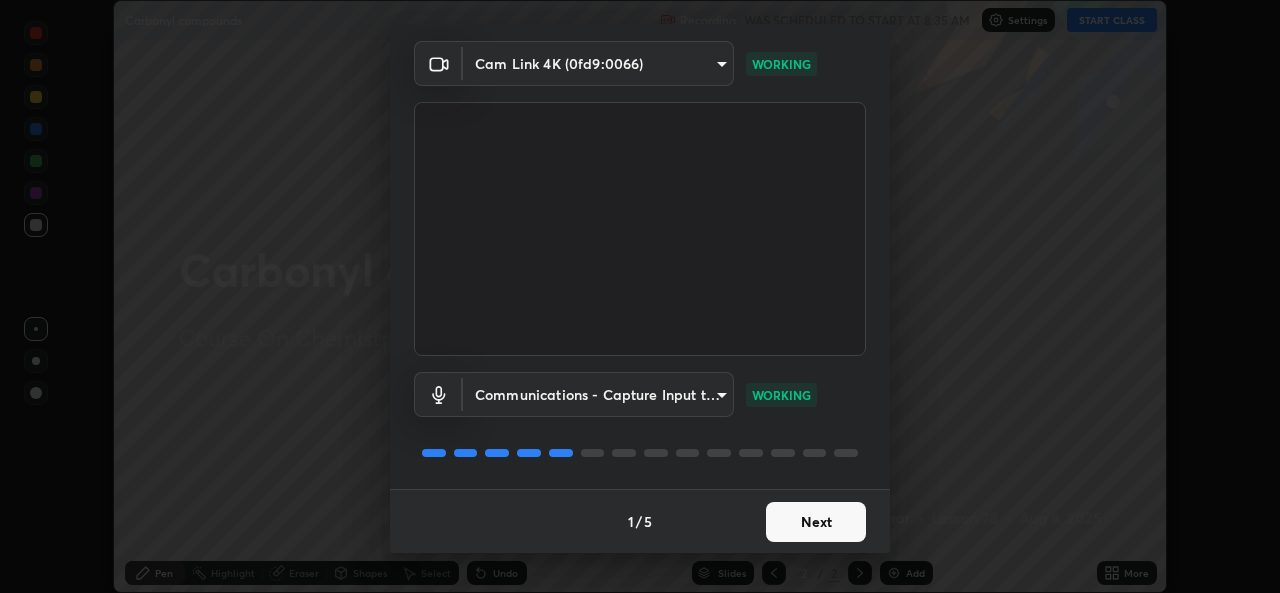 click on "Next" at bounding box center [816, 522] 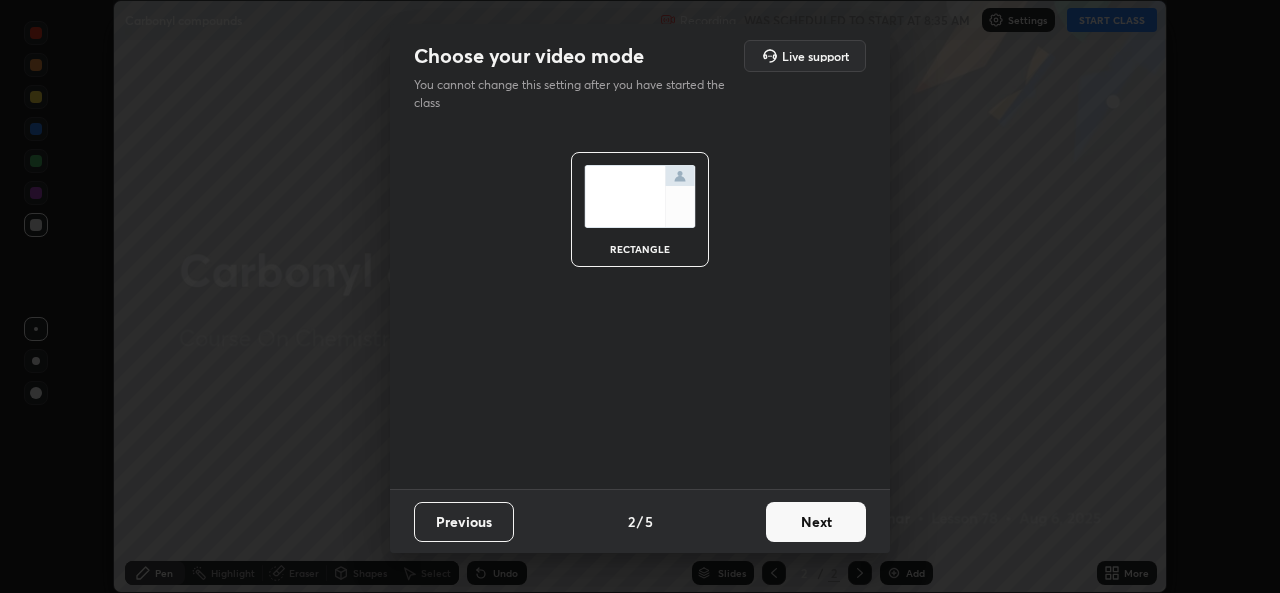 click on "Next" at bounding box center [816, 522] 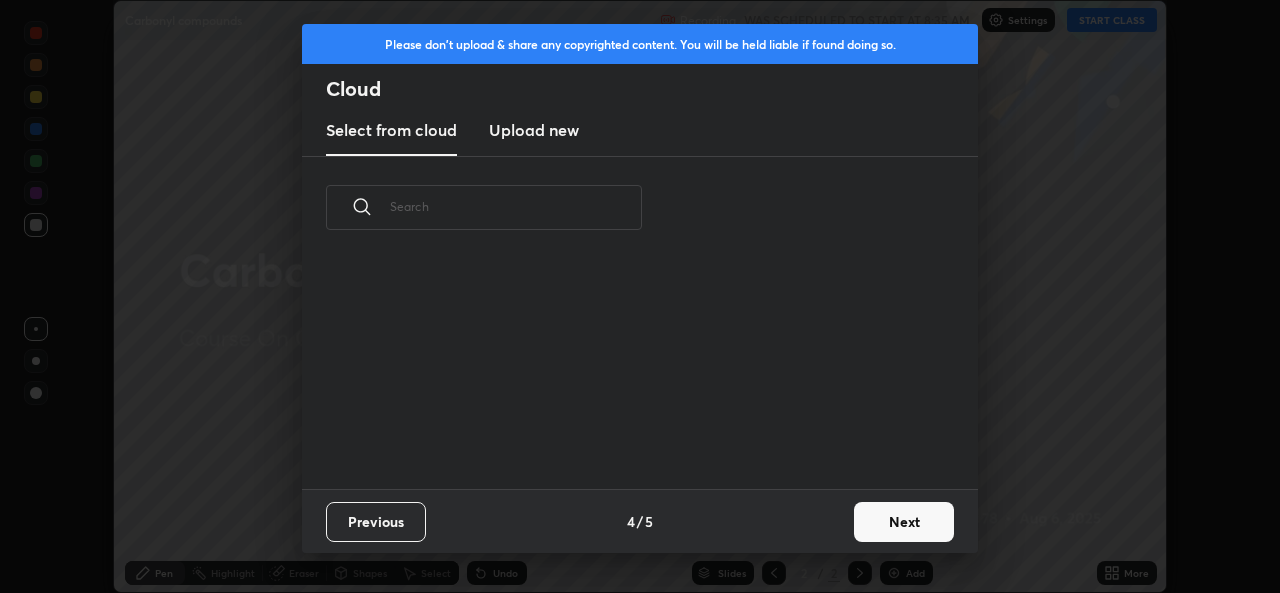click on "Previous 4 / 5 Next" at bounding box center [640, 521] 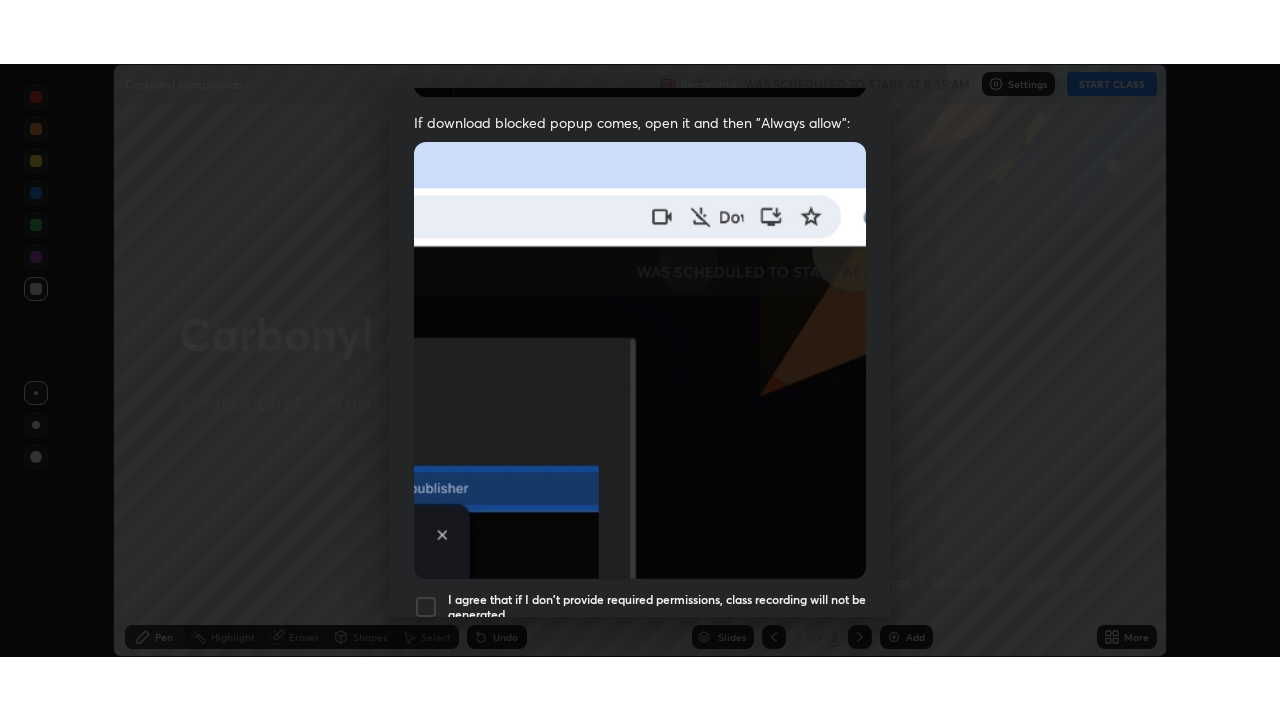 scroll, scrollTop: 471, scrollLeft: 0, axis: vertical 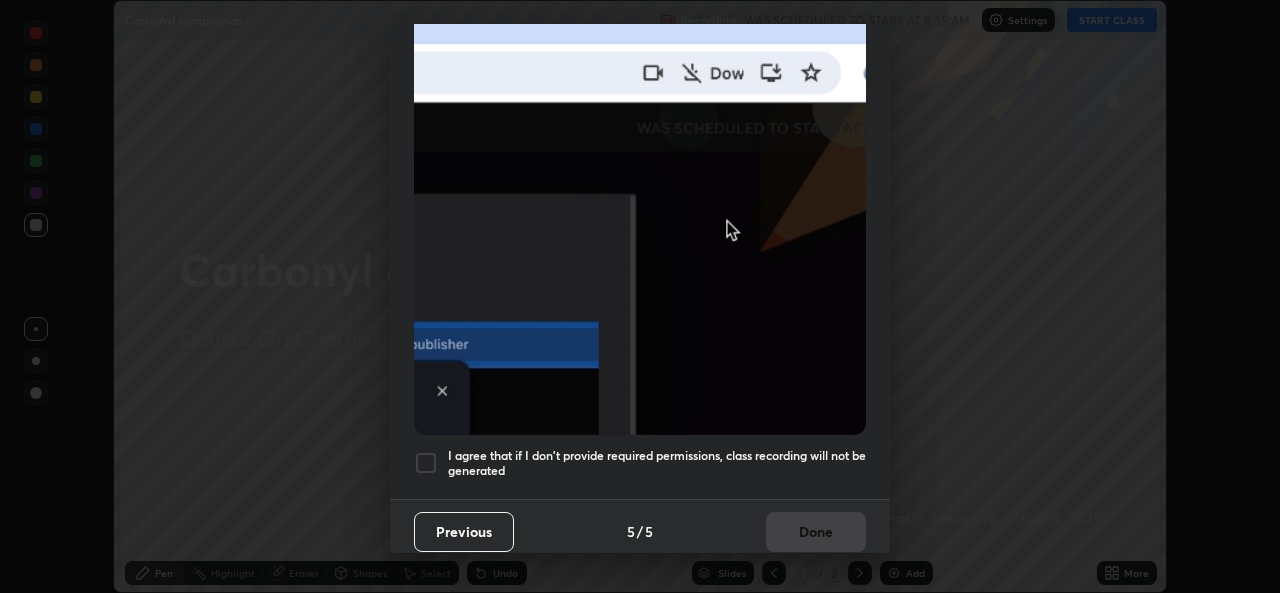 click at bounding box center (426, 463) 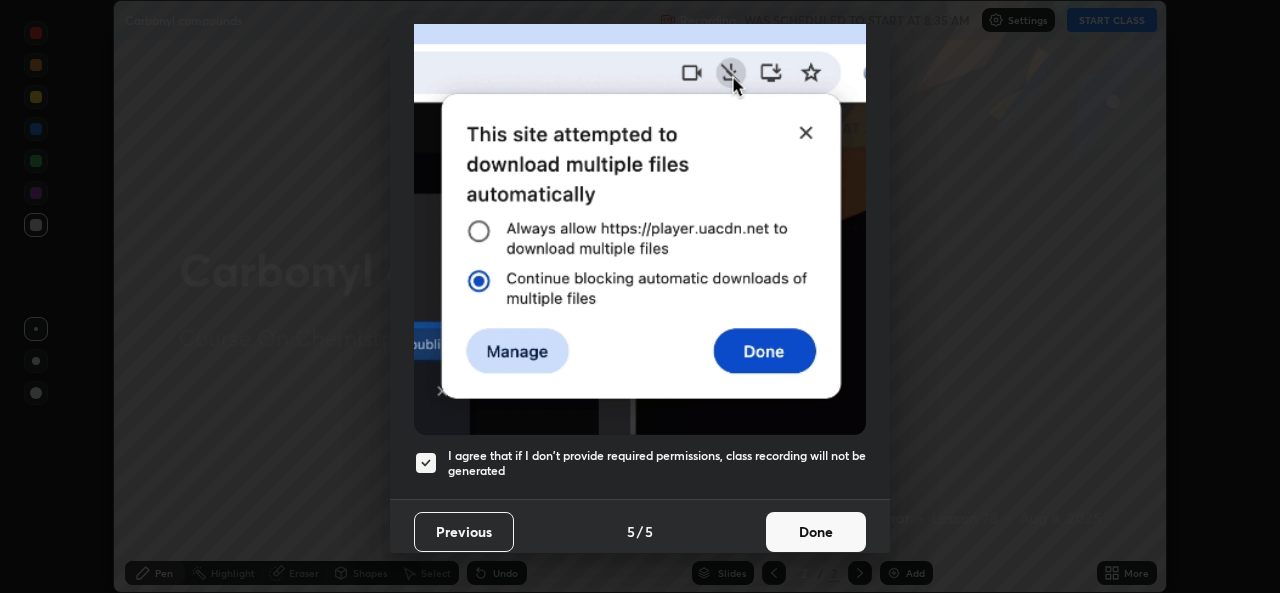 click on "Done" at bounding box center (816, 532) 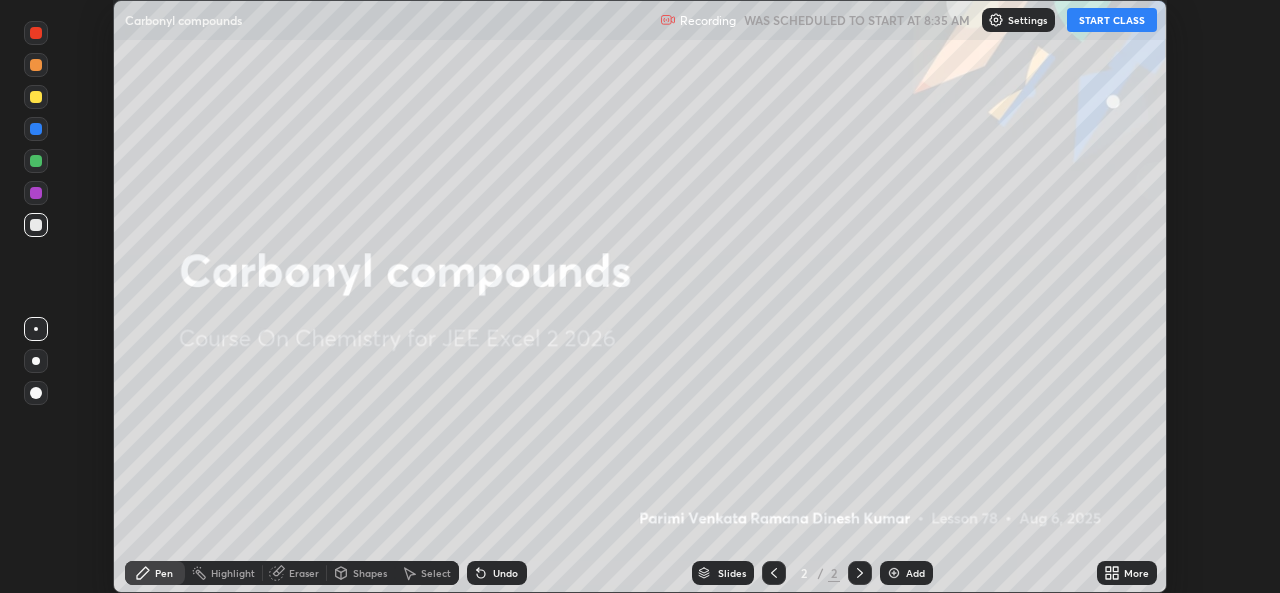 click on "START CLASS" at bounding box center [1112, 20] 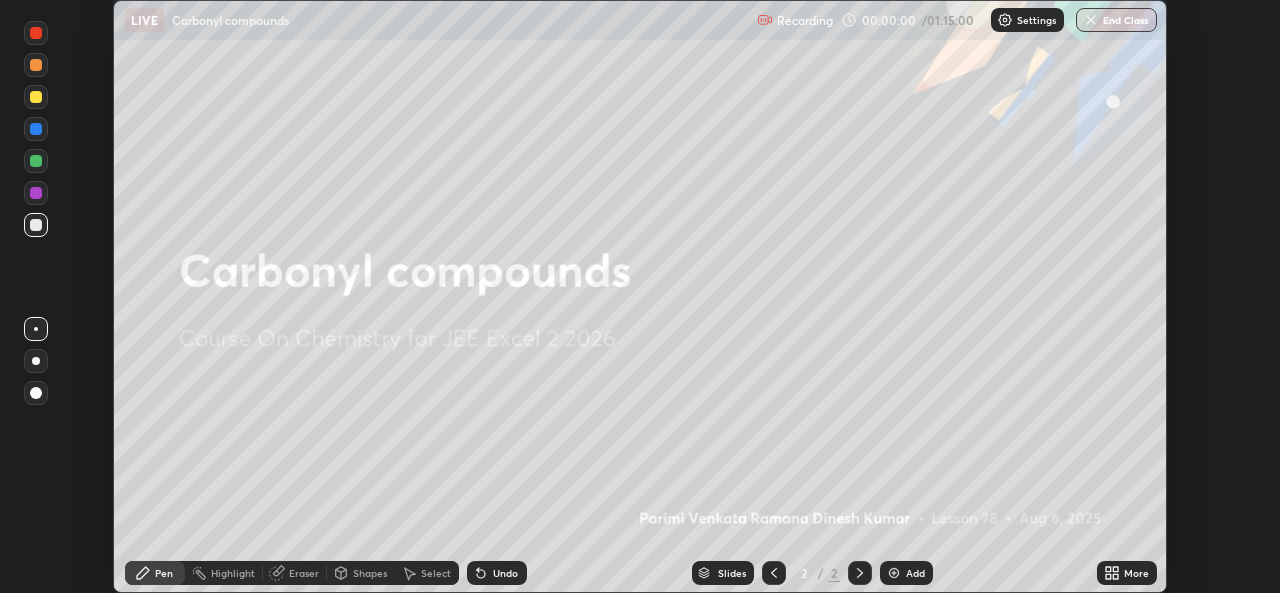 click 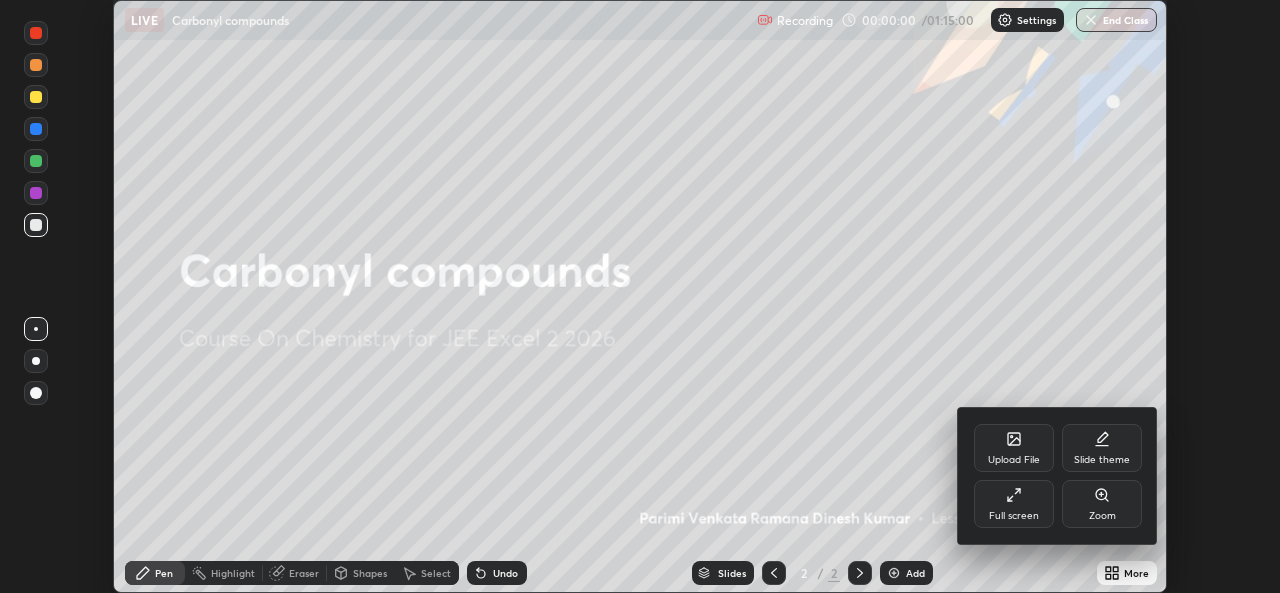click on "Full screen" at bounding box center (1014, 504) 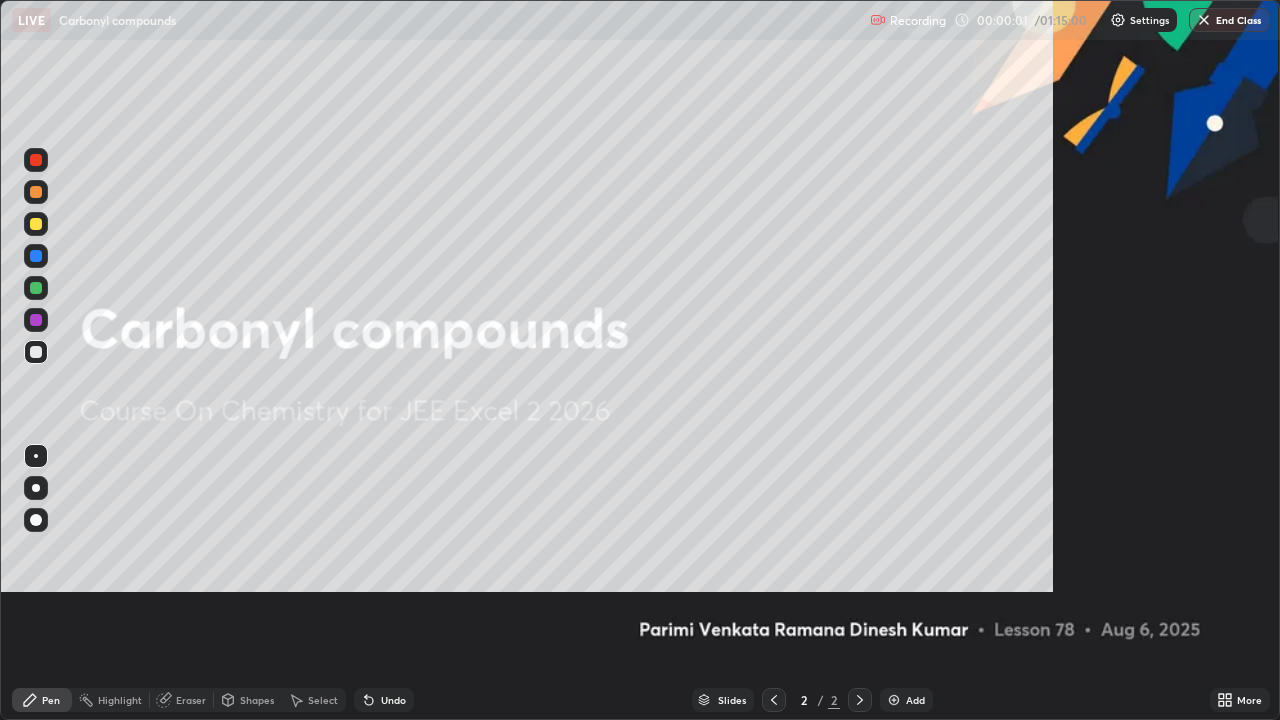 scroll, scrollTop: 99280, scrollLeft: 98720, axis: both 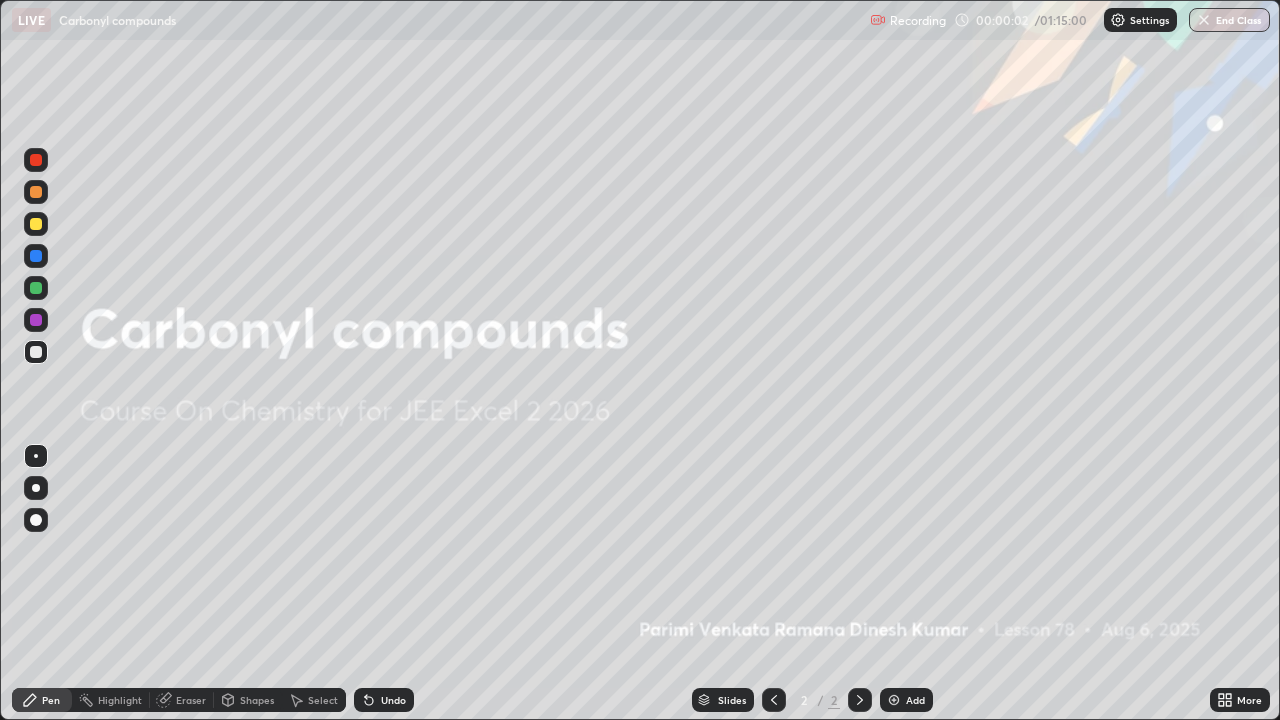 click on "Add" at bounding box center (906, 700) 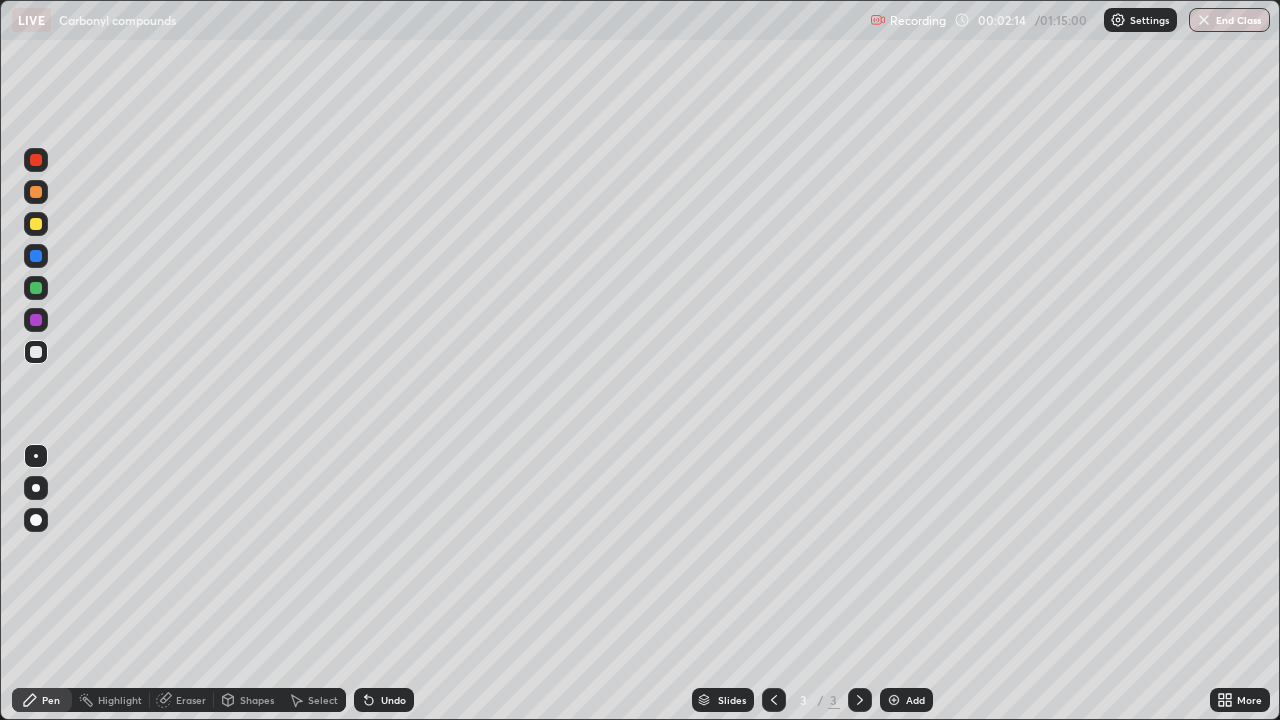 click at bounding box center (36, 224) 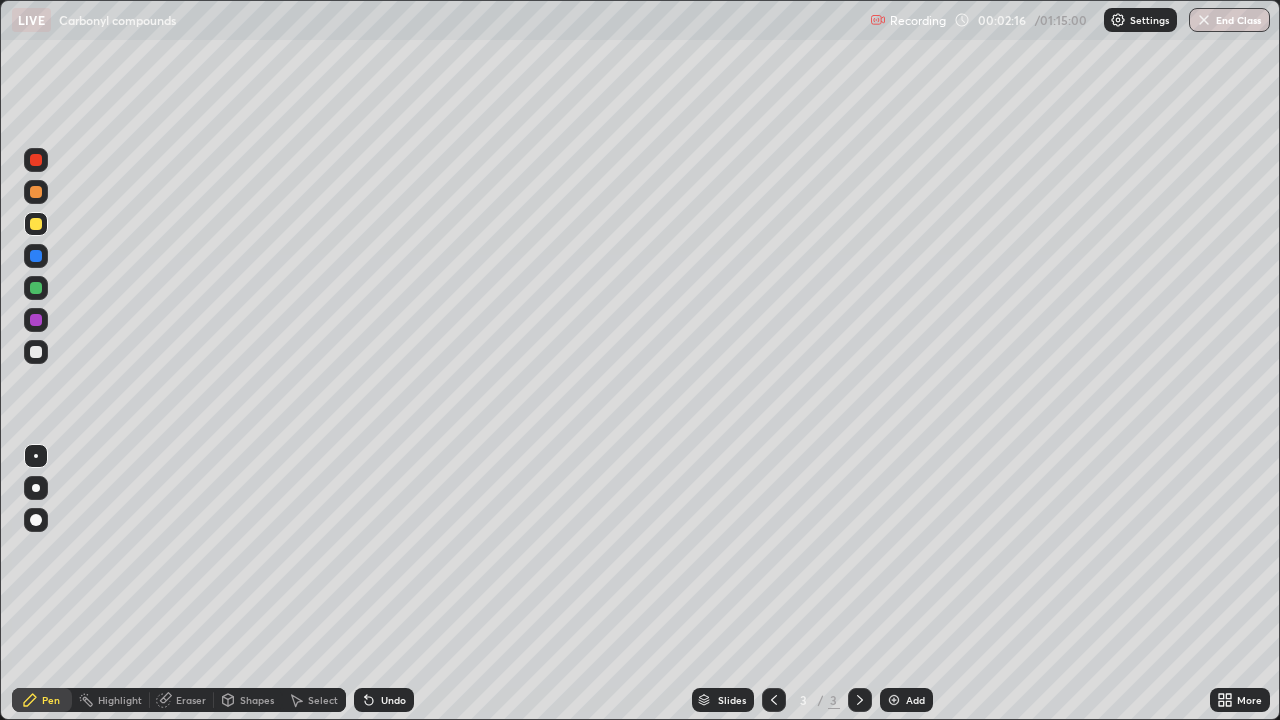 click at bounding box center [36, 256] 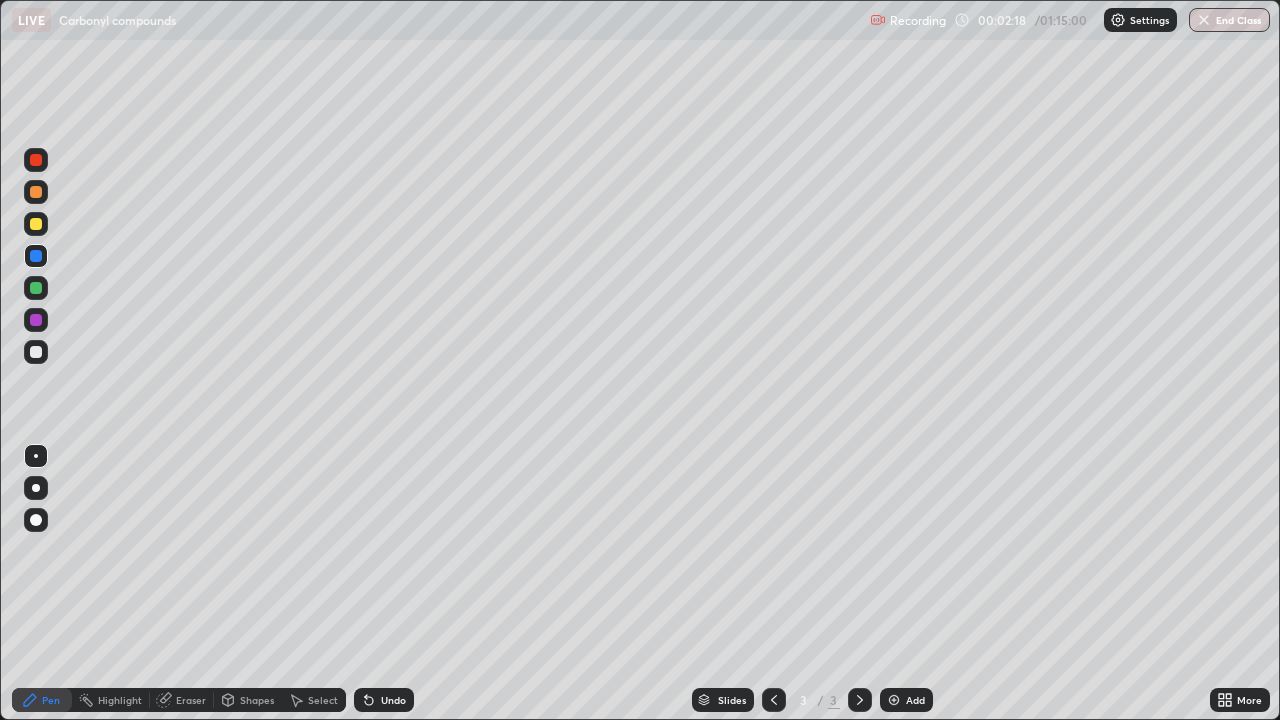 click at bounding box center [36, 224] 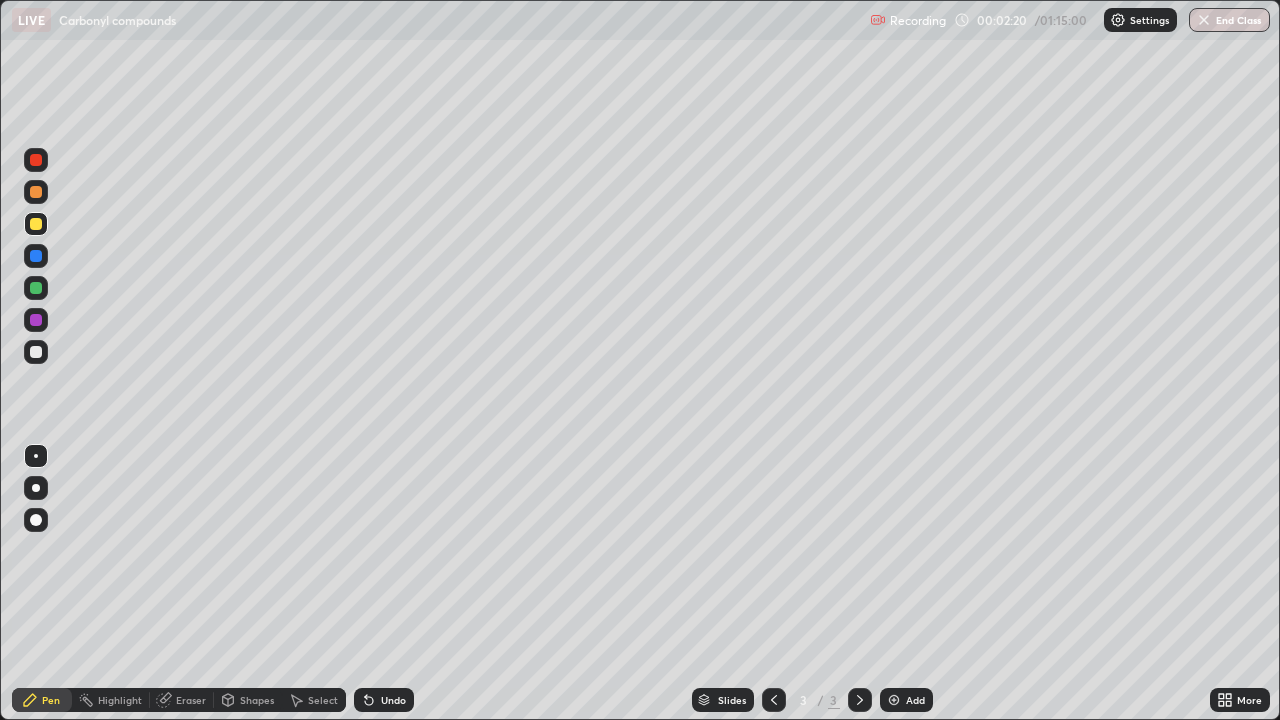 click 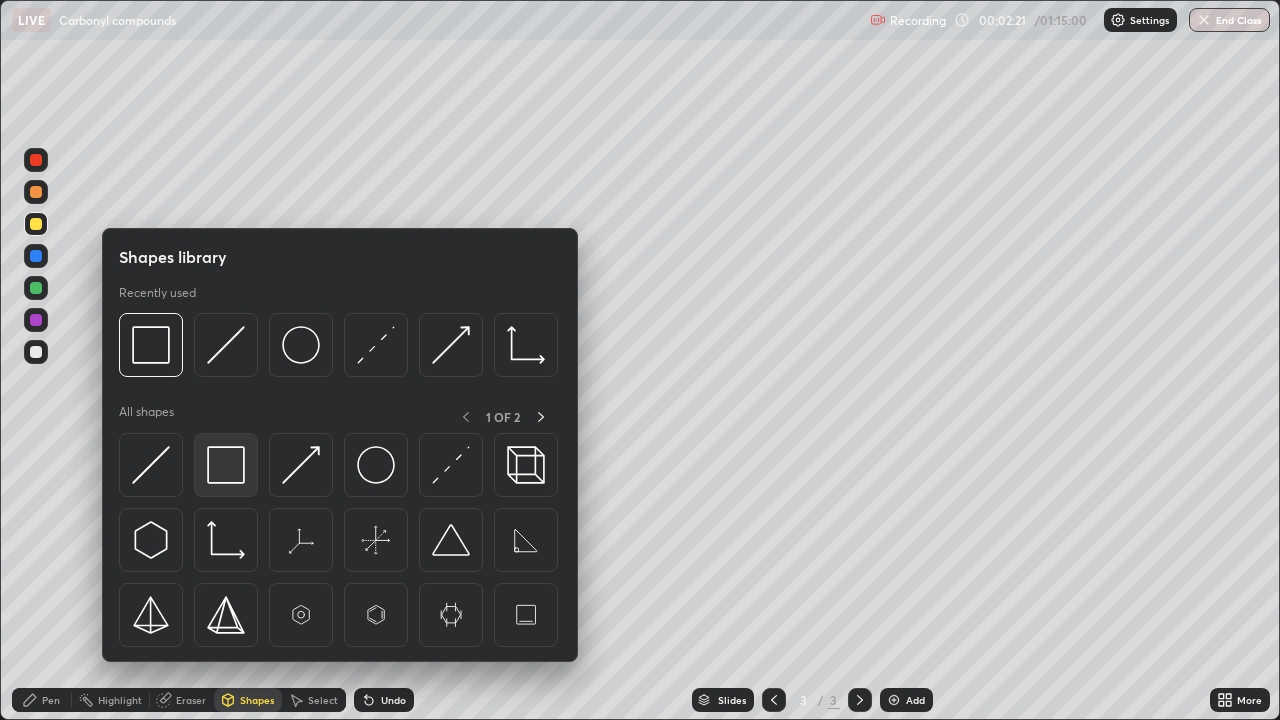 click at bounding box center (226, 465) 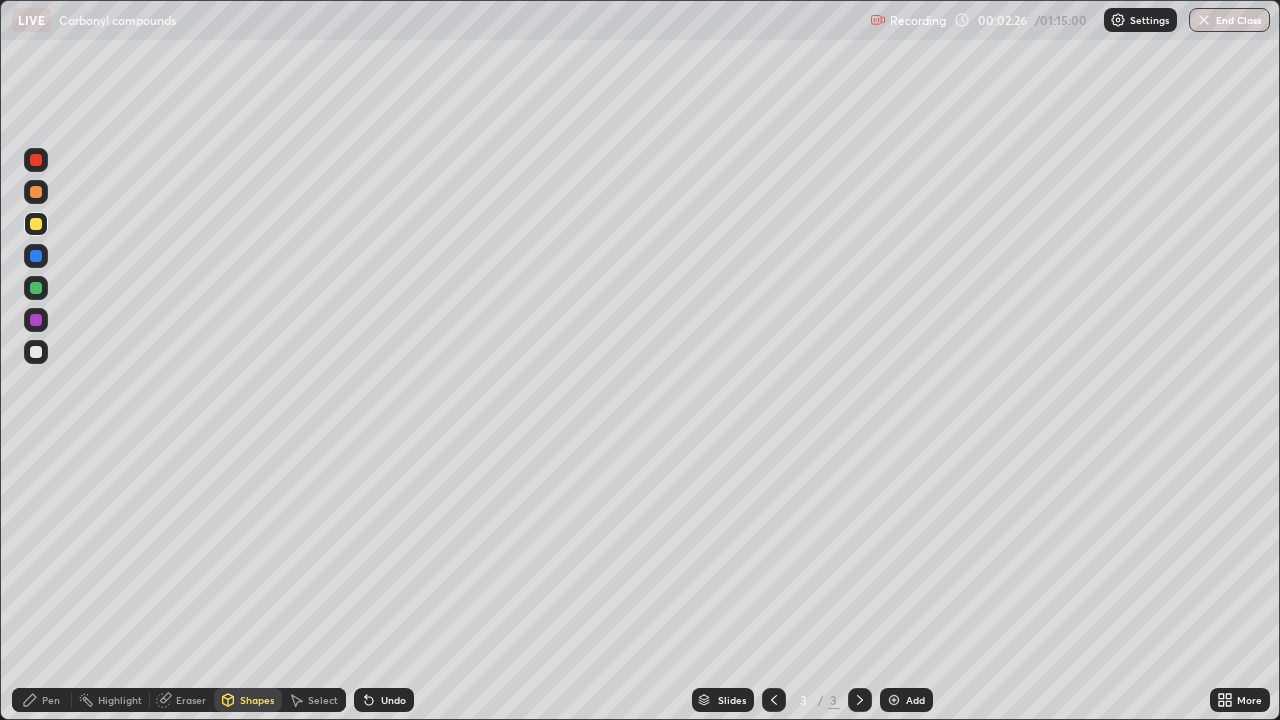 click on "Pen" at bounding box center (51, 700) 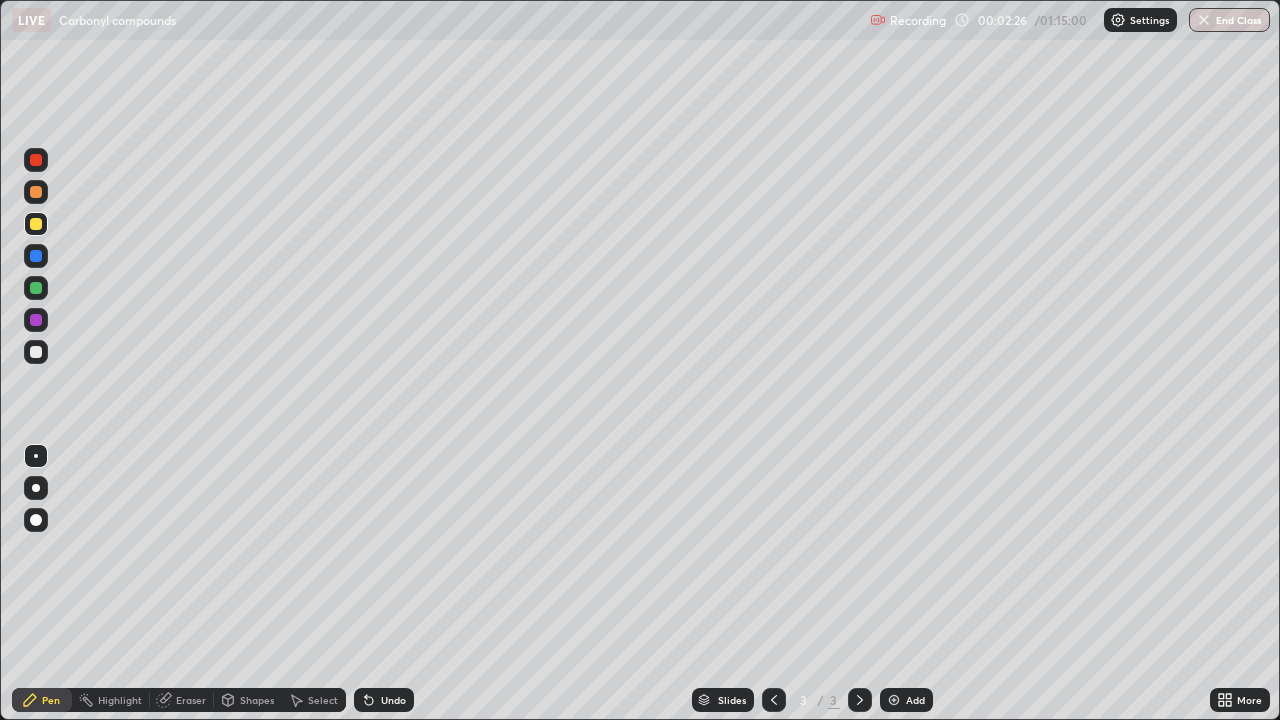 click at bounding box center [36, 488] 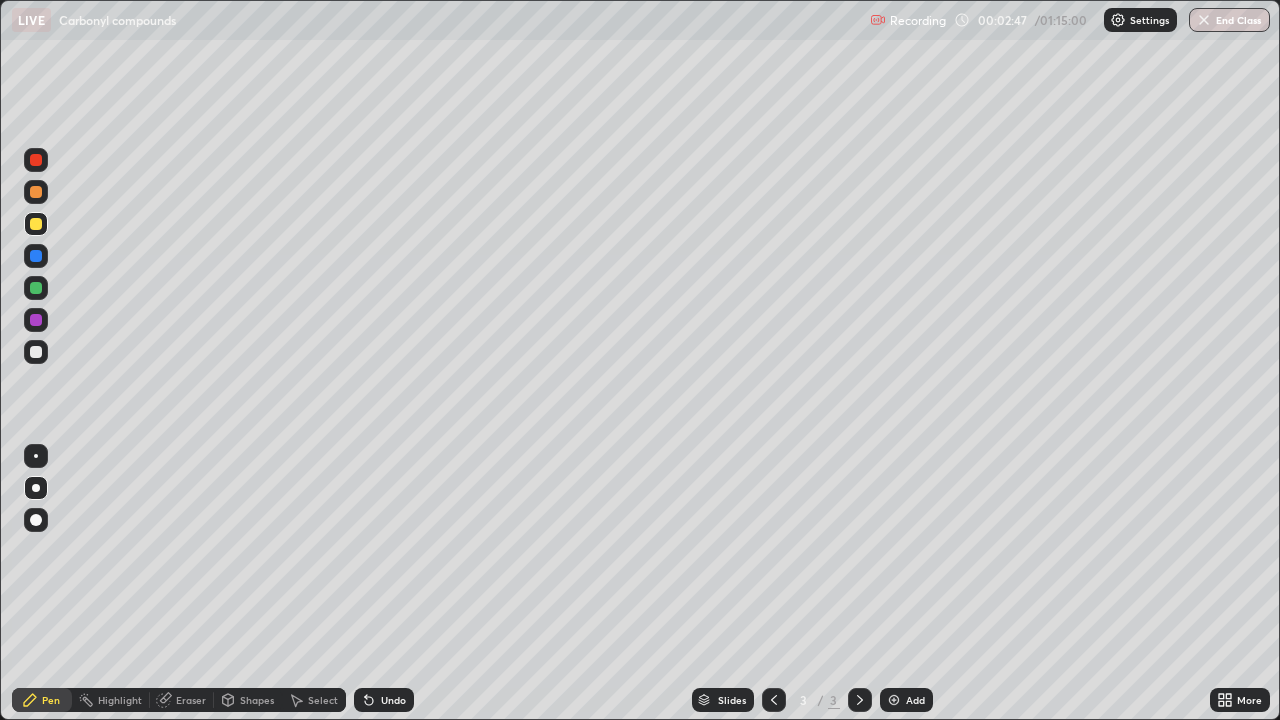 click on "Shapes" at bounding box center (248, 700) 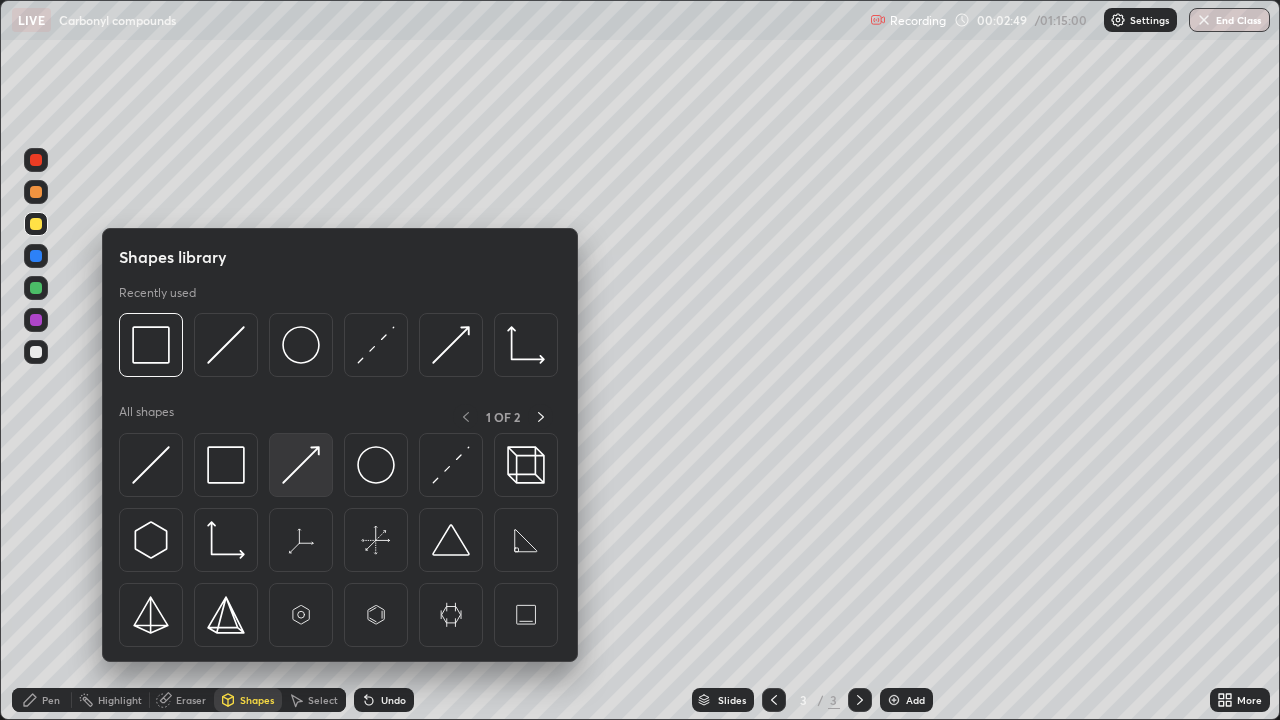 click at bounding box center [301, 465] 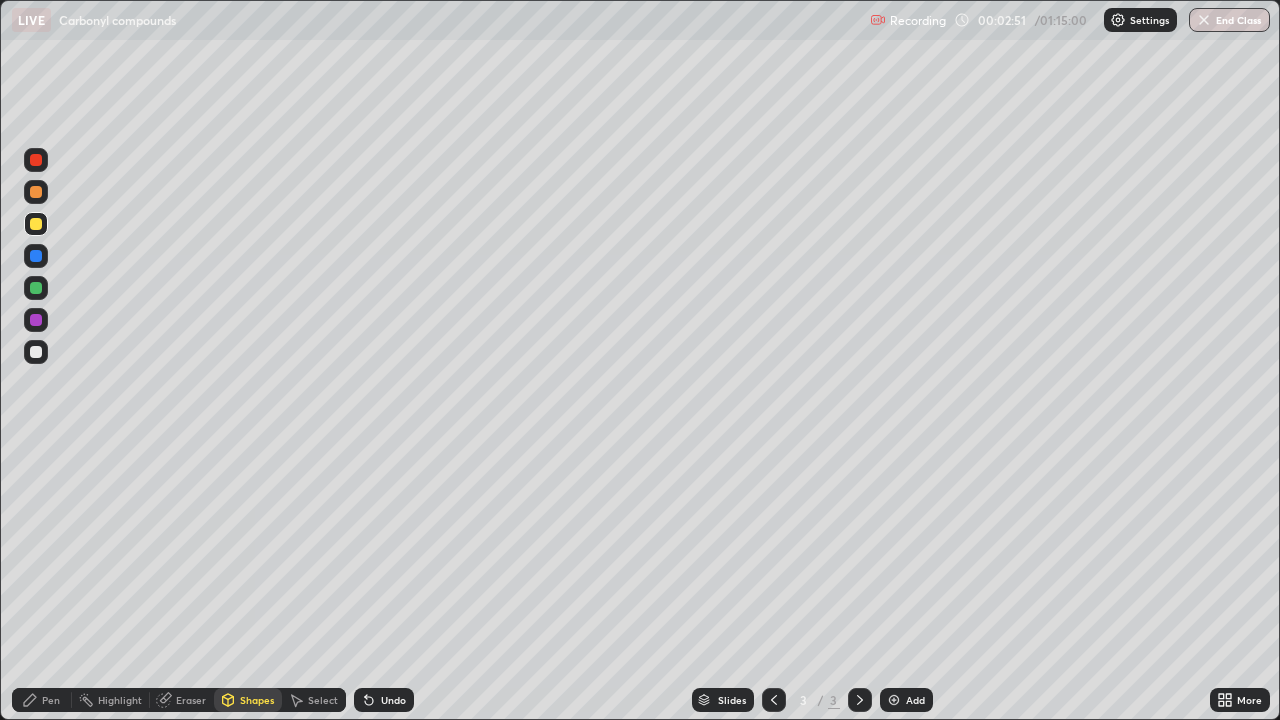 click at bounding box center [36, 352] 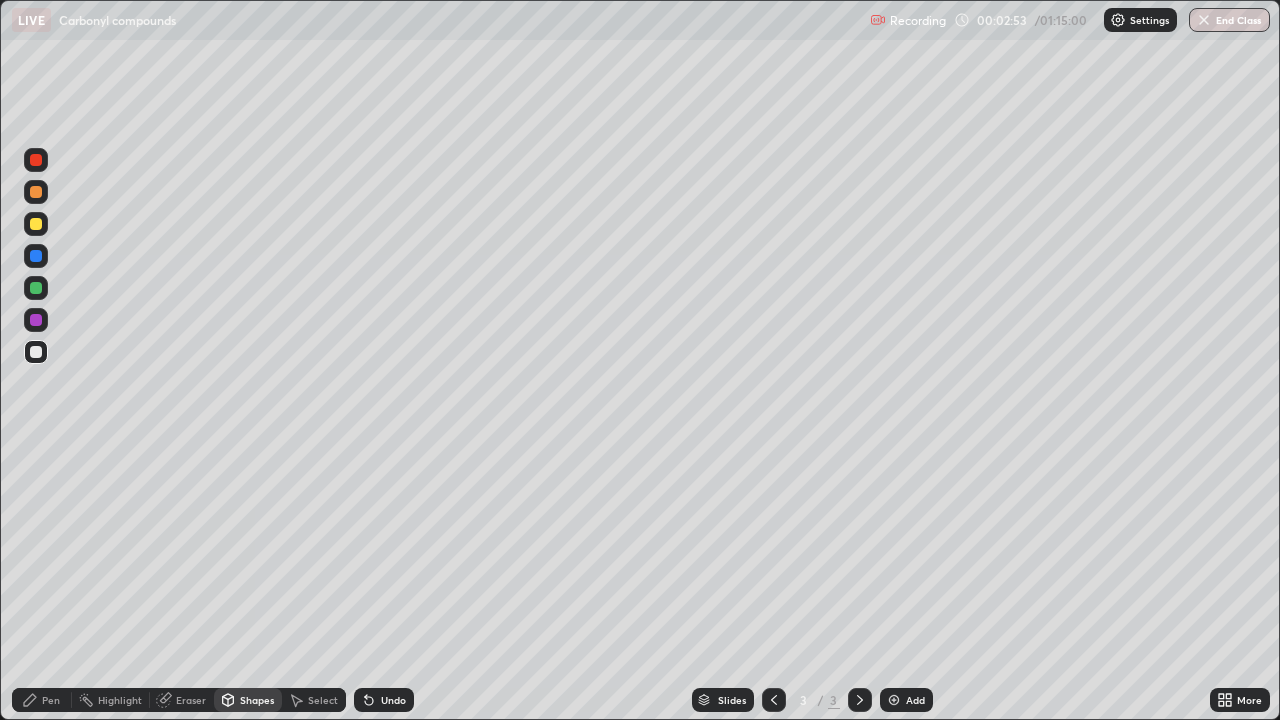 click at bounding box center [36, 256] 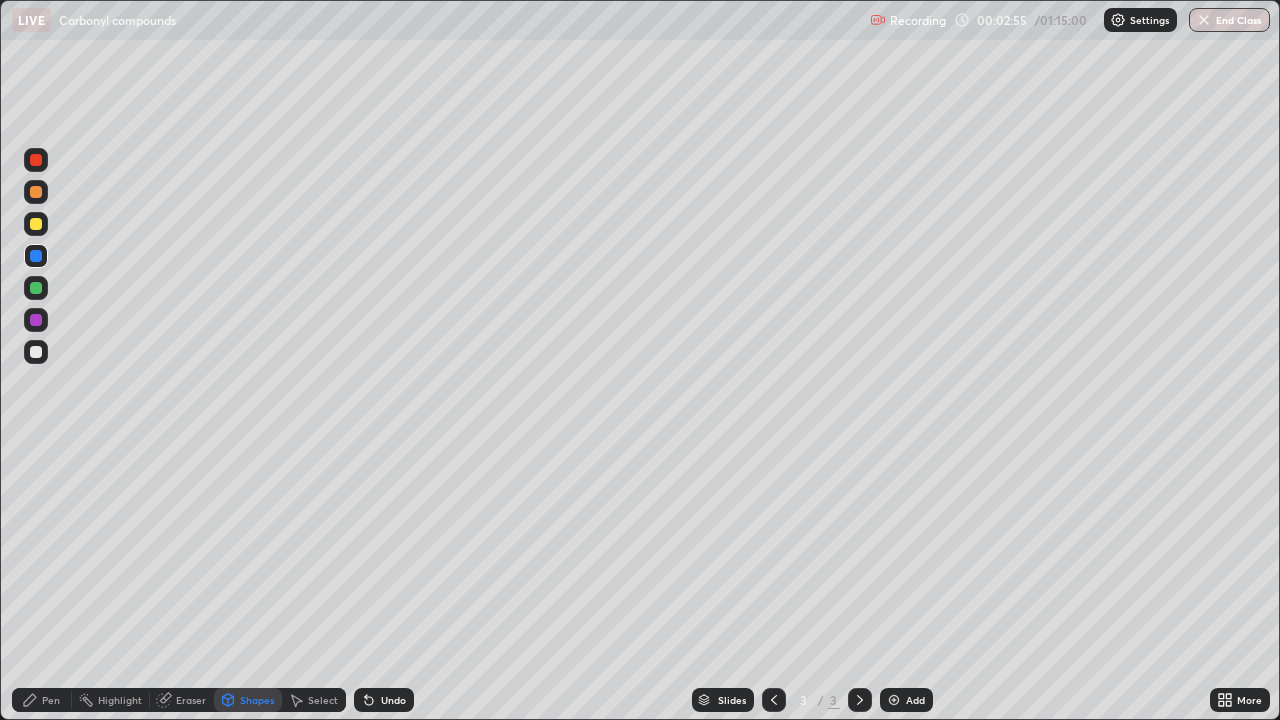 click on "Undo" at bounding box center [393, 700] 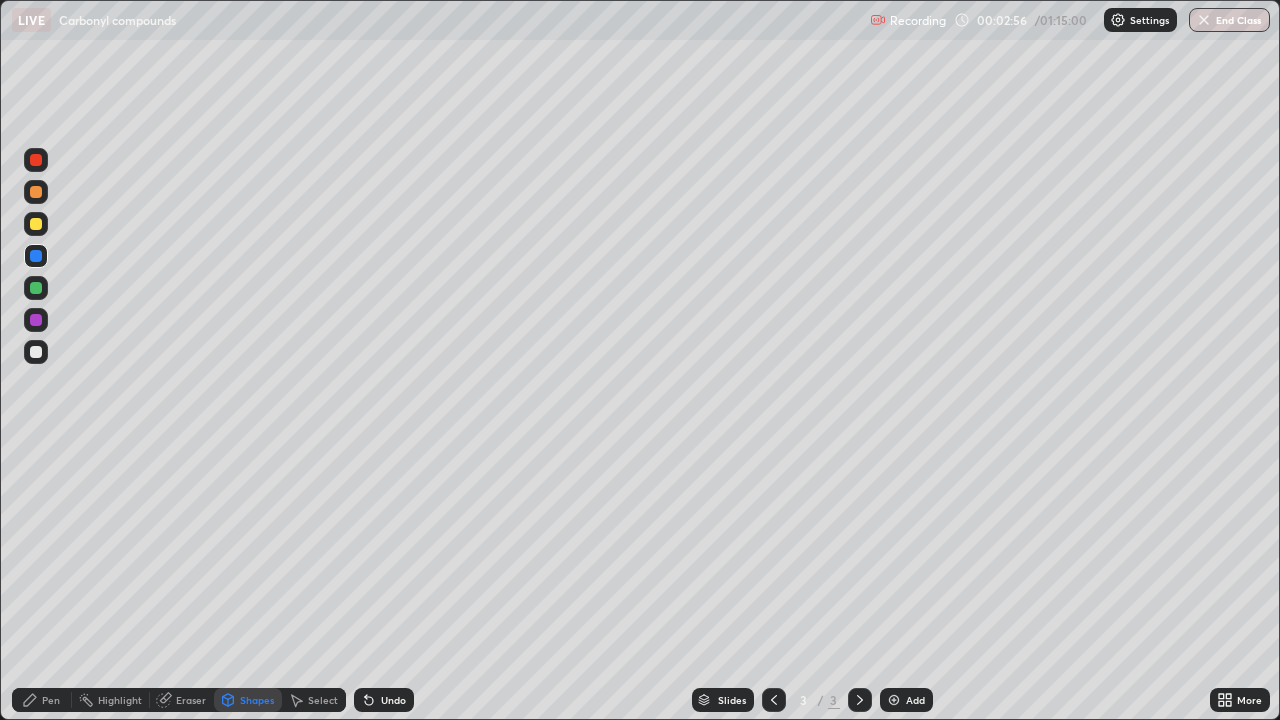 click on "Pen" at bounding box center (42, 700) 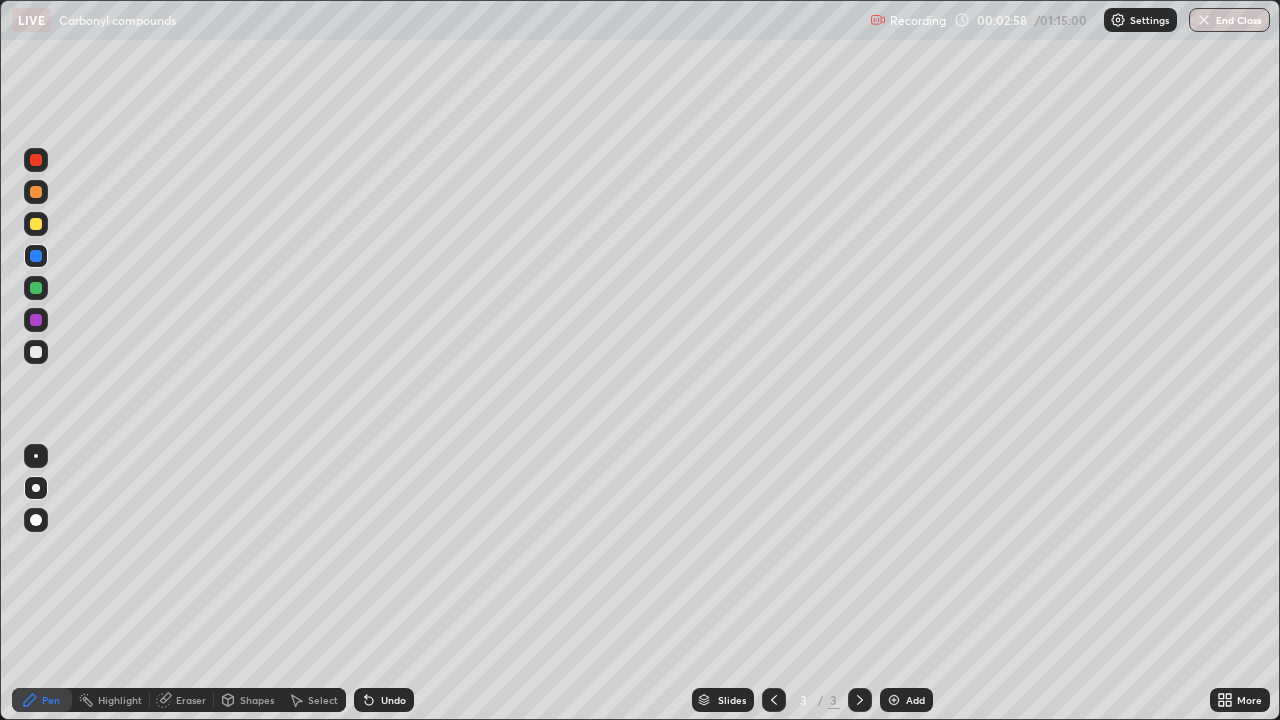 click 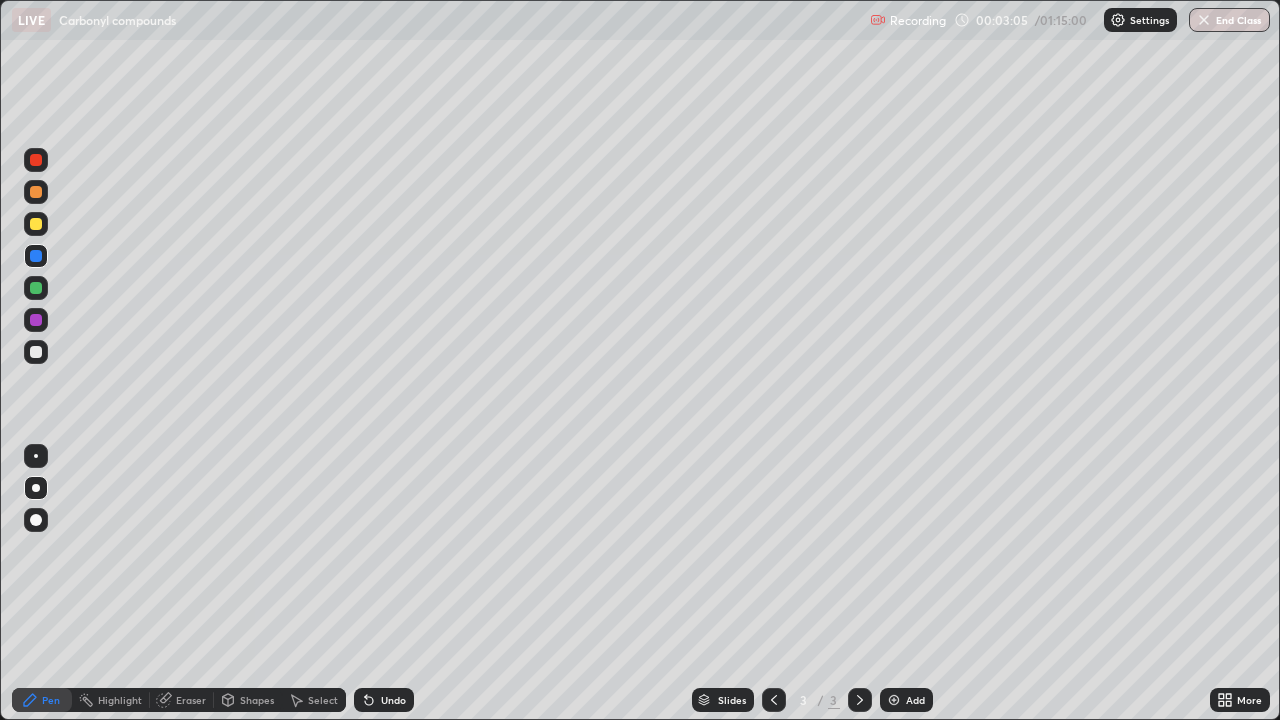 click on "Undo" at bounding box center [384, 700] 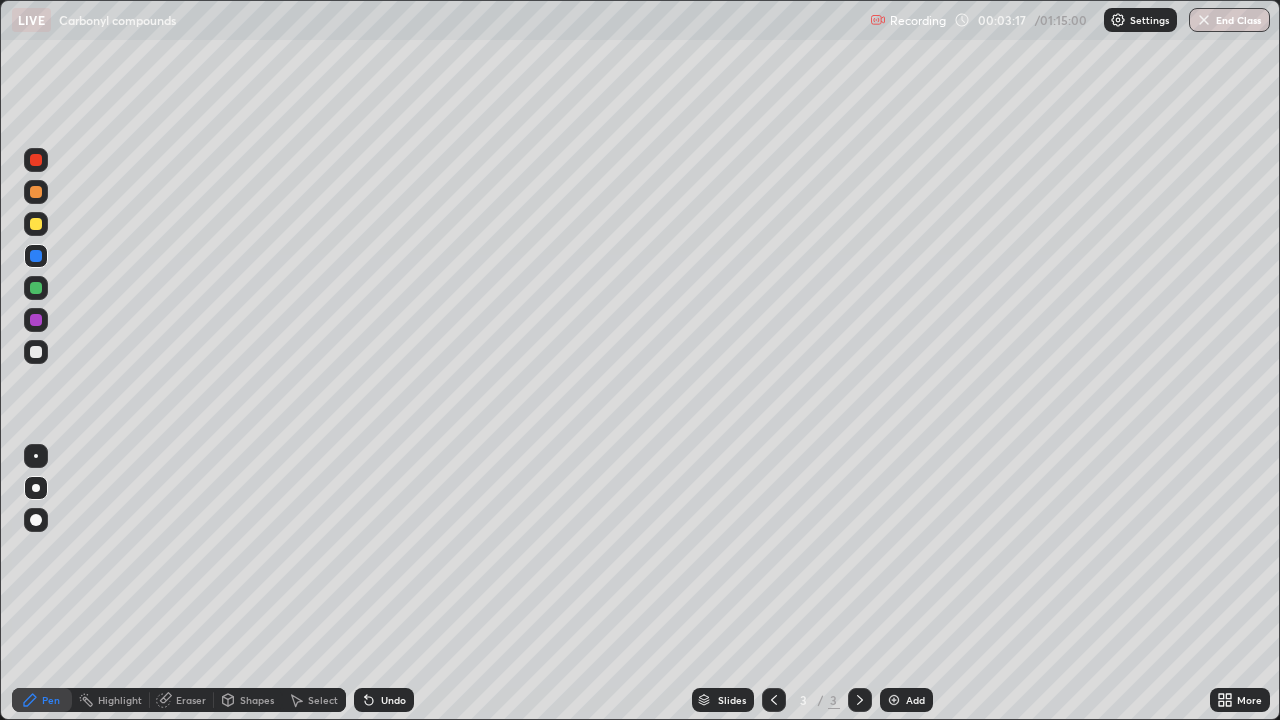 click 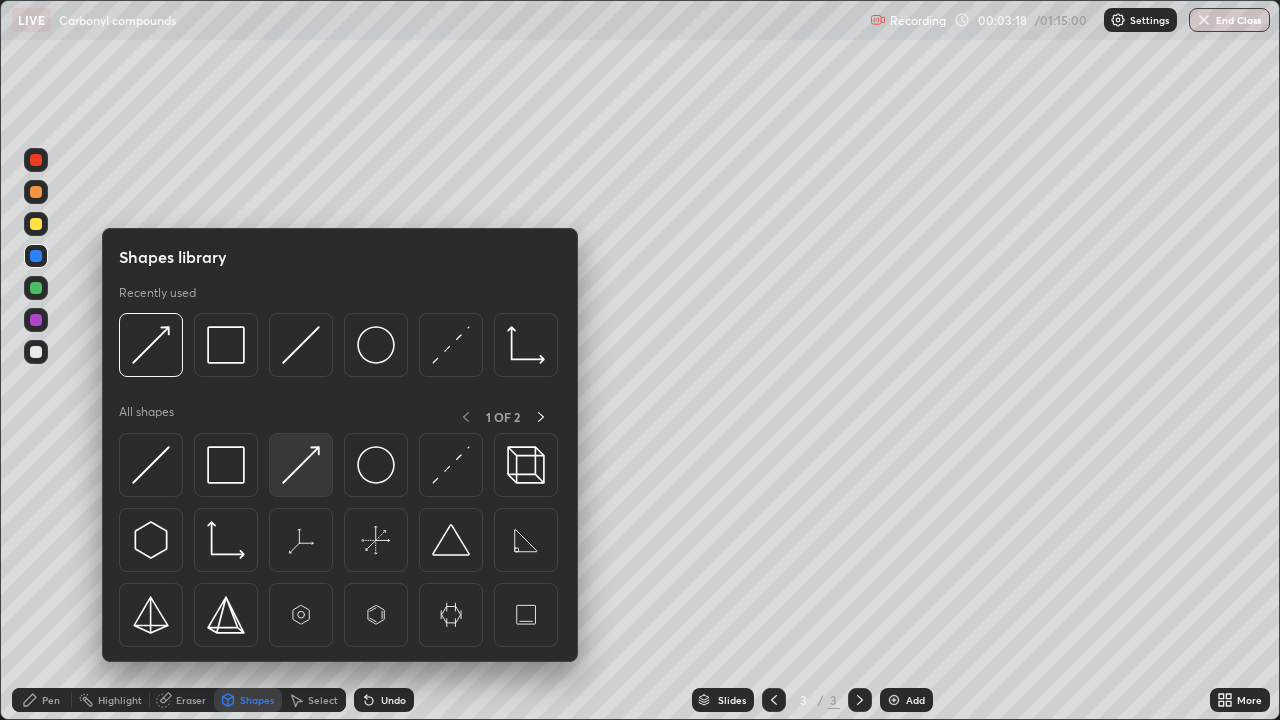 click at bounding box center (301, 465) 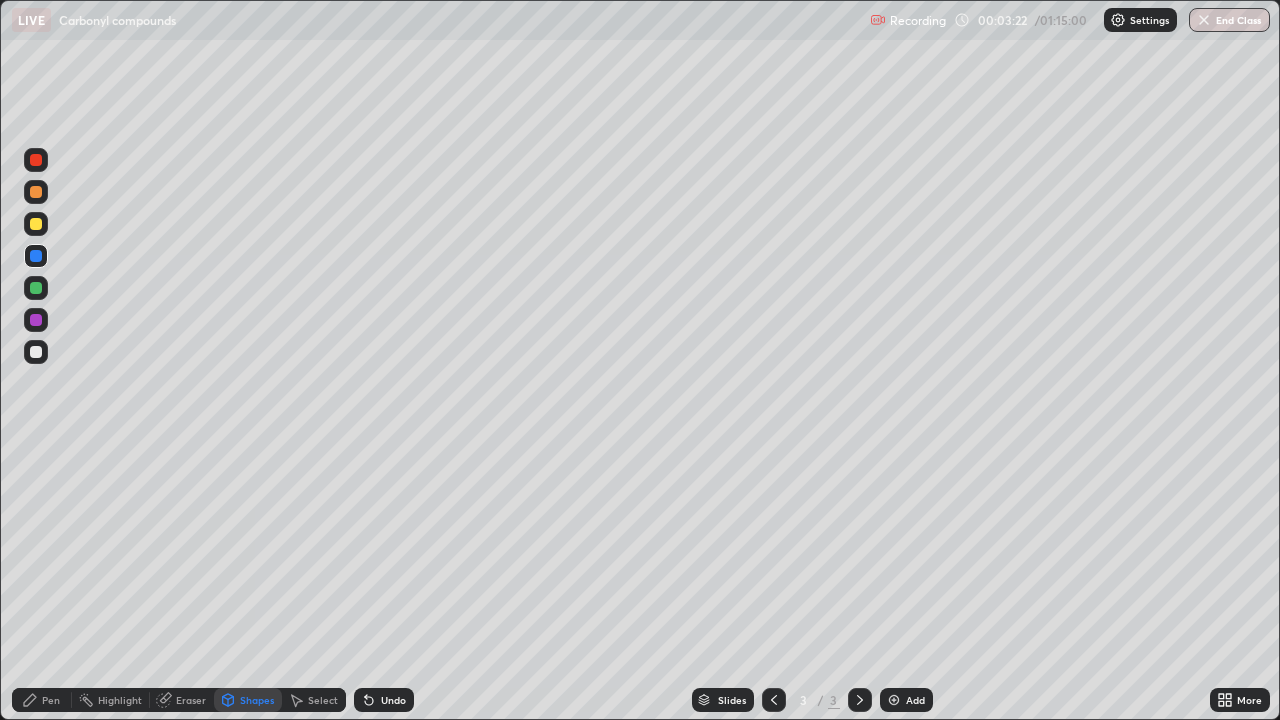 click on "Pen" at bounding box center [42, 700] 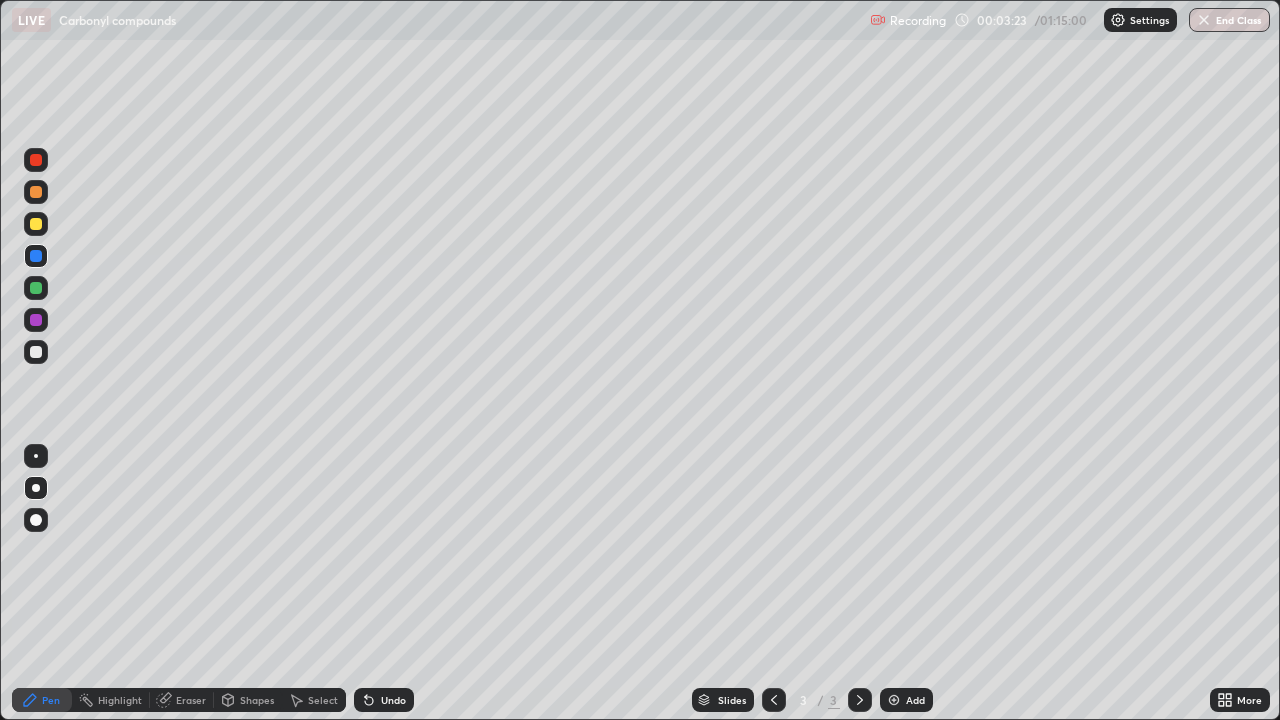 click at bounding box center (36, 352) 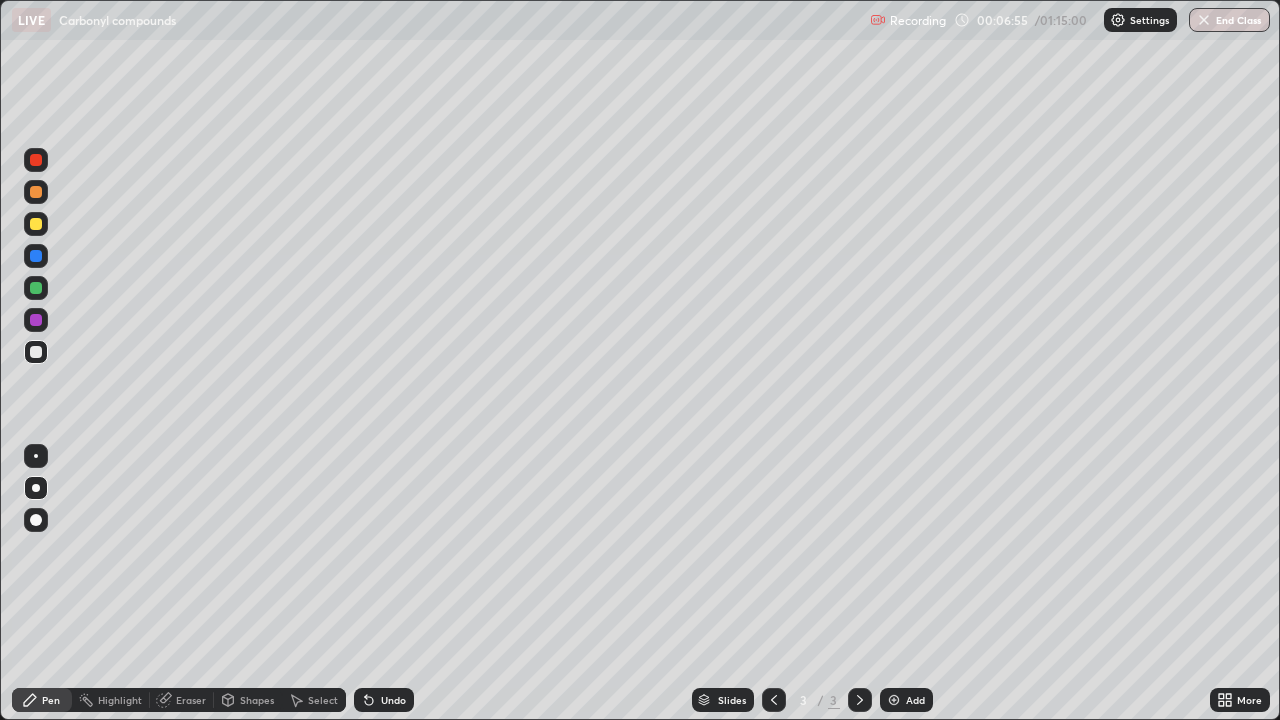 click at bounding box center (36, 320) 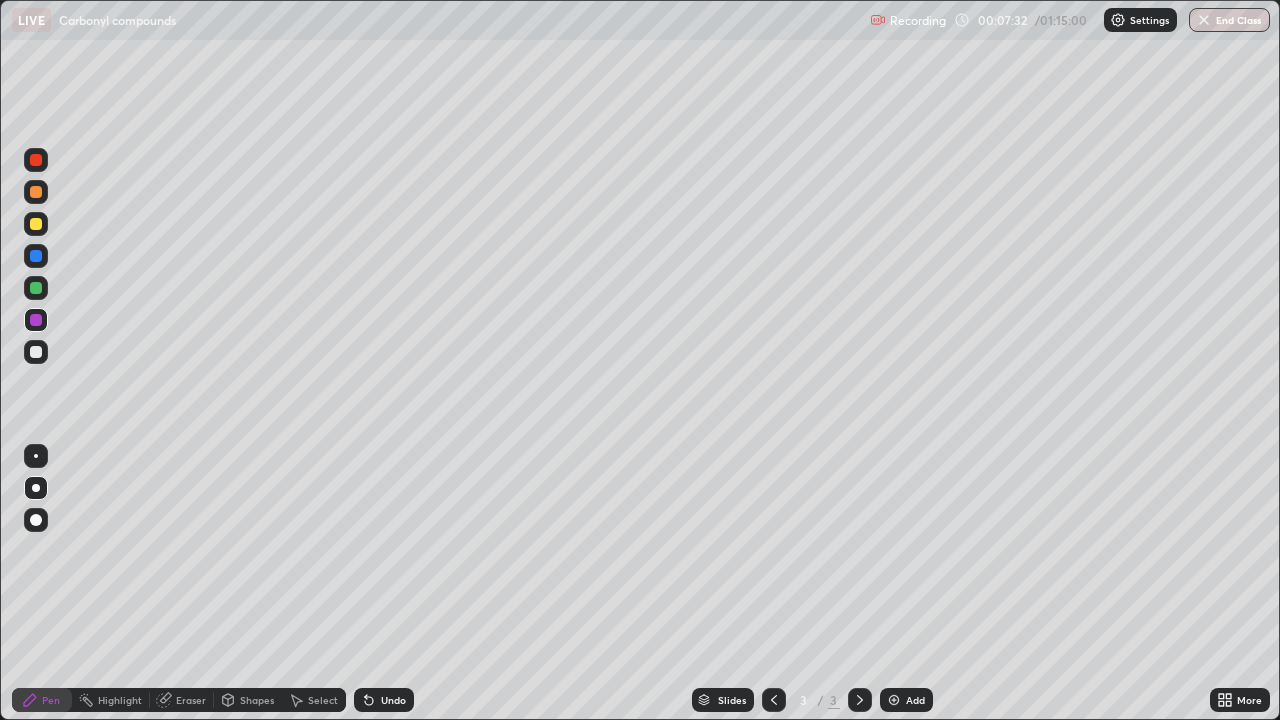 click at bounding box center (36, 352) 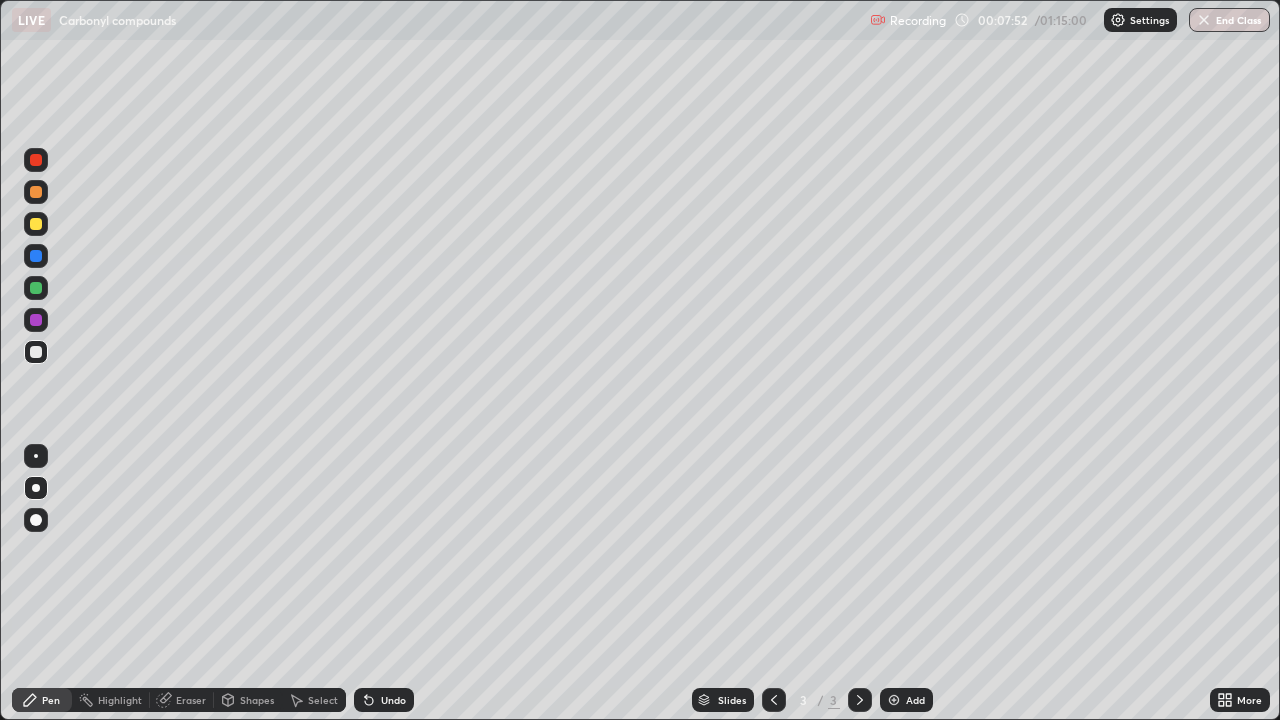 click at bounding box center [36, 320] 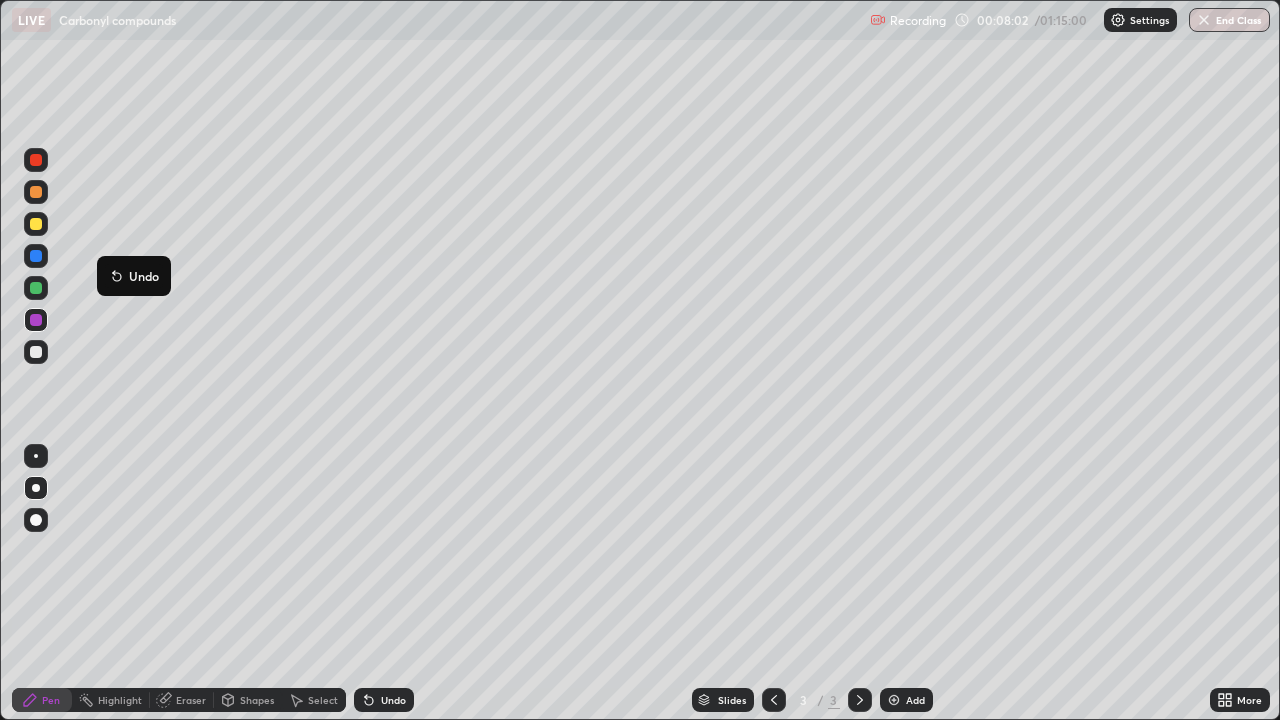 click at bounding box center [36, 224] 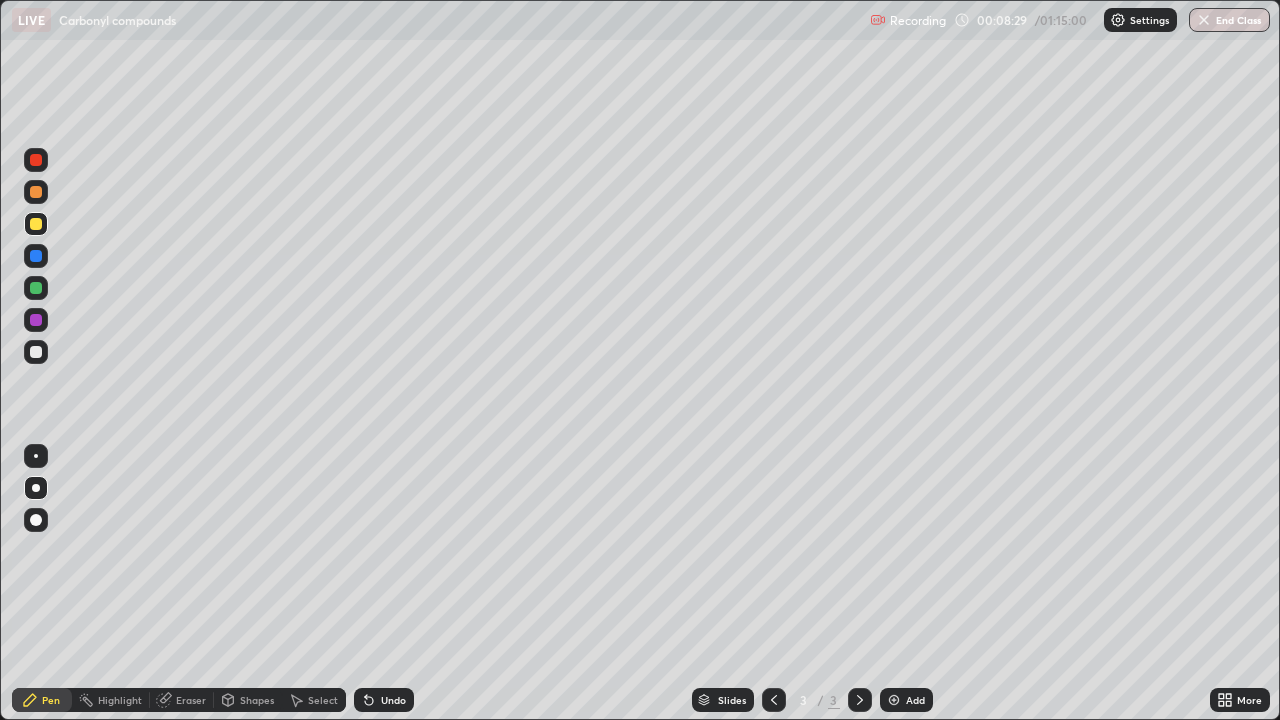 click at bounding box center (36, 352) 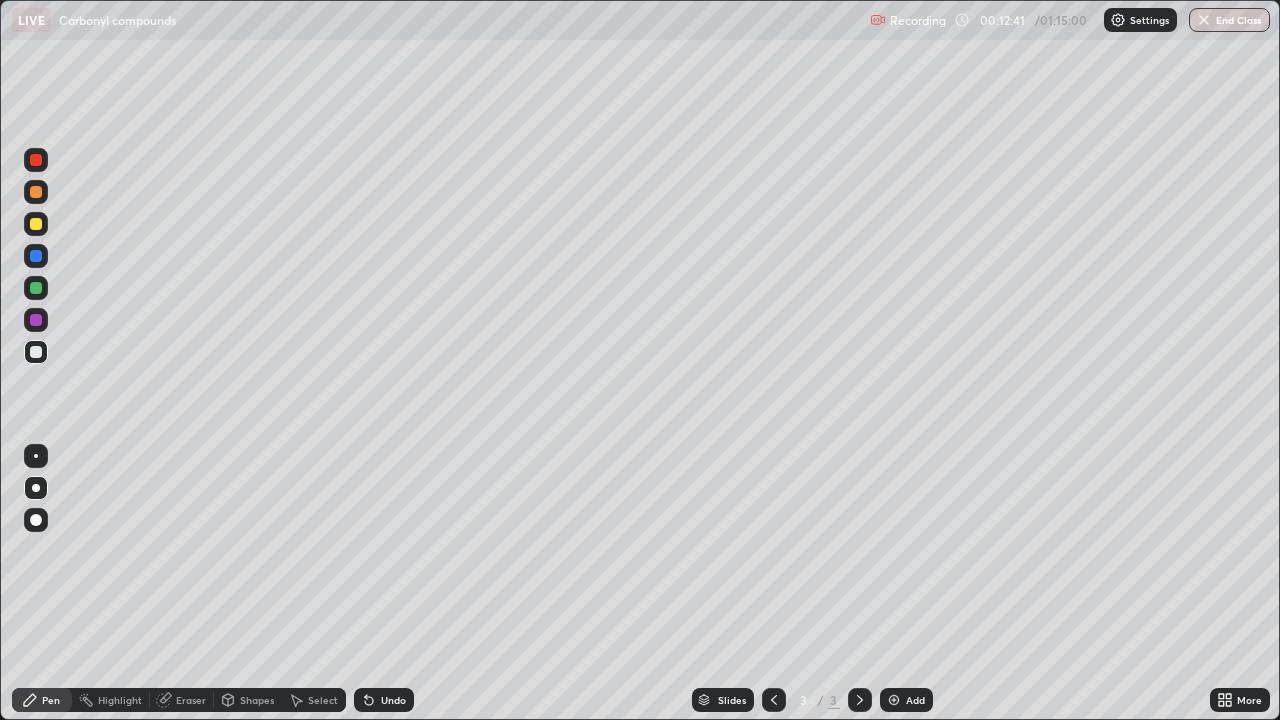 click on "Add" at bounding box center (915, 700) 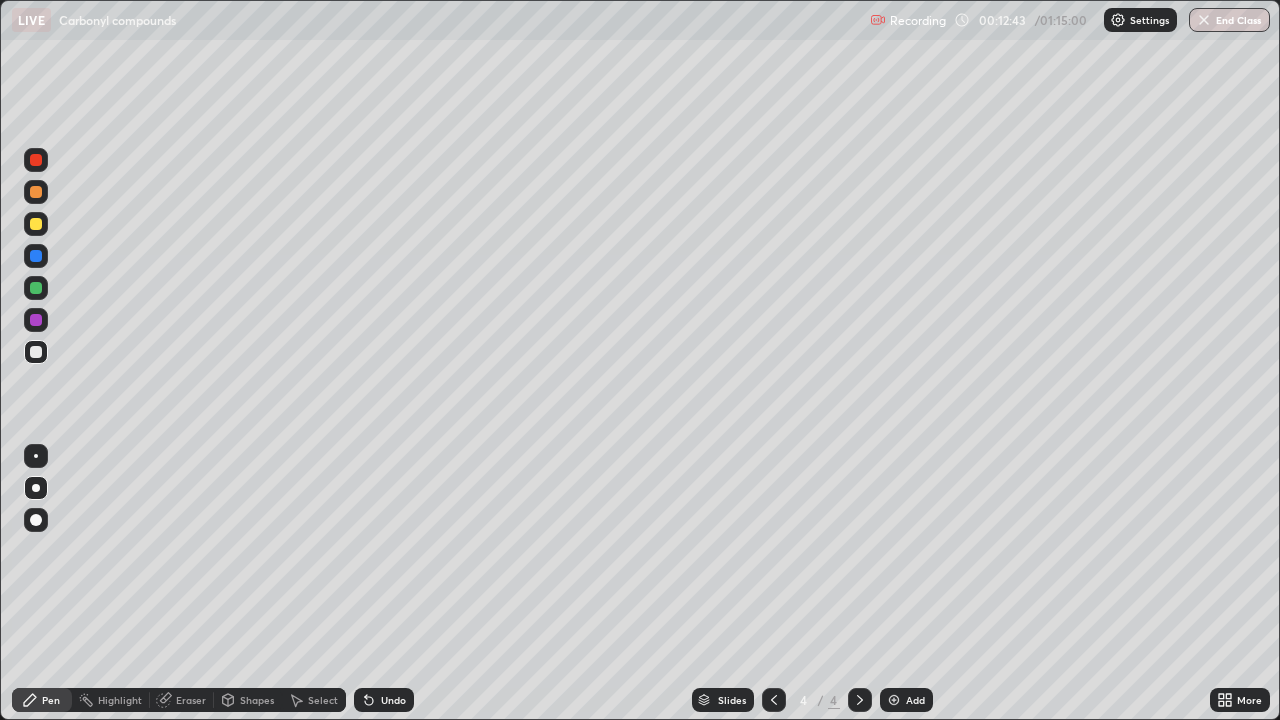 click at bounding box center (36, 288) 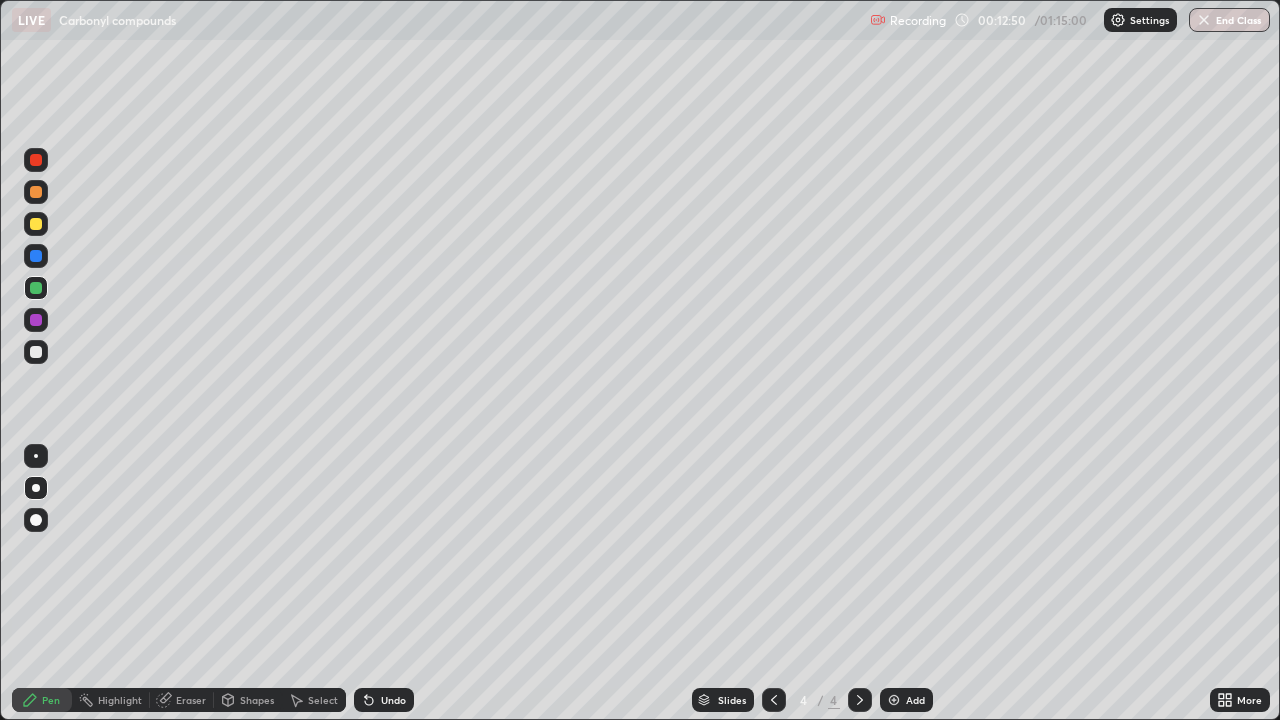 click at bounding box center (36, 224) 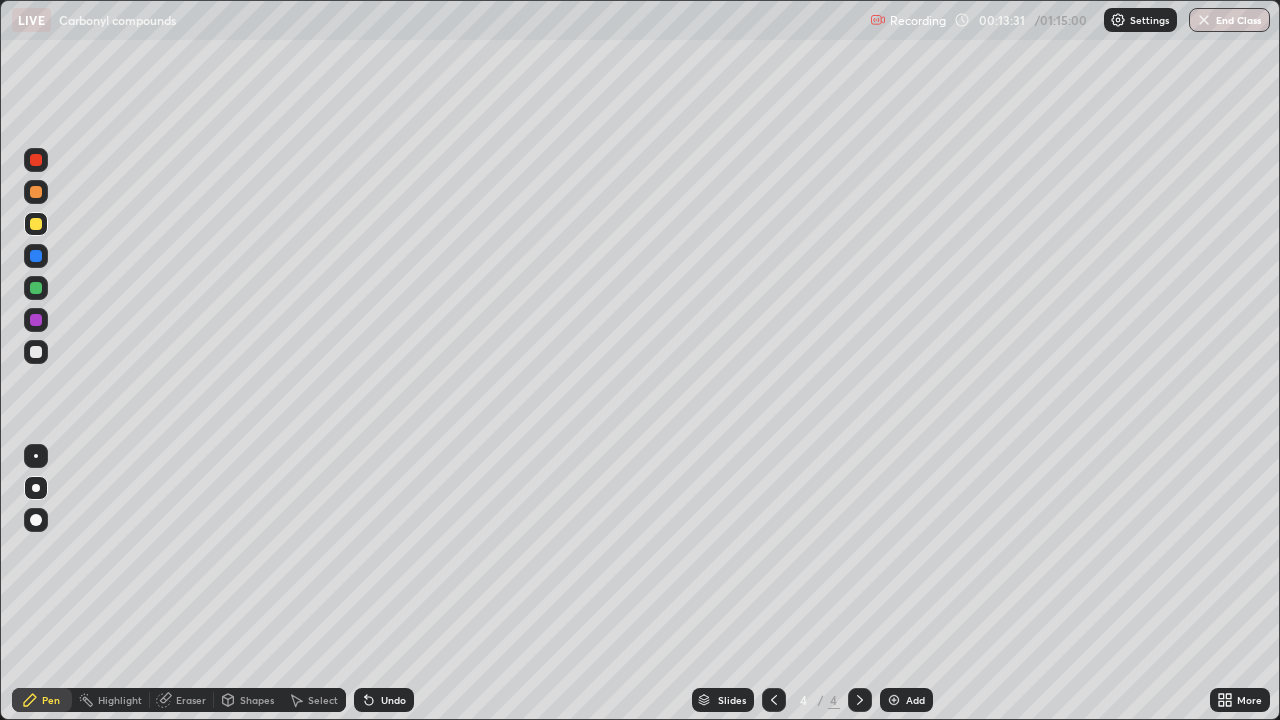 click 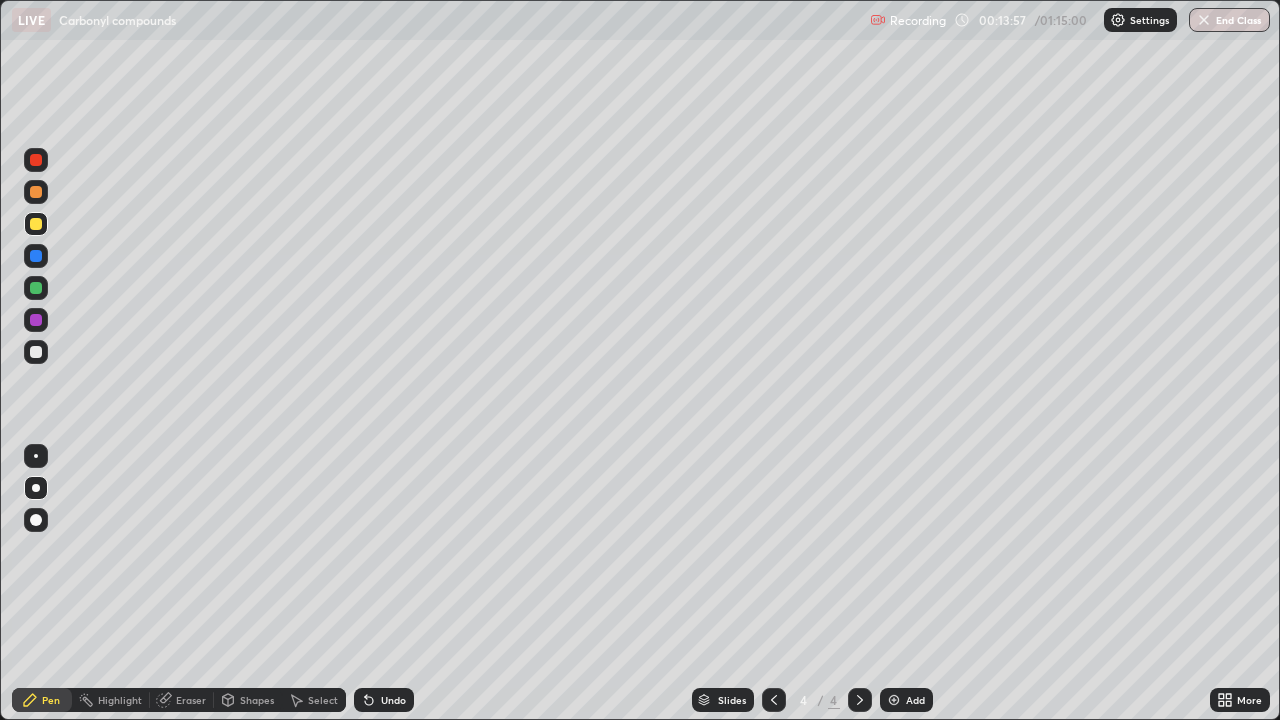 click at bounding box center (36, 352) 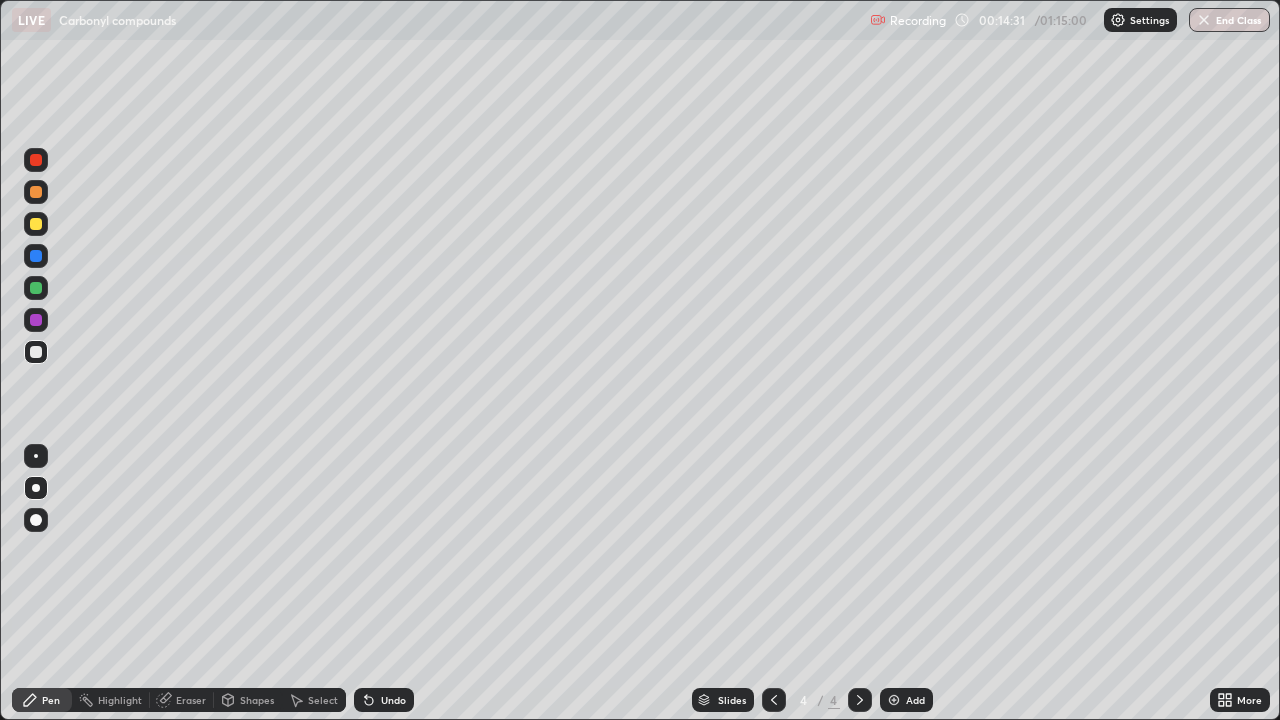 click at bounding box center [36, 320] 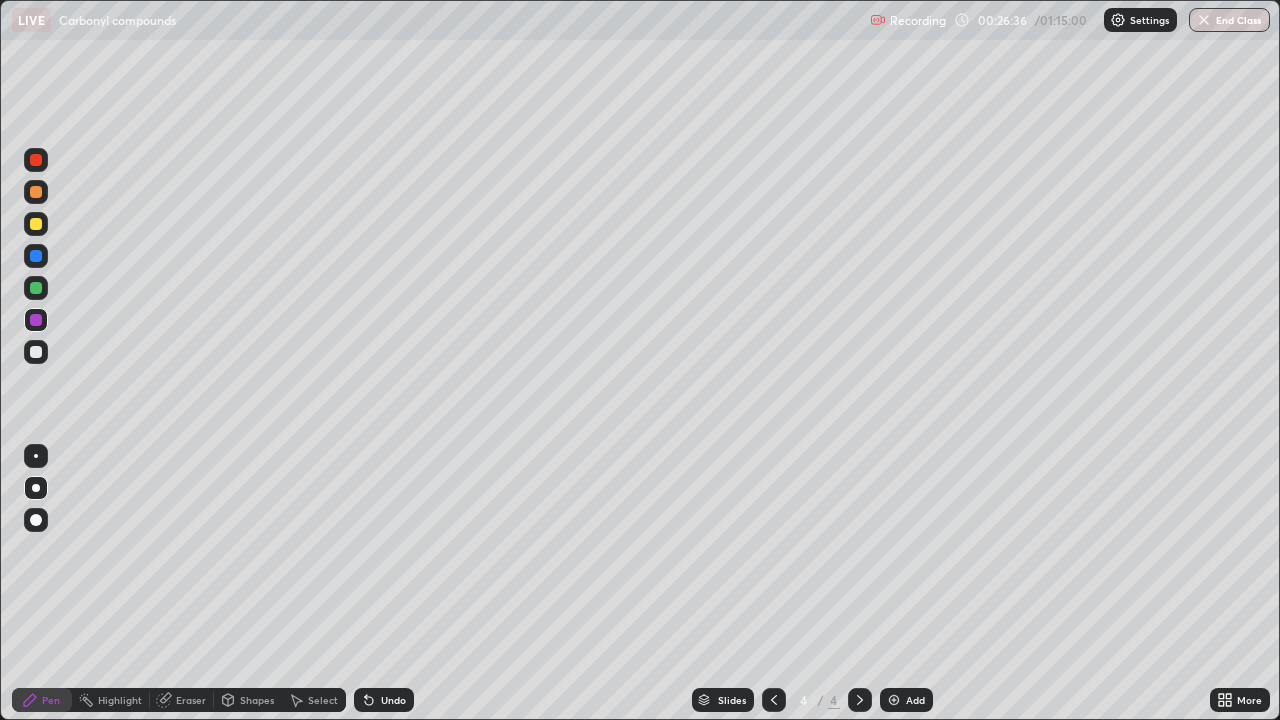 click on "Add" at bounding box center (915, 700) 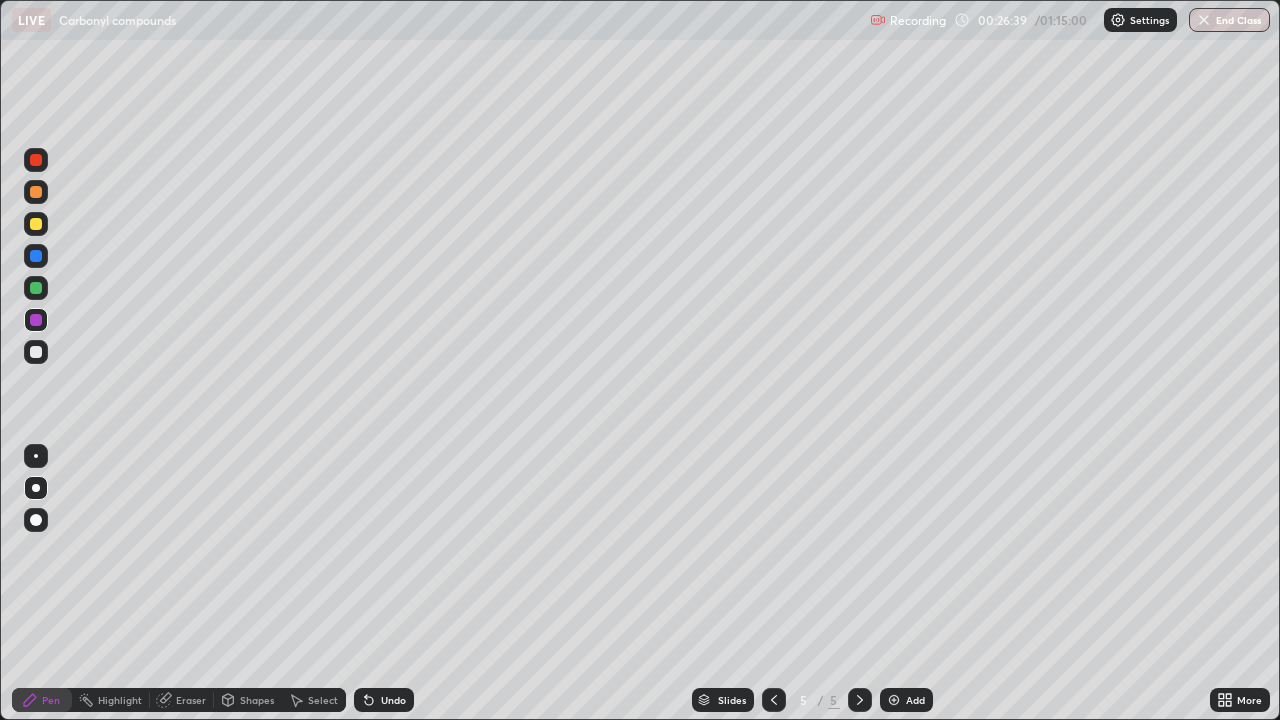 click at bounding box center [36, 224] 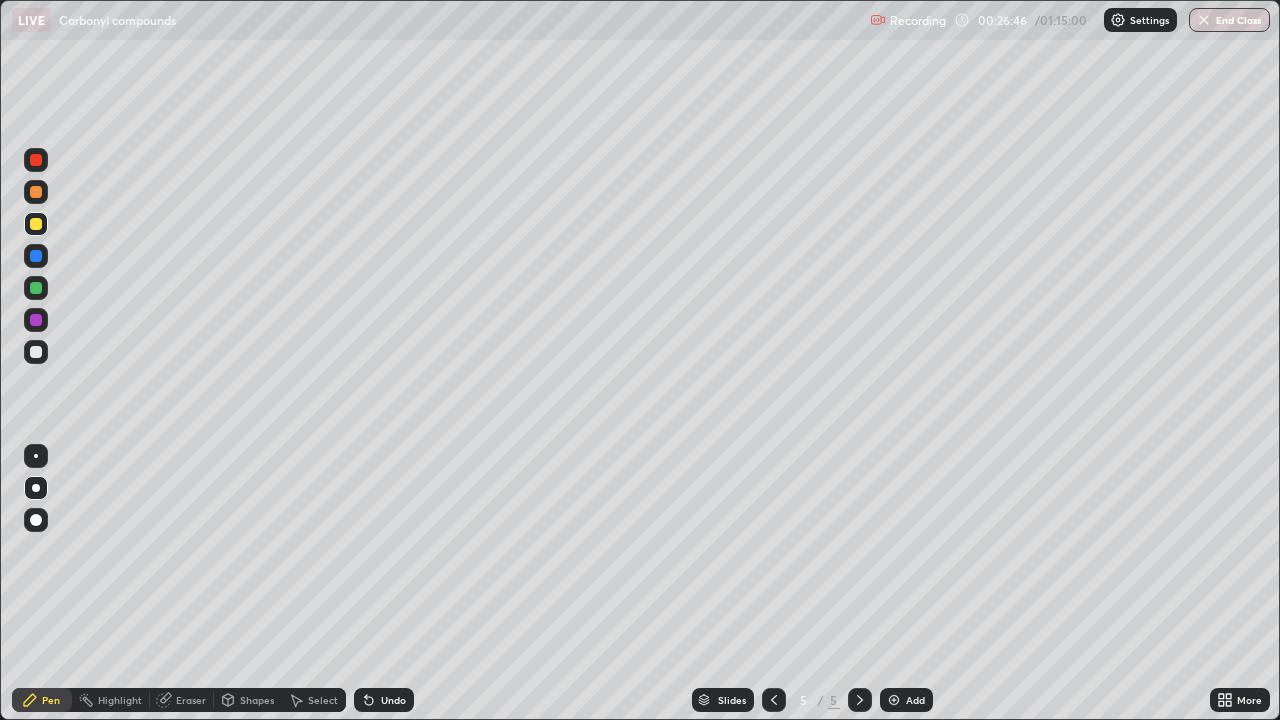 click at bounding box center [36, 288] 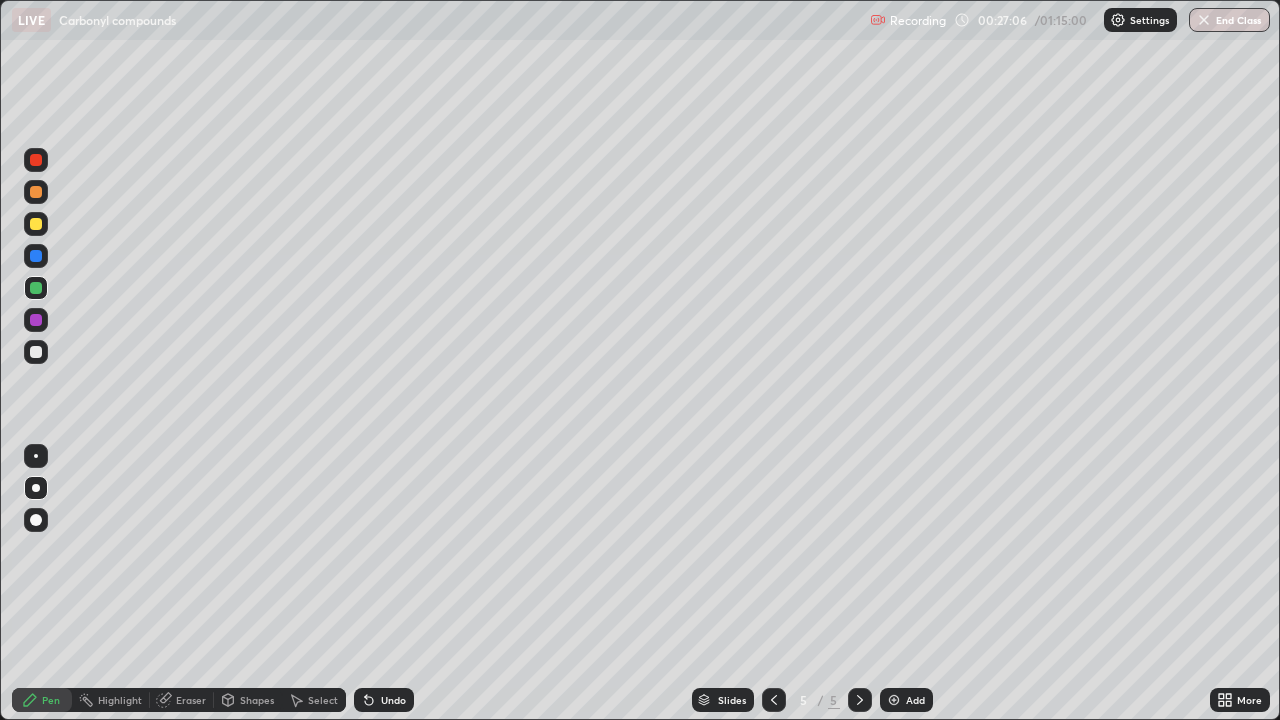 click on "More" at bounding box center [1249, 700] 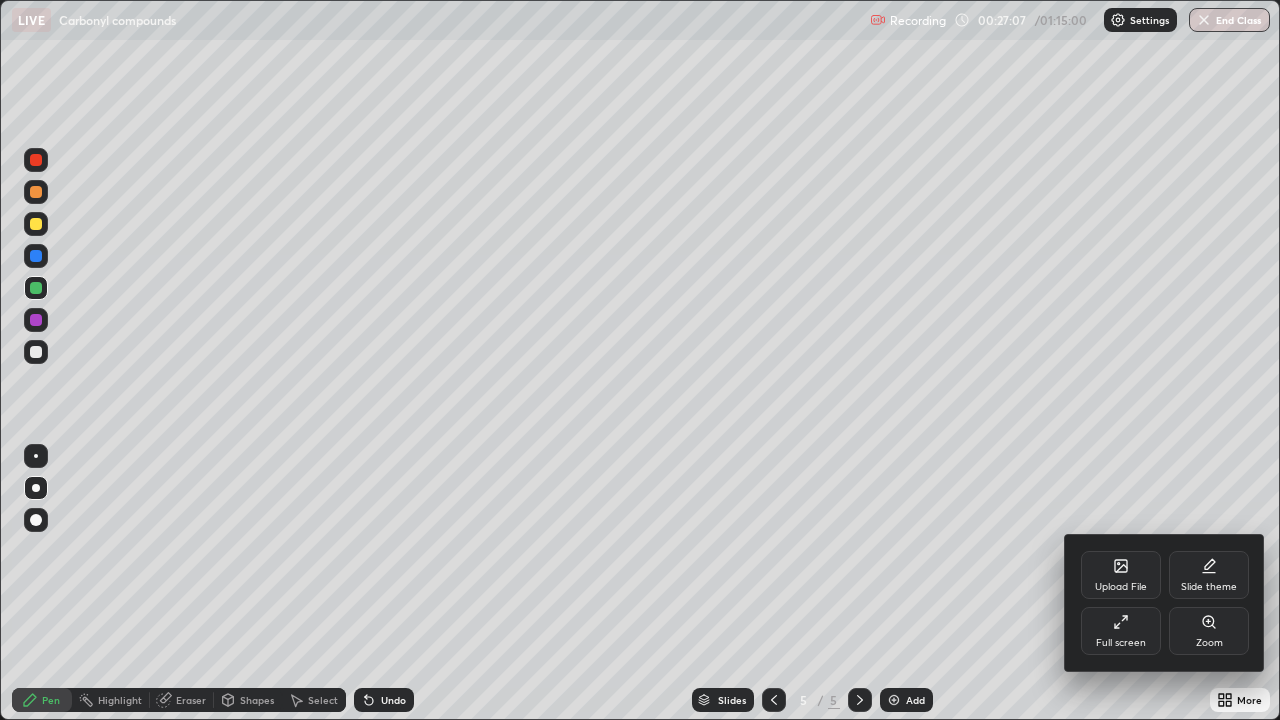 click on "Upload File" at bounding box center (1121, 575) 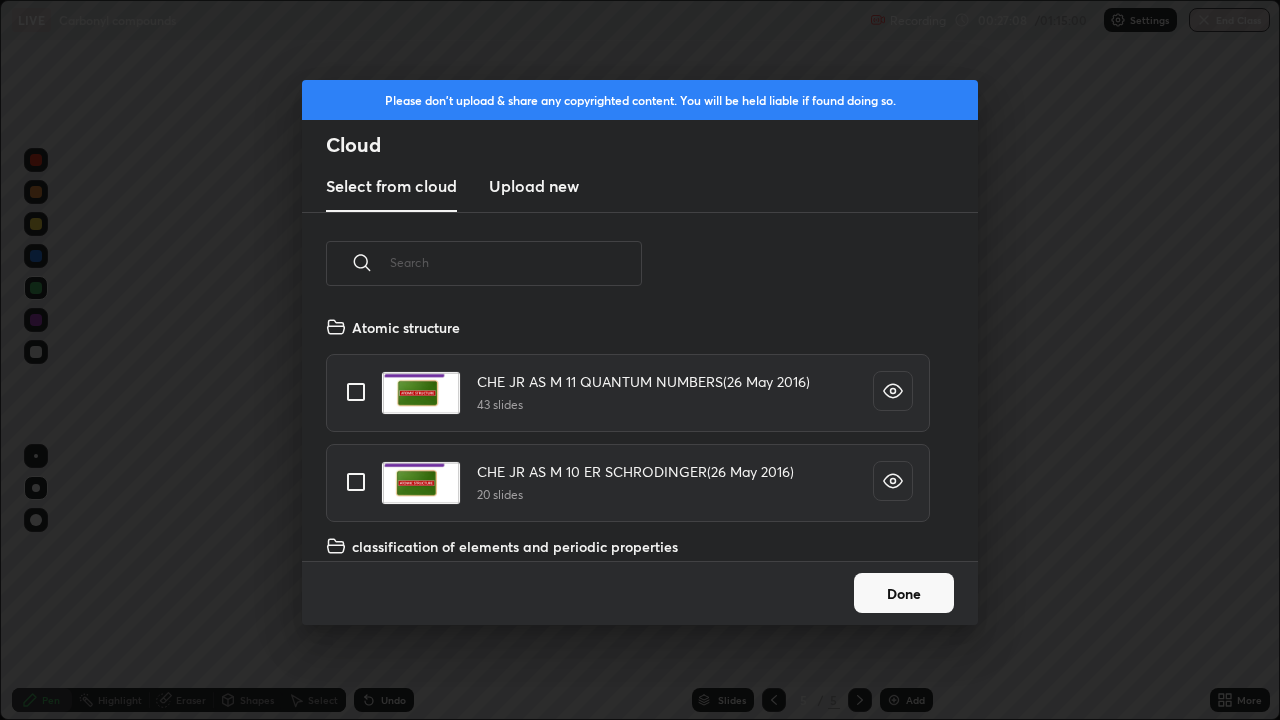 scroll, scrollTop: 7, scrollLeft: 11, axis: both 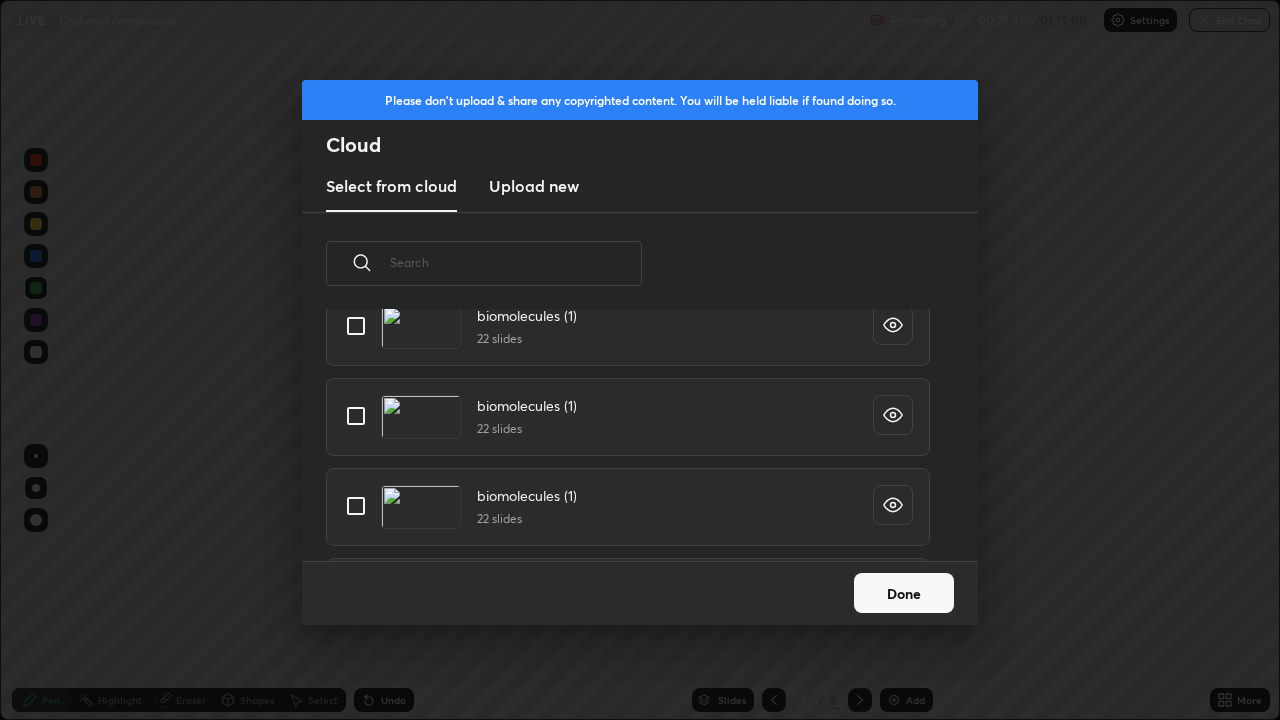 click on "biomolecules (1) 22 slides" at bounding box center (628, 327) 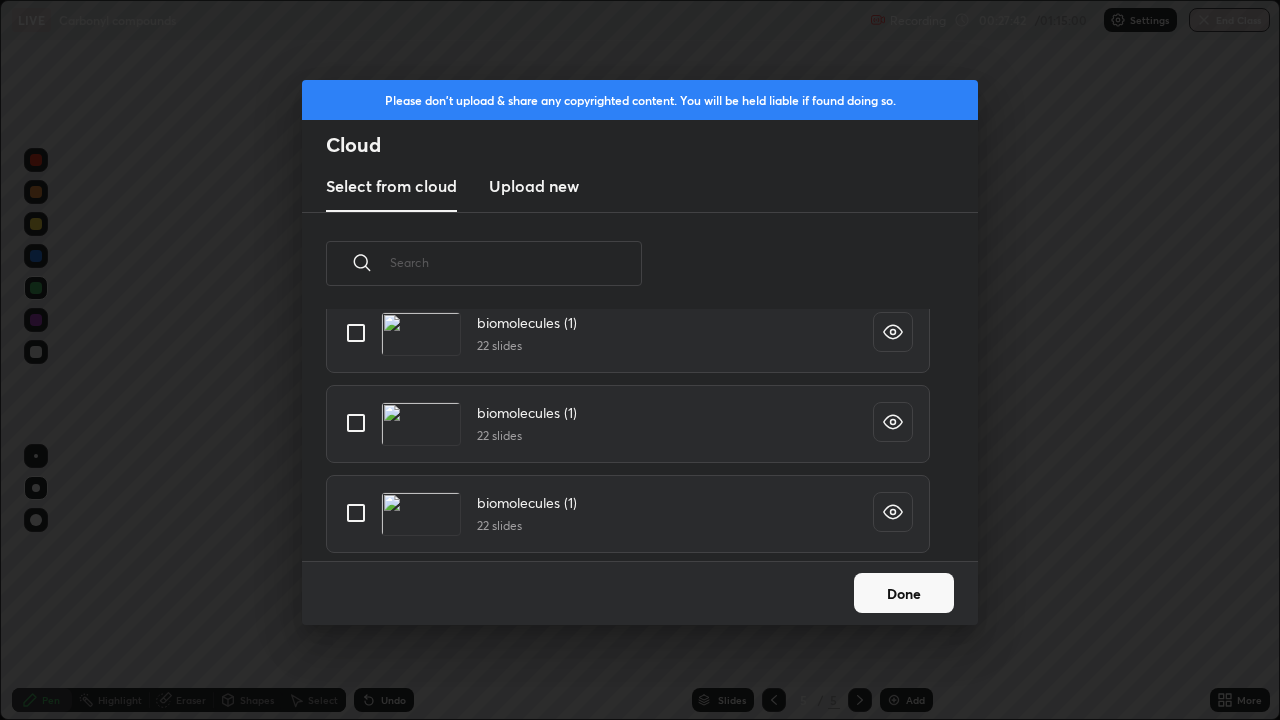 scroll, scrollTop: 2932, scrollLeft: 0, axis: vertical 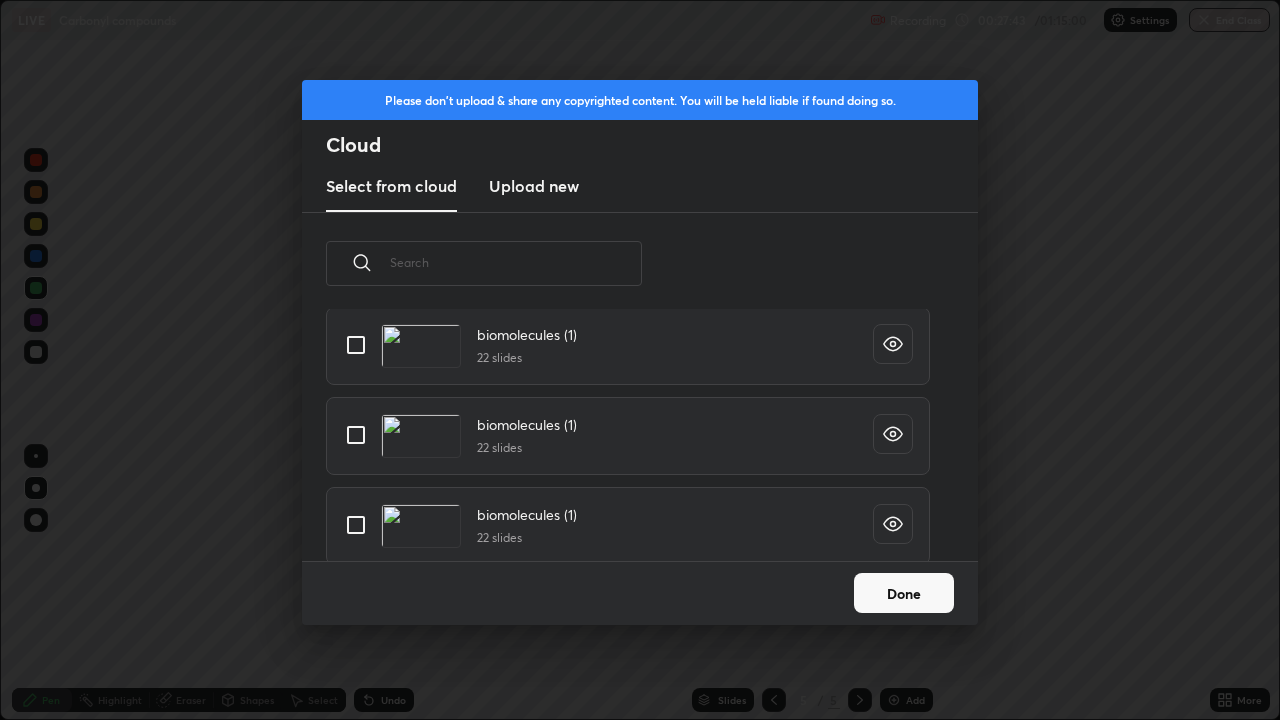 click at bounding box center [356, 345] 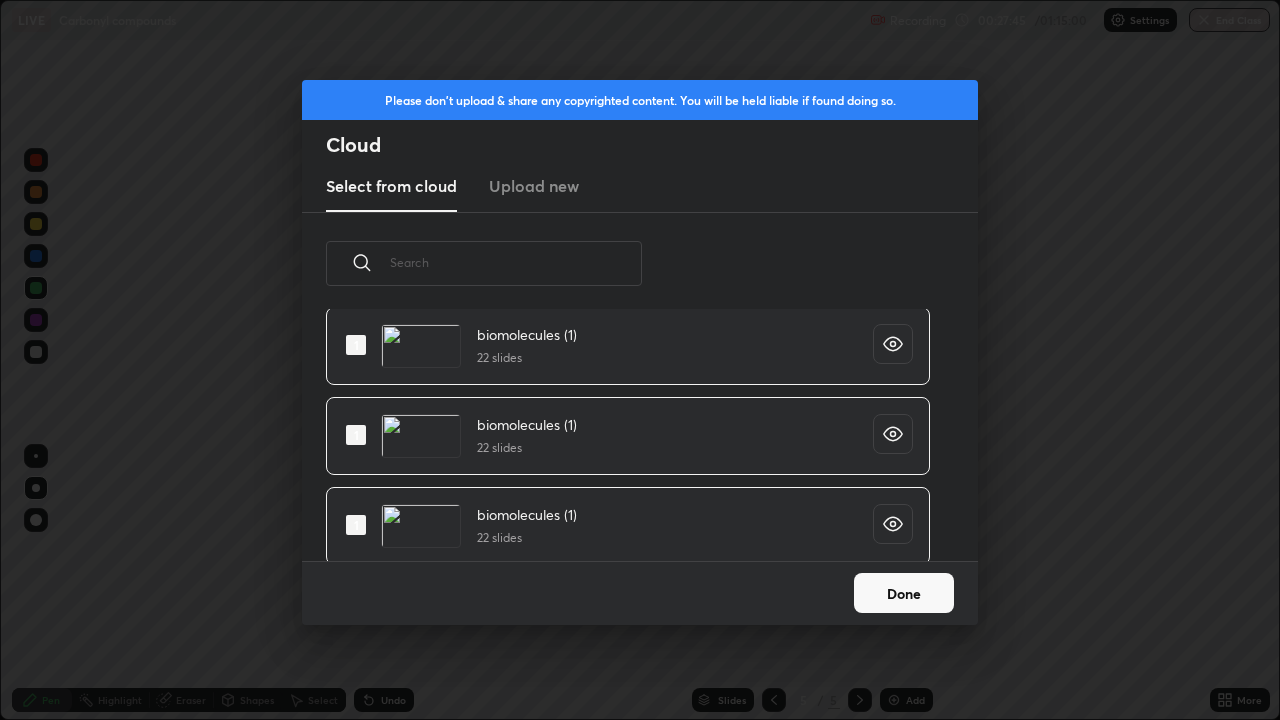 click 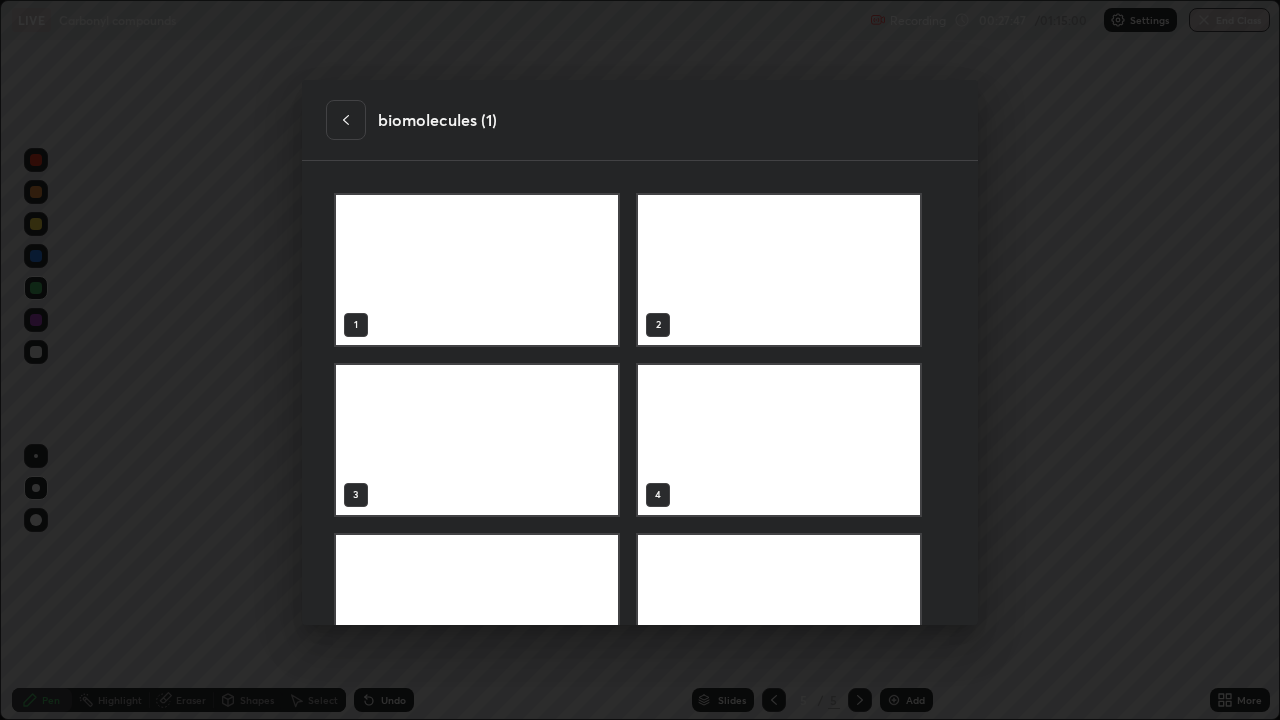 scroll, scrollTop: 7, scrollLeft: 11, axis: both 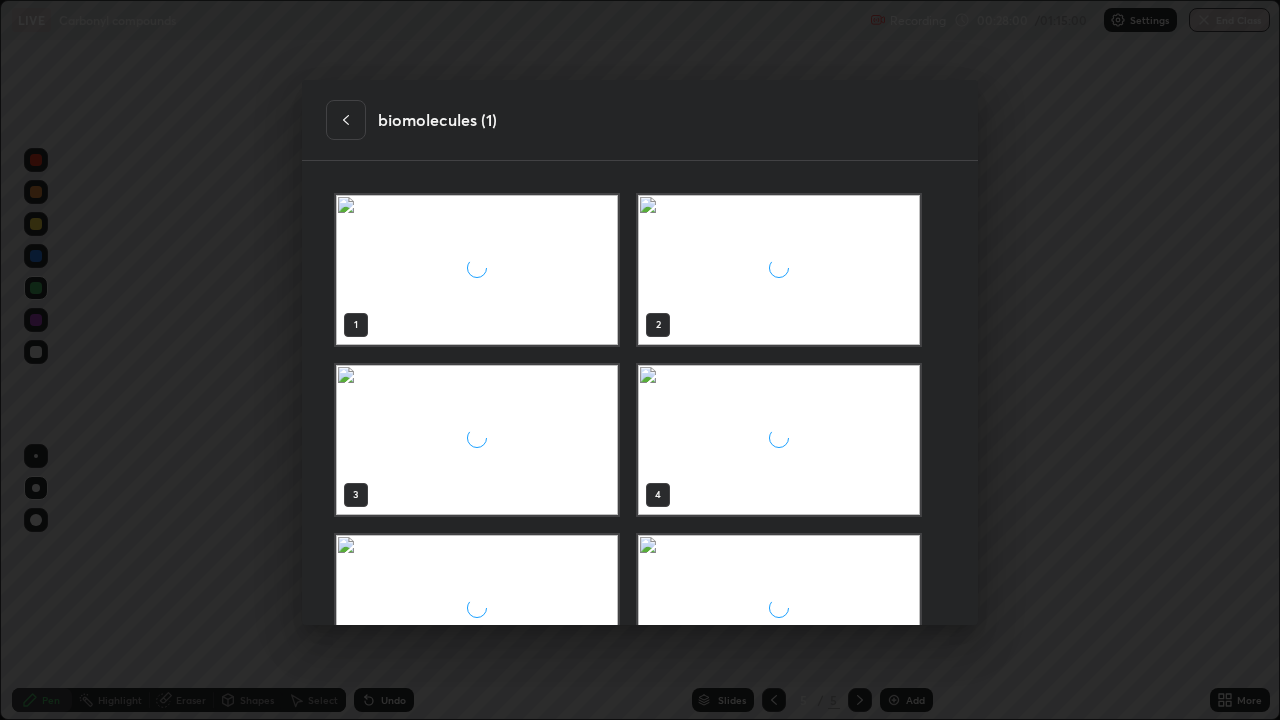 click at bounding box center [346, 120] 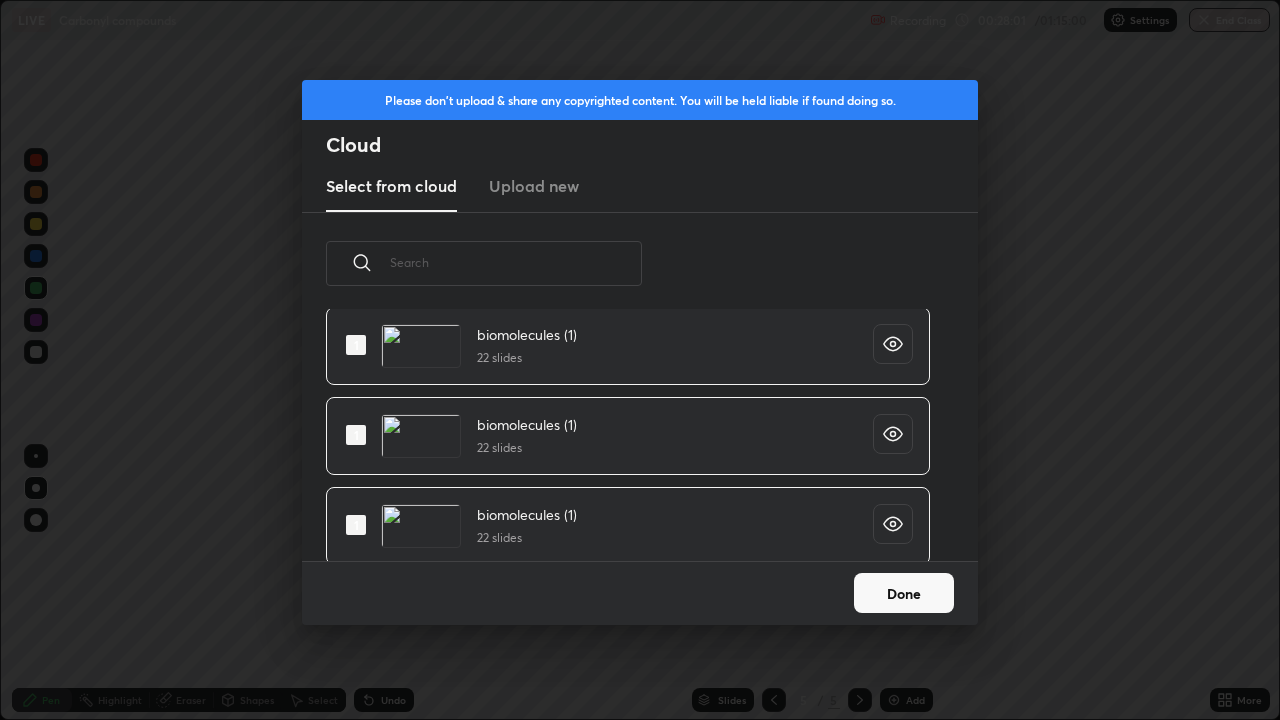 click on "Done" at bounding box center (904, 593) 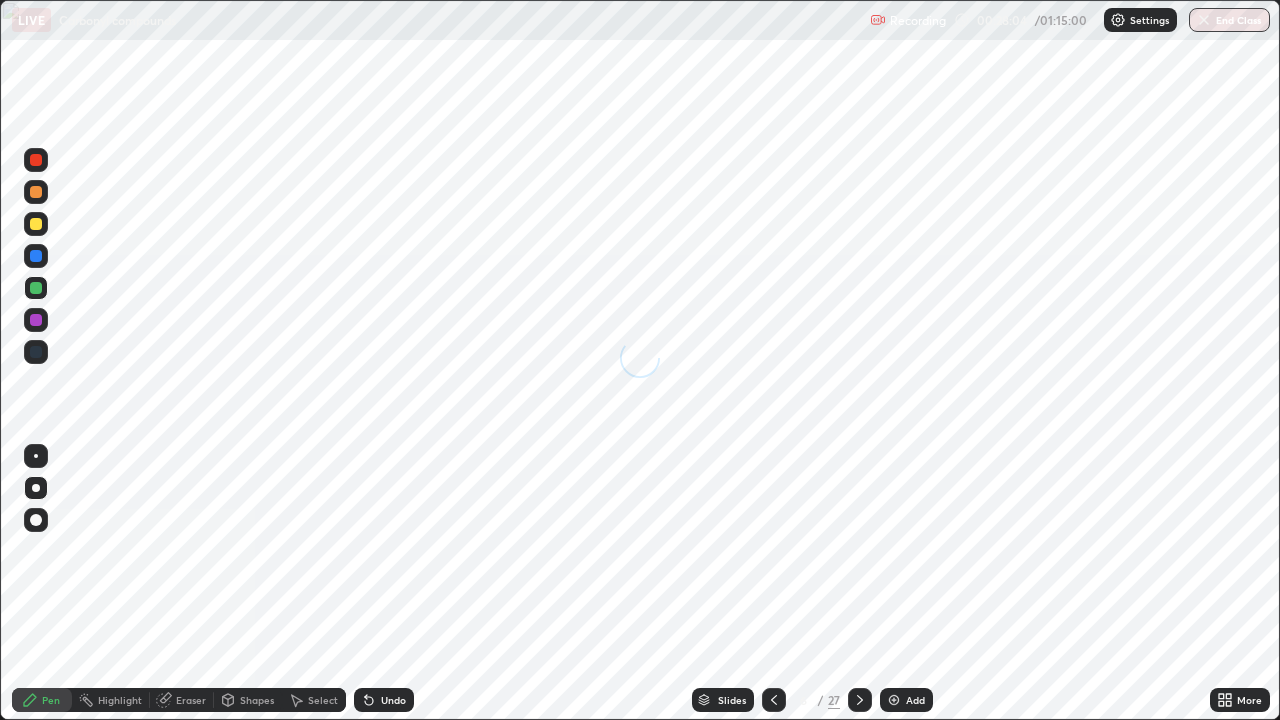 click on "More" at bounding box center [1240, 700] 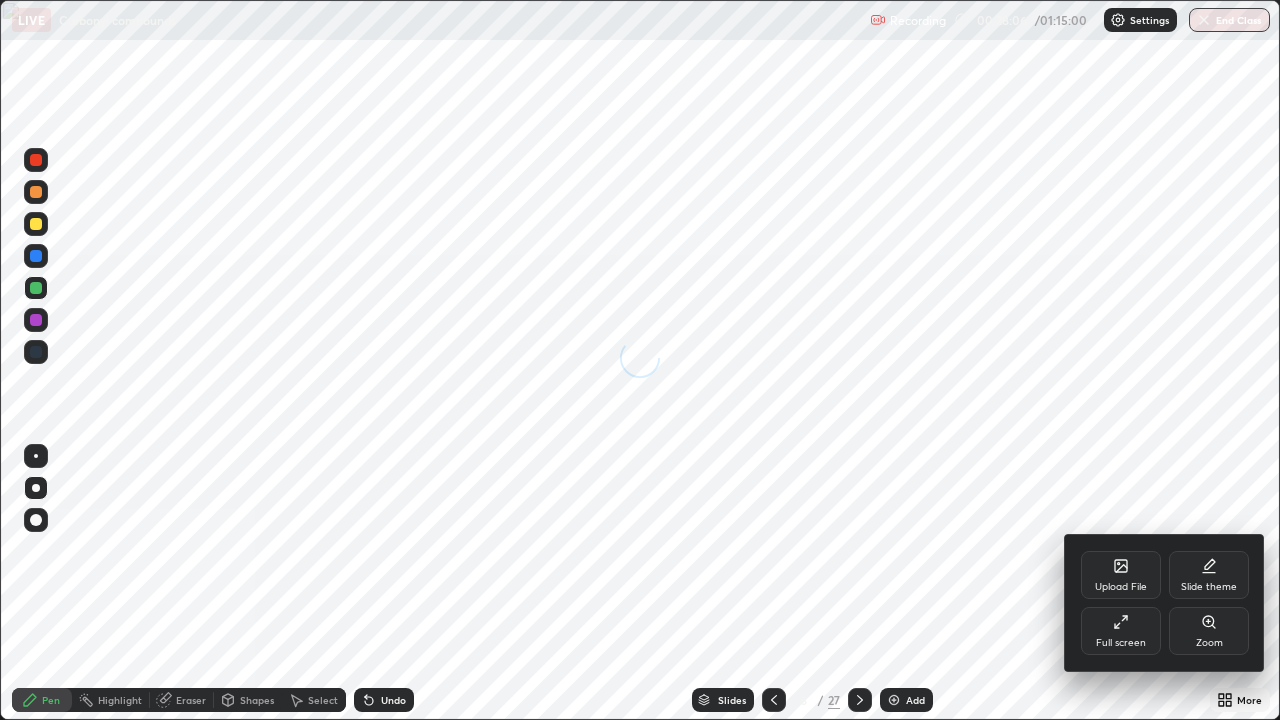 click 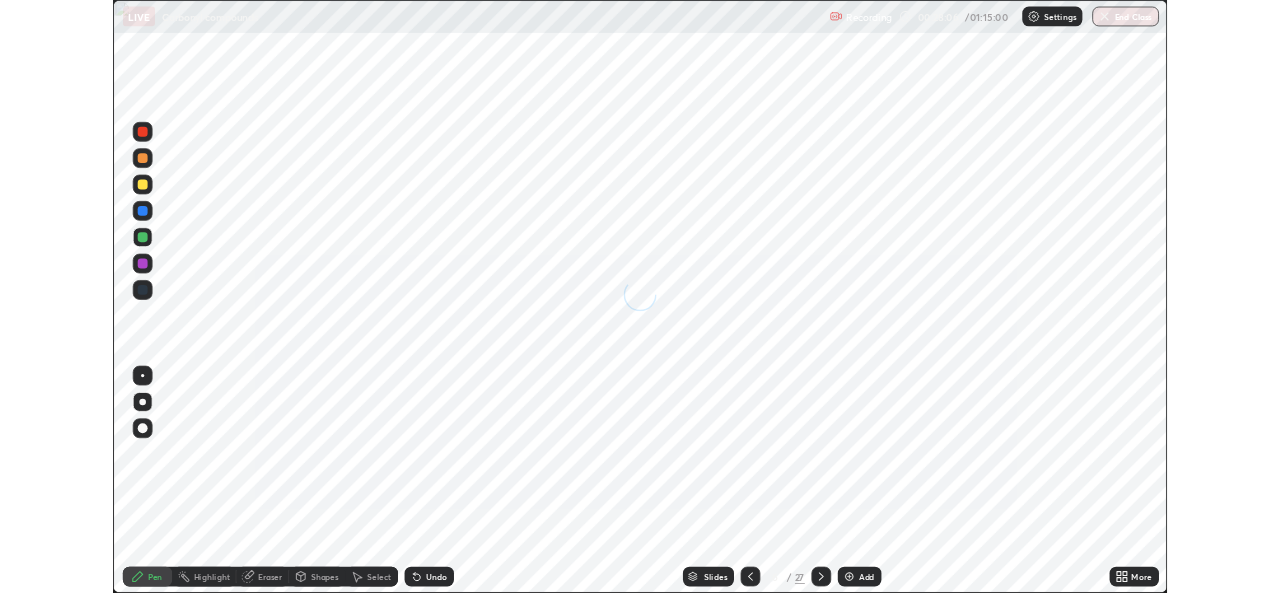scroll, scrollTop: 593, scrollLeft: 1280, axis: both 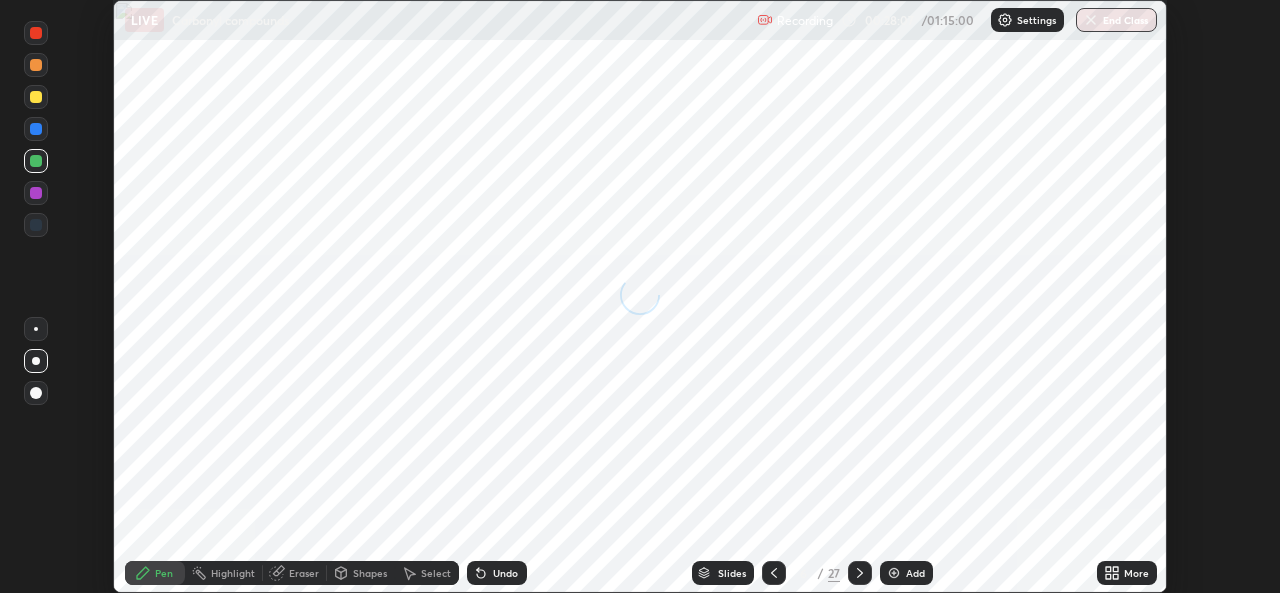 click 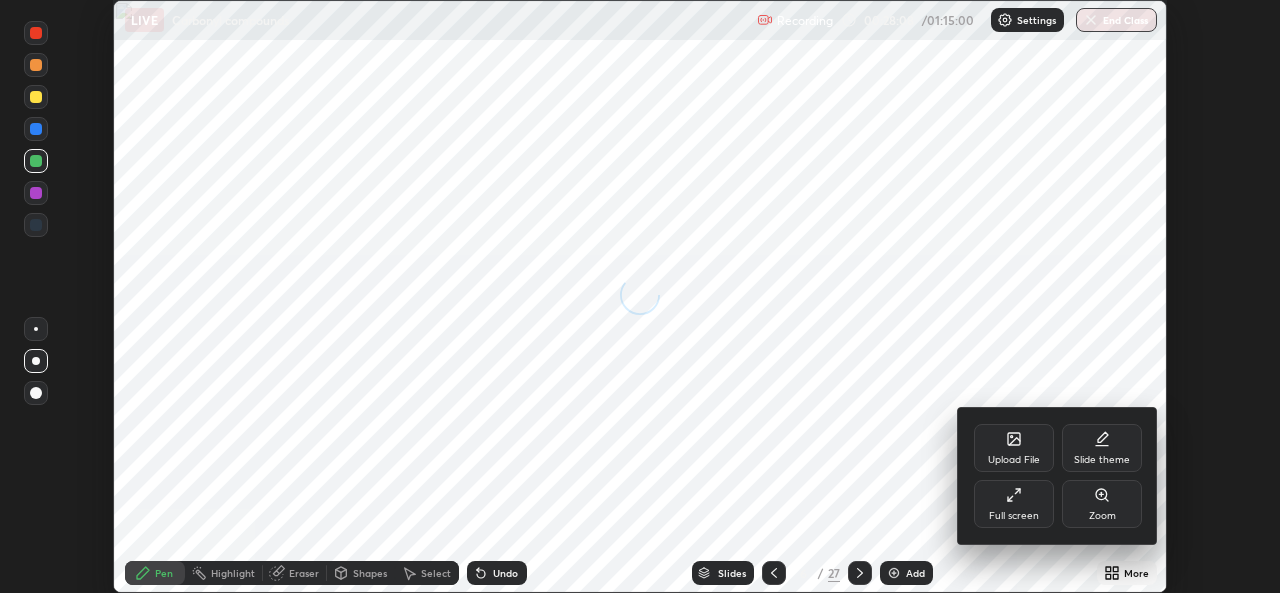 click on "Upload File" at bounding box center [1014, 460] 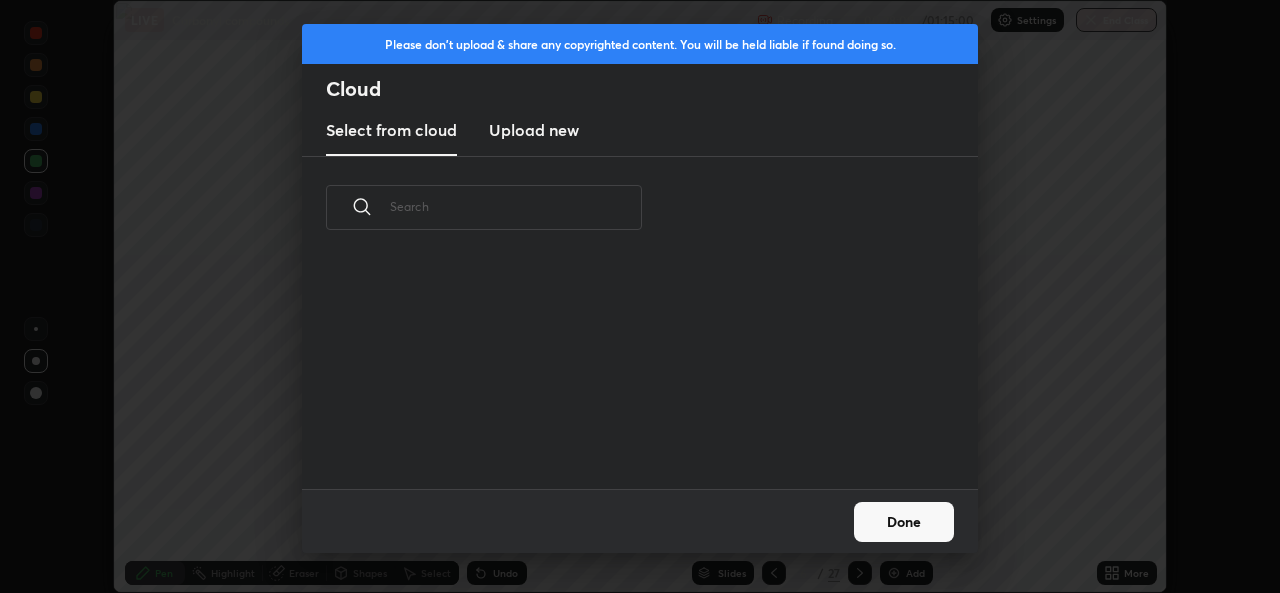 scroll, scrollTop: 7, scrollLeft: 11, axis: both 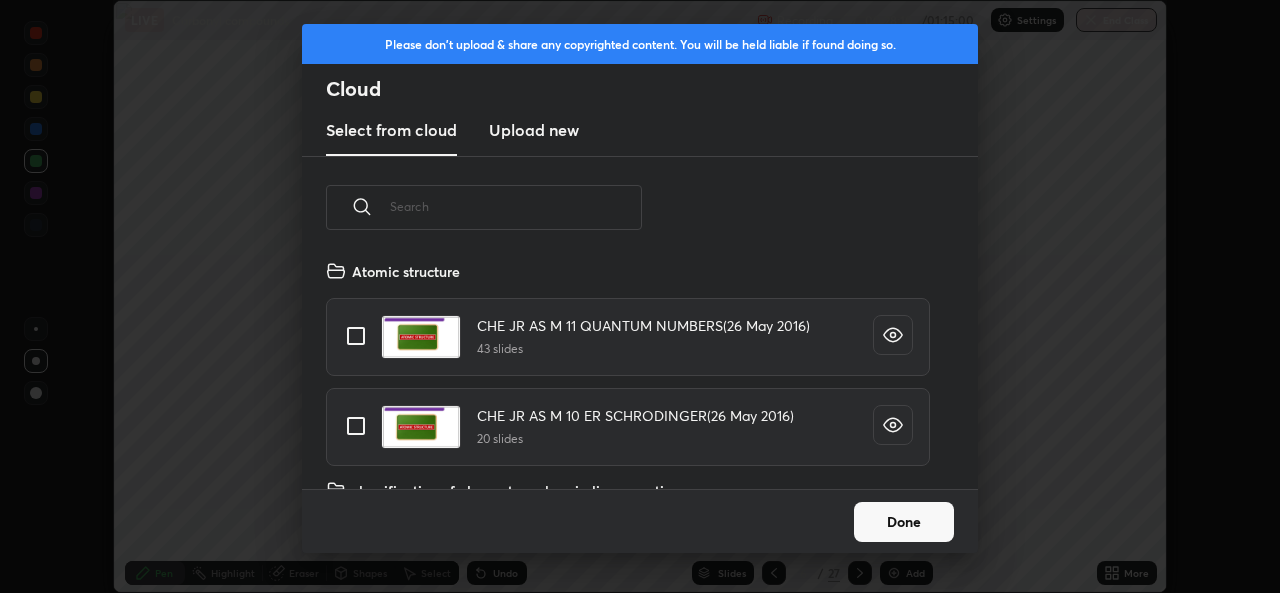 click on "Upload new" at bounding box center (534, 130) 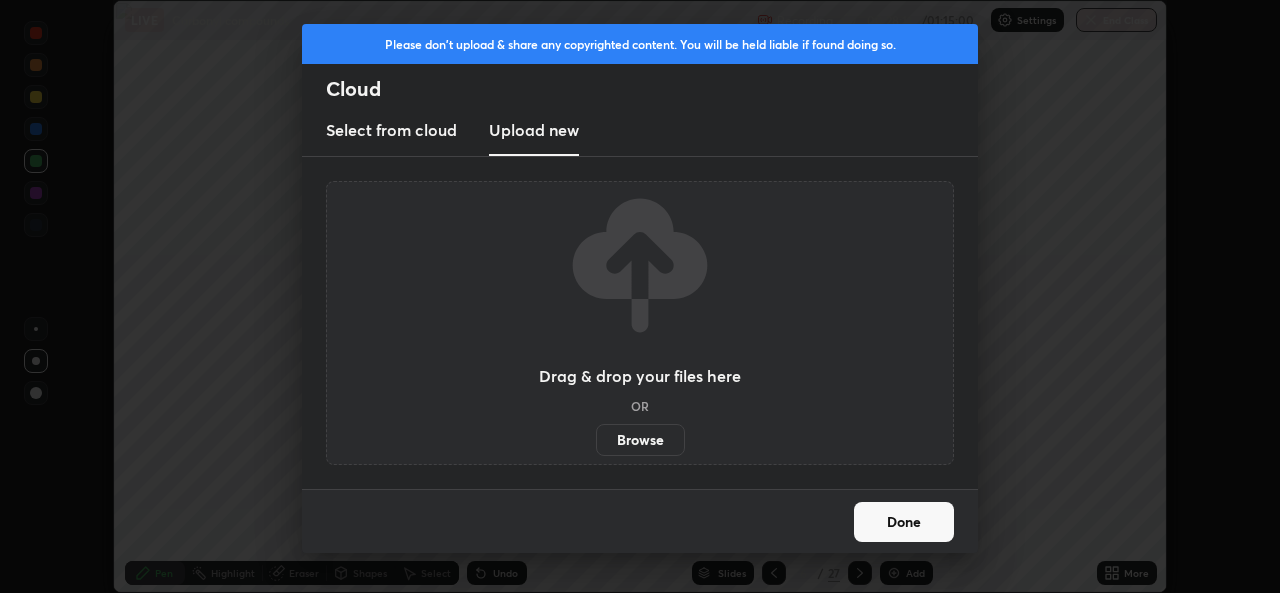 click on "Browse" at bounding box center (640, 440) 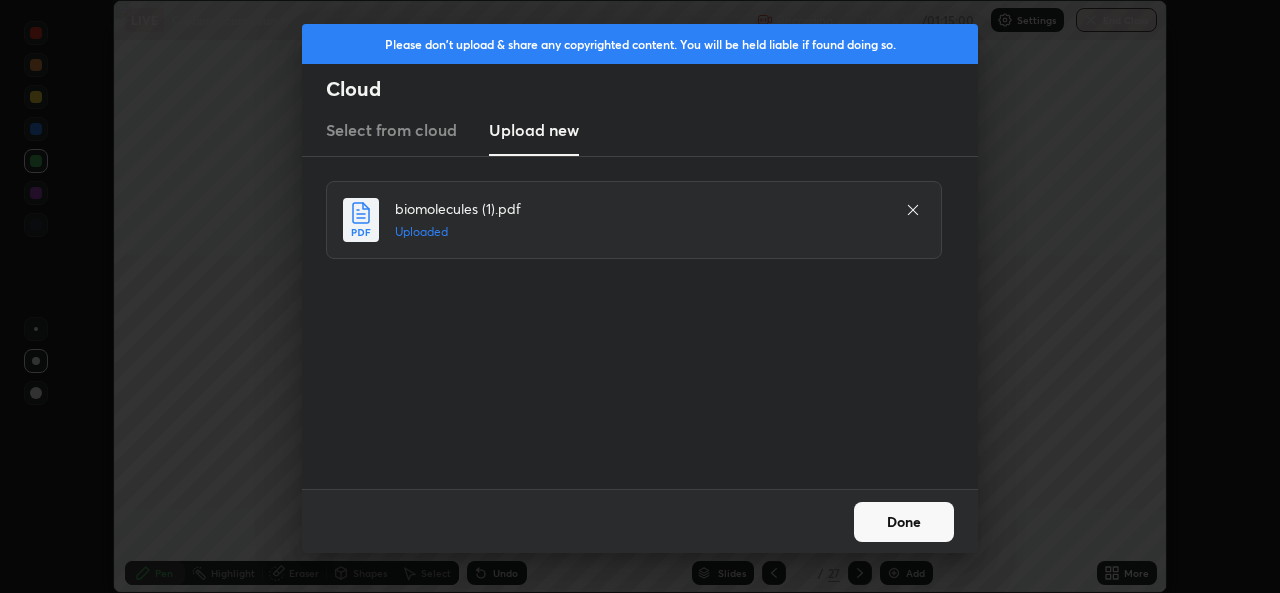 click on "Done" at bounding box center (904, 522) 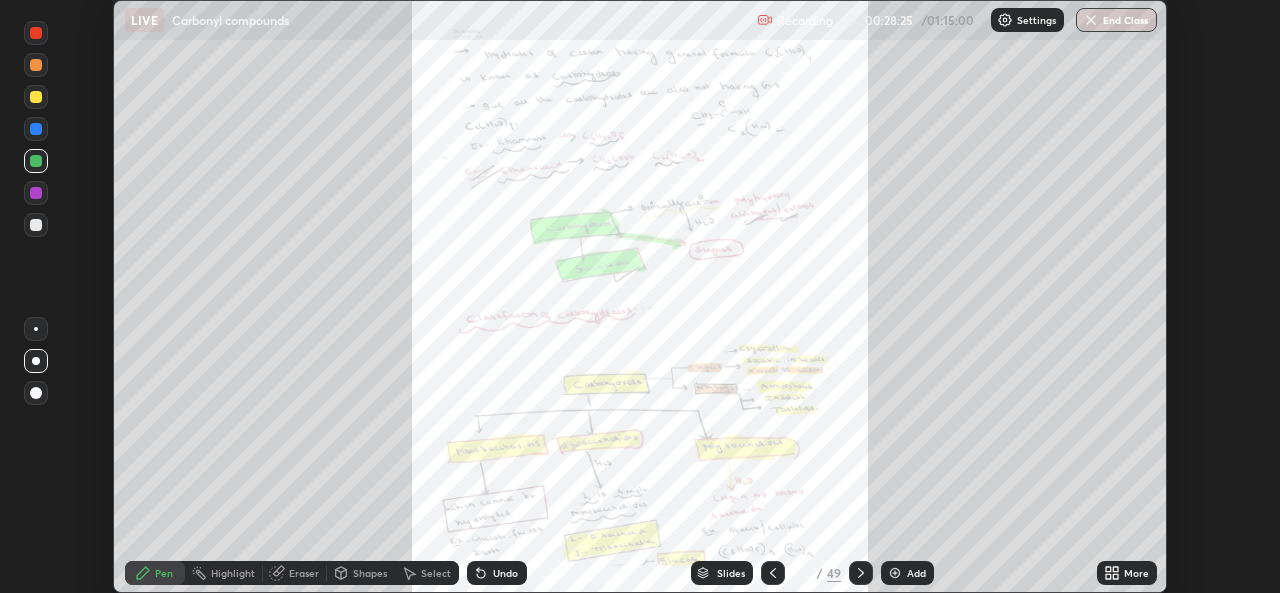 click 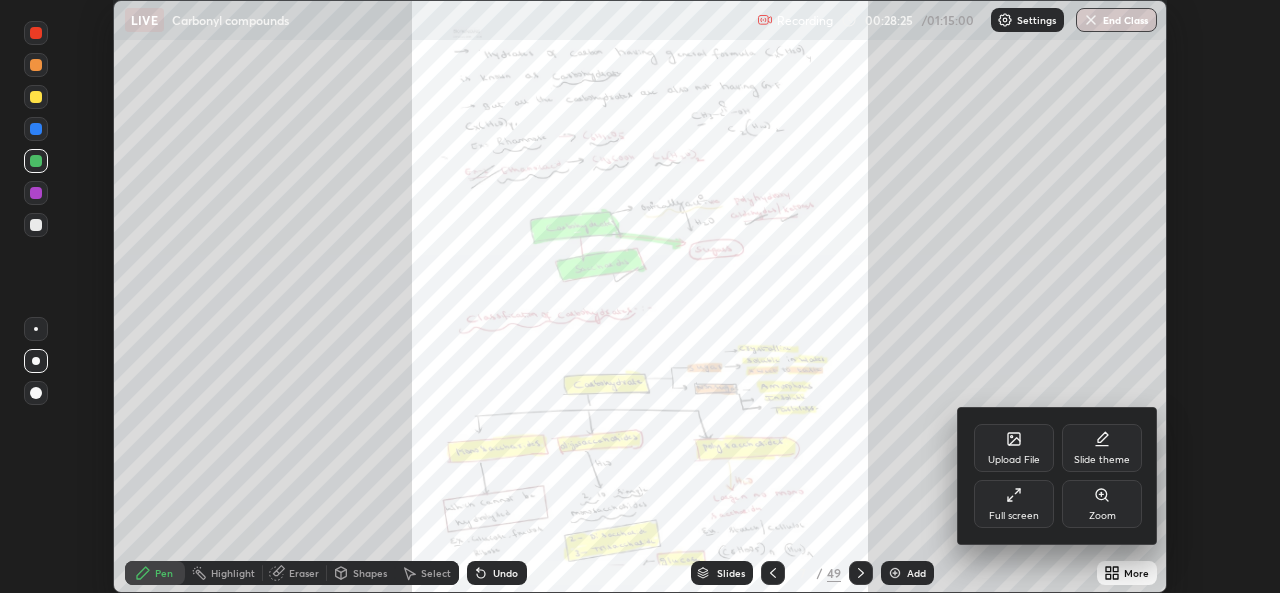 click on "Full screen" at bounding box center [1014, 504] 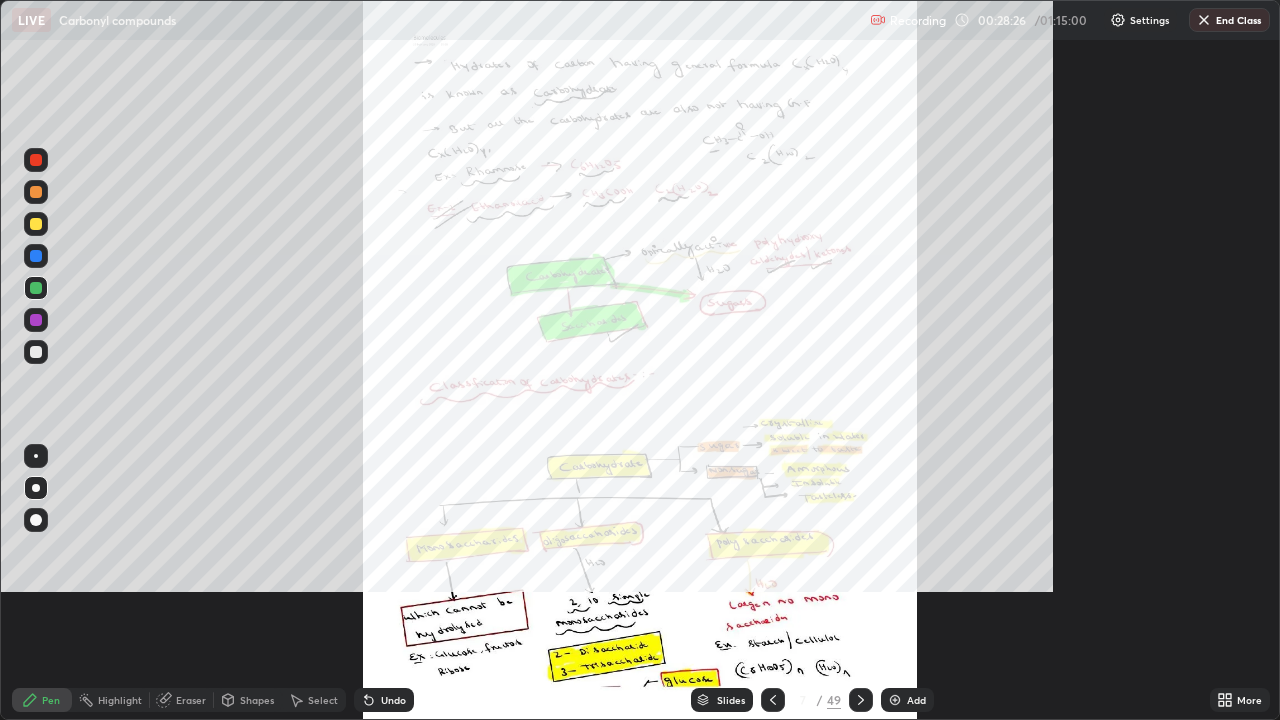 scroll, scrollTop: 99280, scrollLeft: 98720, axis: both 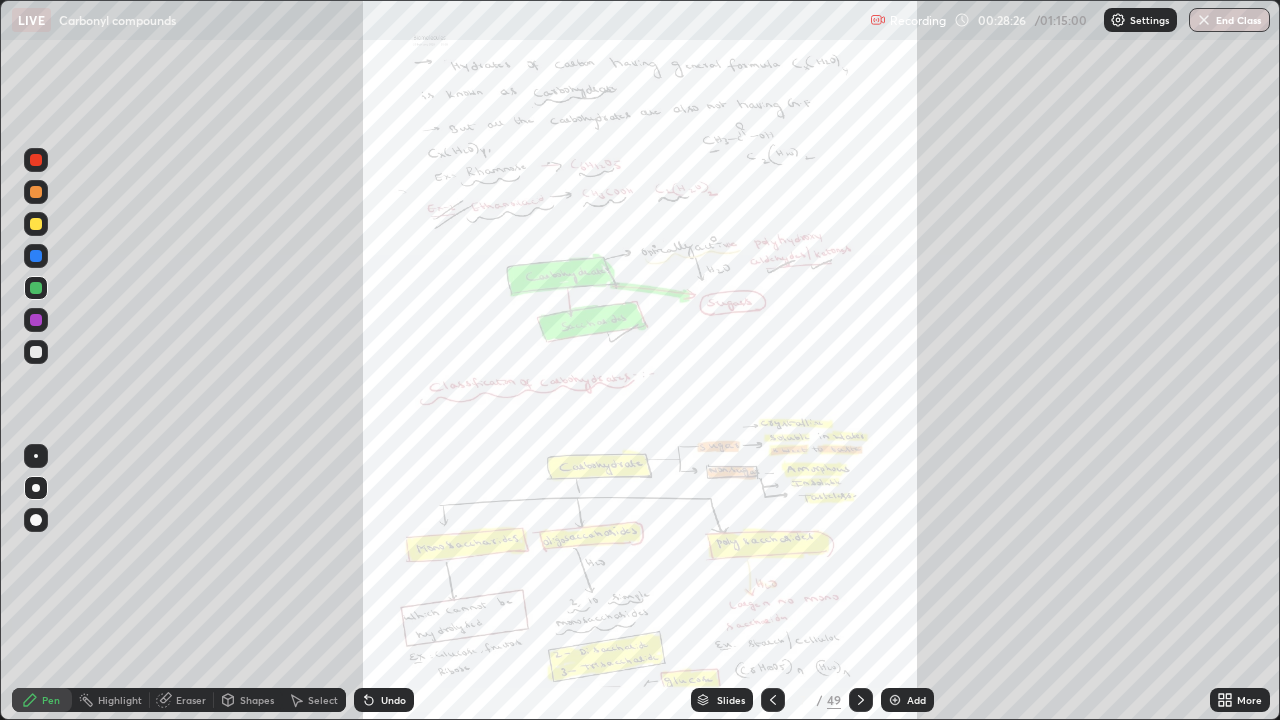 click 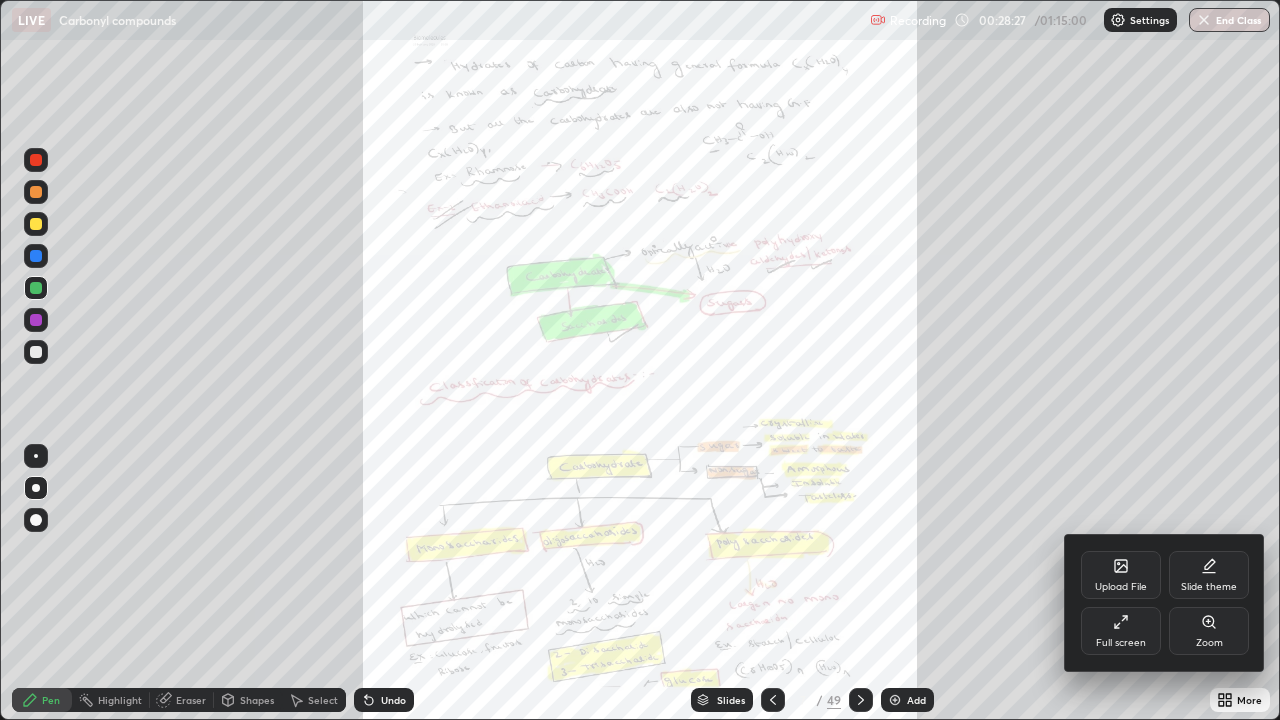 click on "Zoom" at bounding box center [1209, 631] 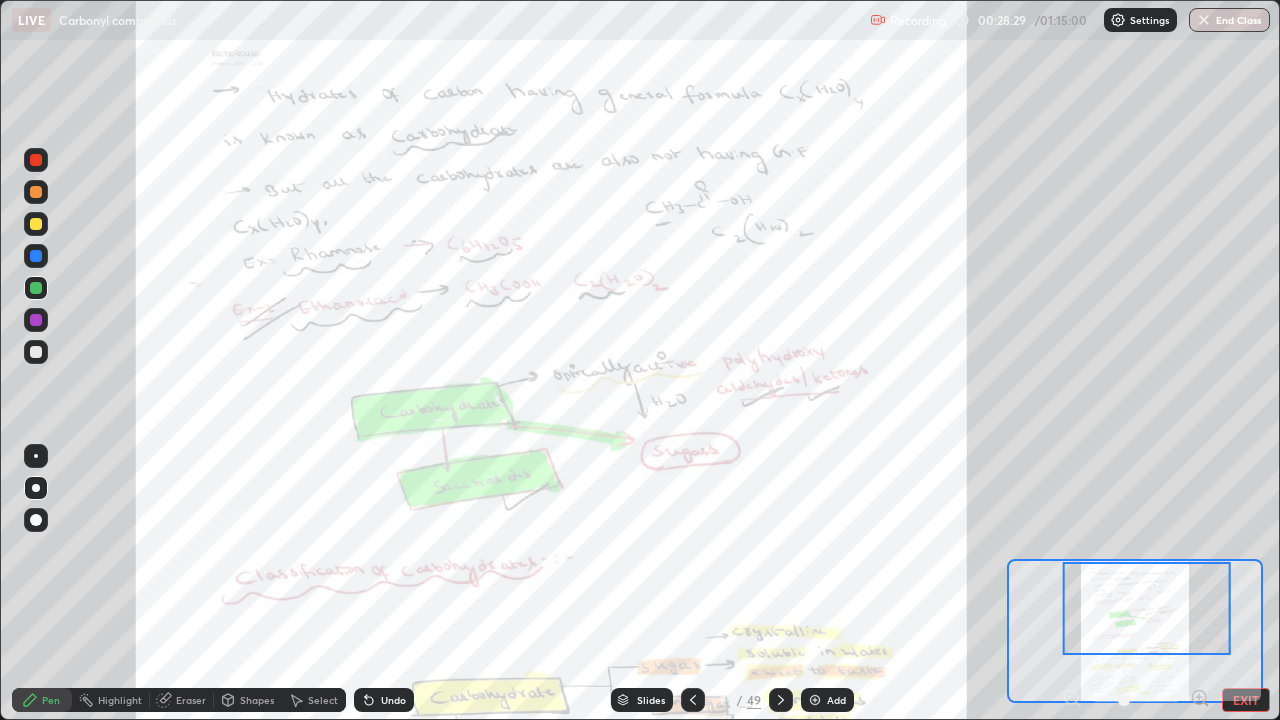 click 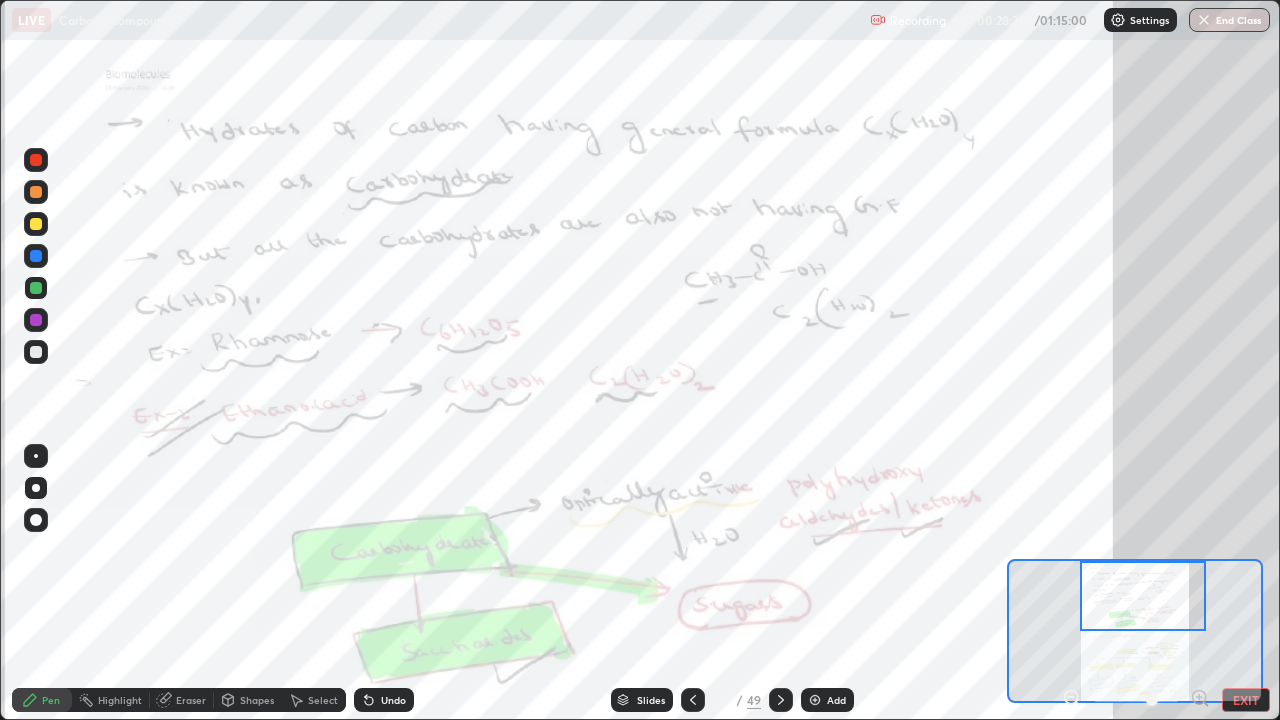click 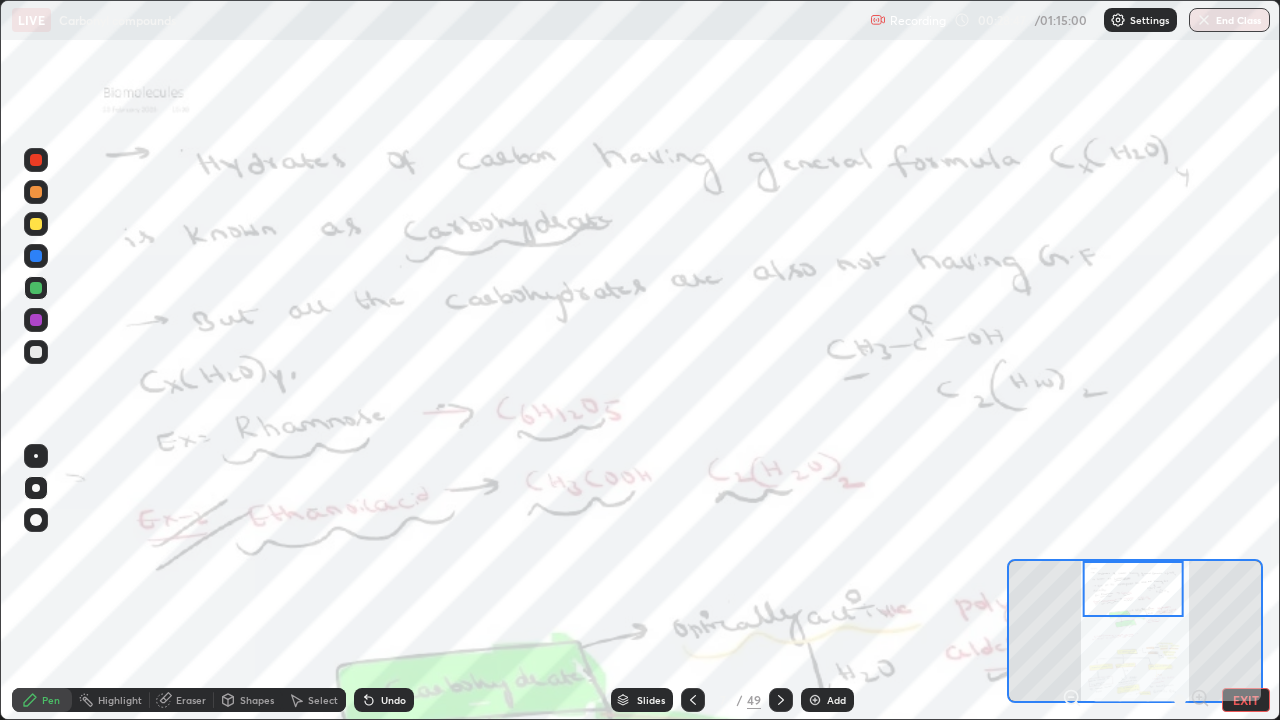 click at bounding box center [36, 160] 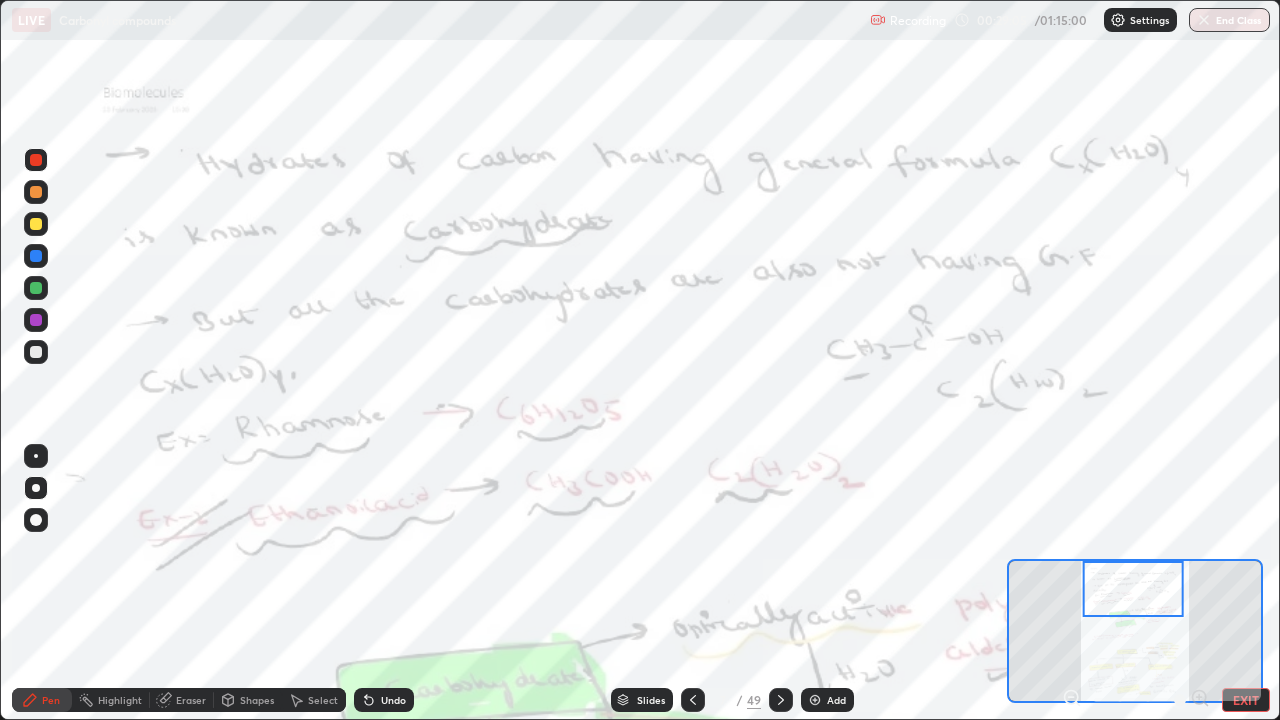 click at bounding box center (1135, 631) 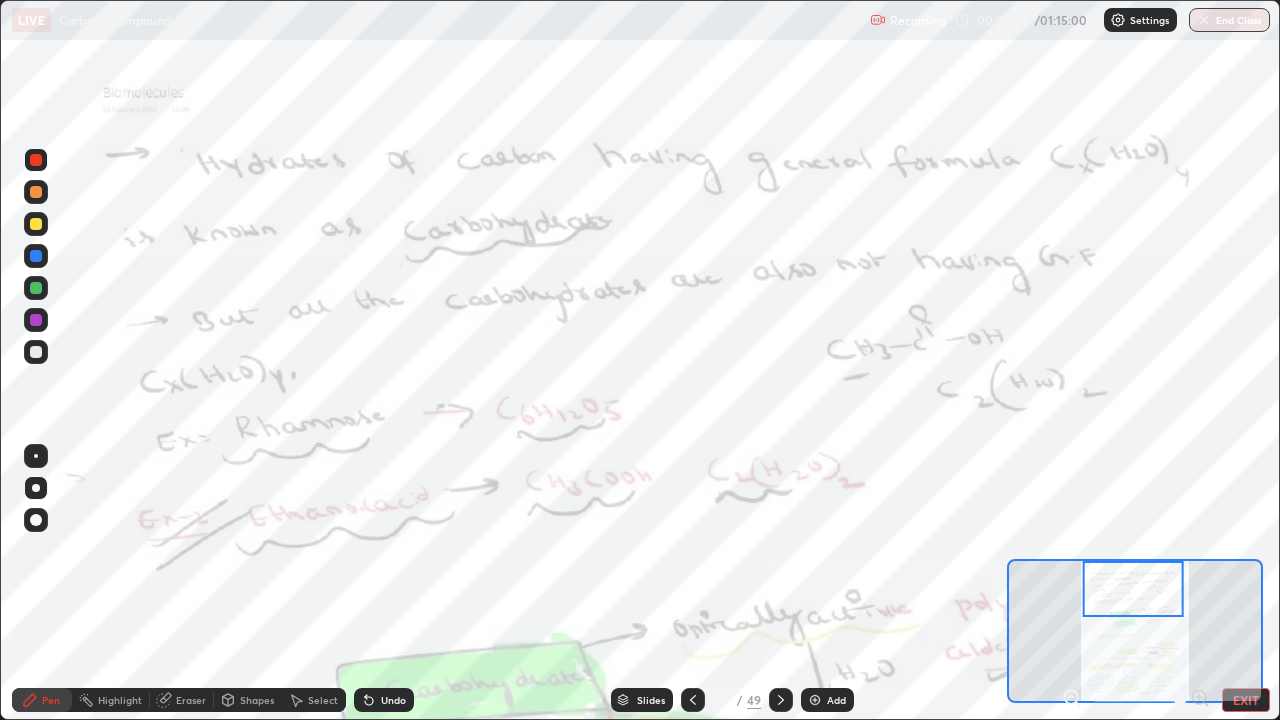 click at bounding box center [1135, 631] 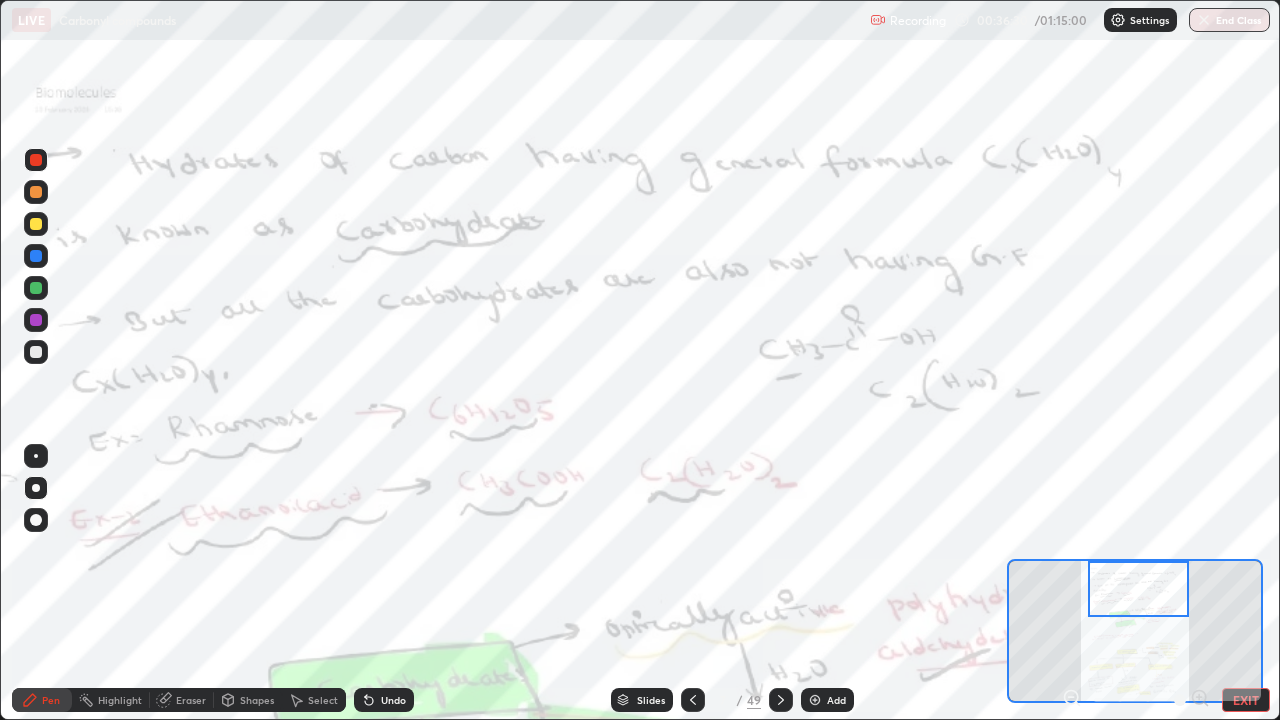 click on "Add" at bounding box center (836, 700) 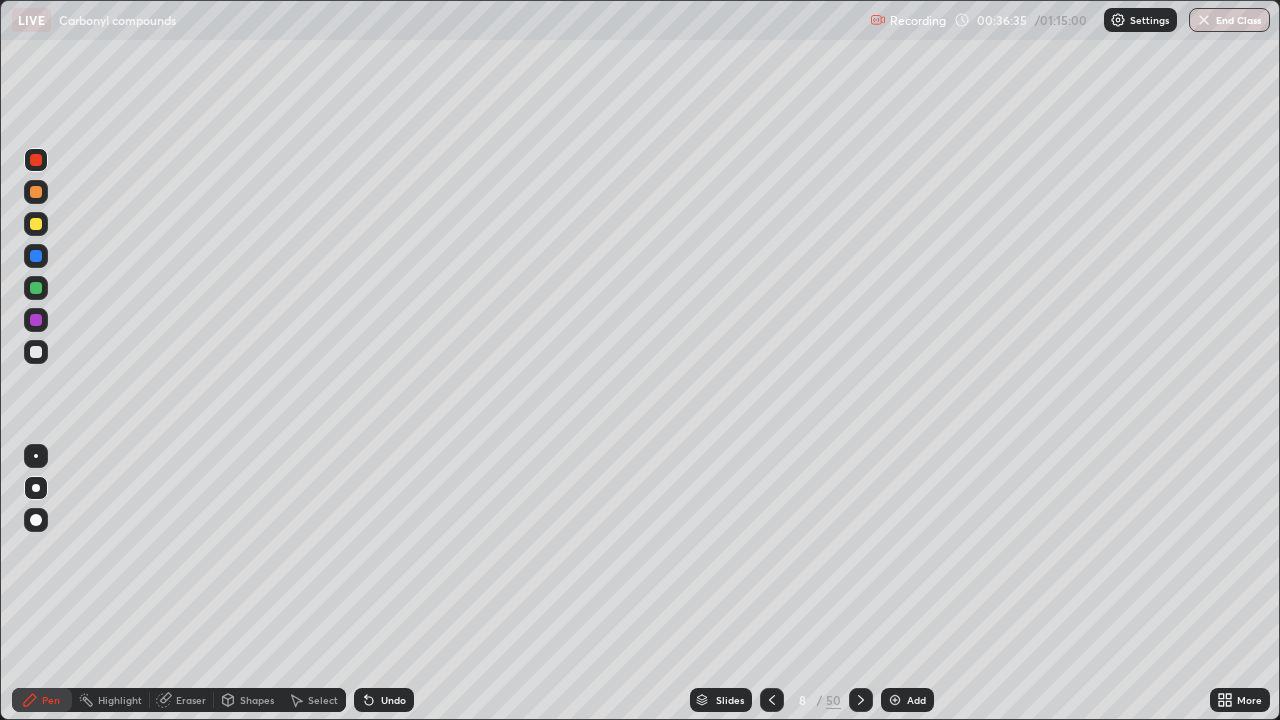 click at bounding box center [36, 352] 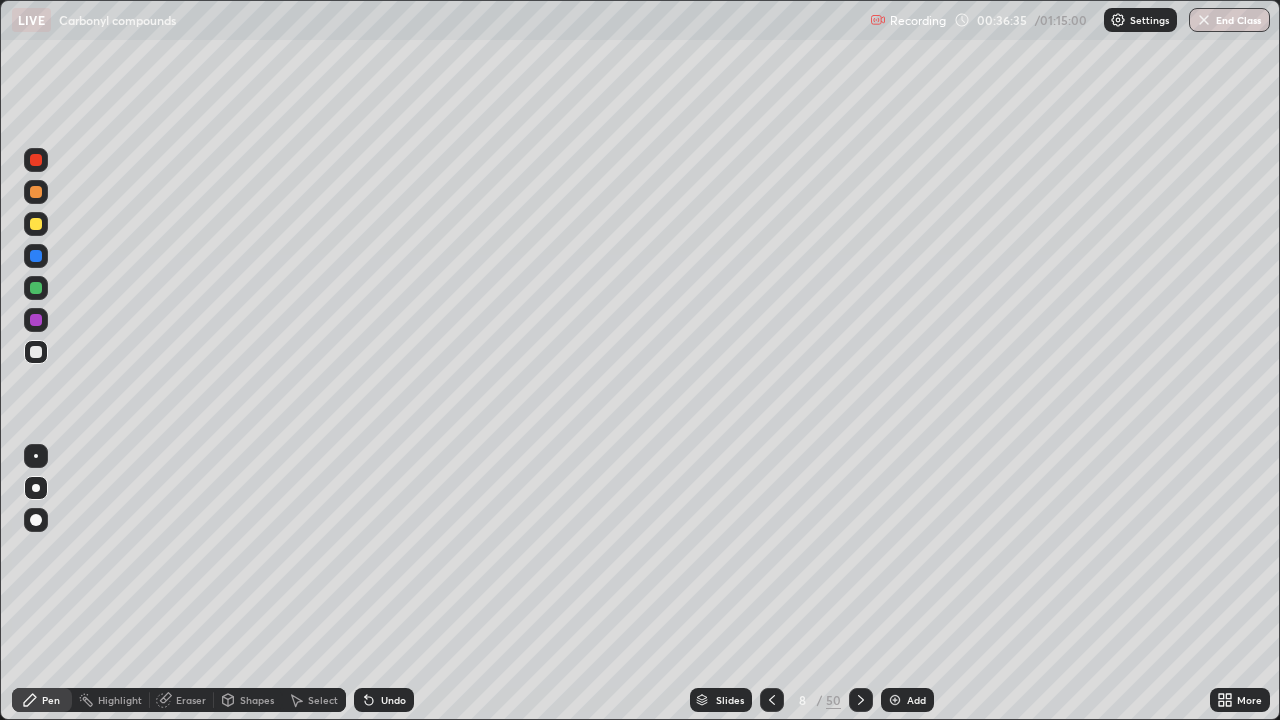 click at bounding box center [36, 352] 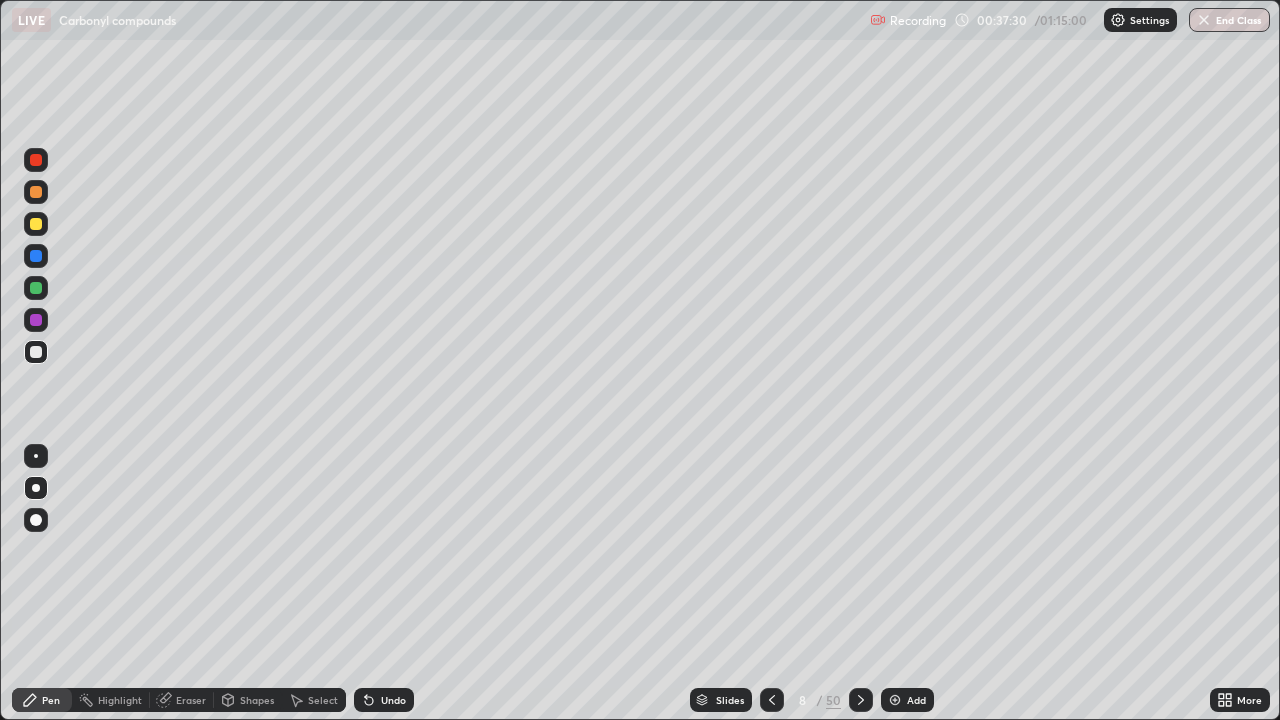 click at bounding box center [772, 700] 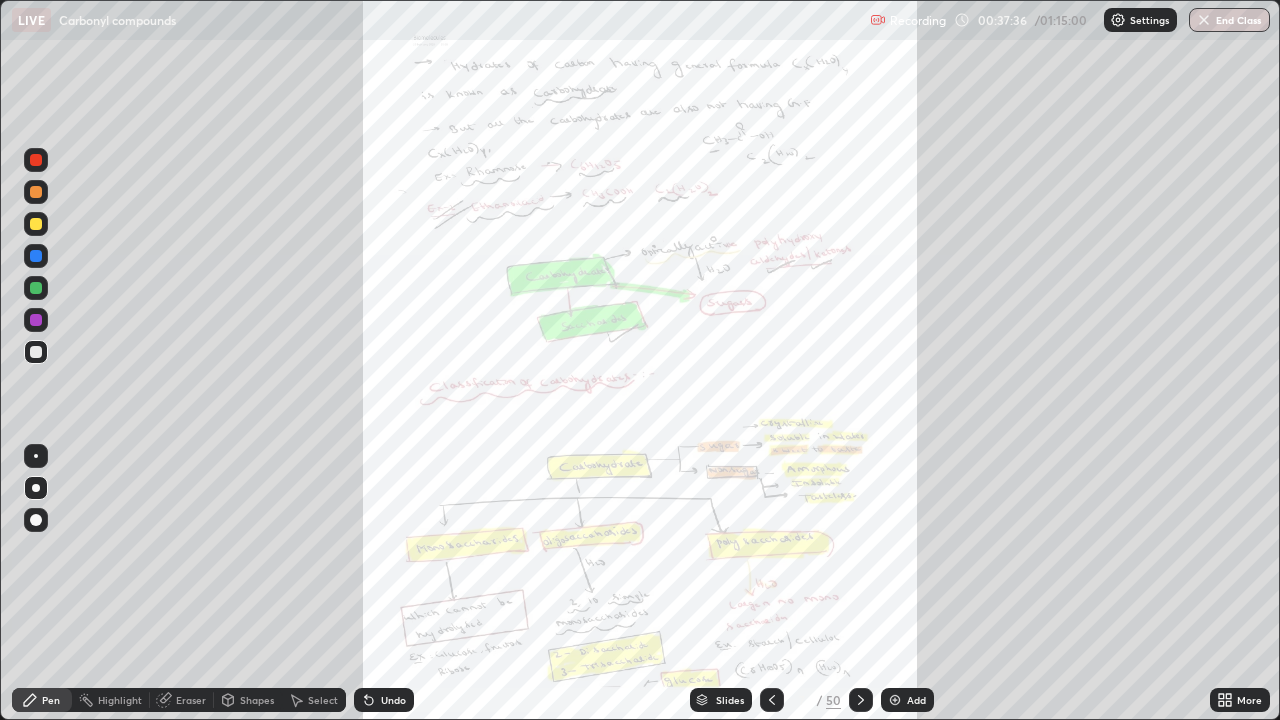 click at bounding box center (861, 700) 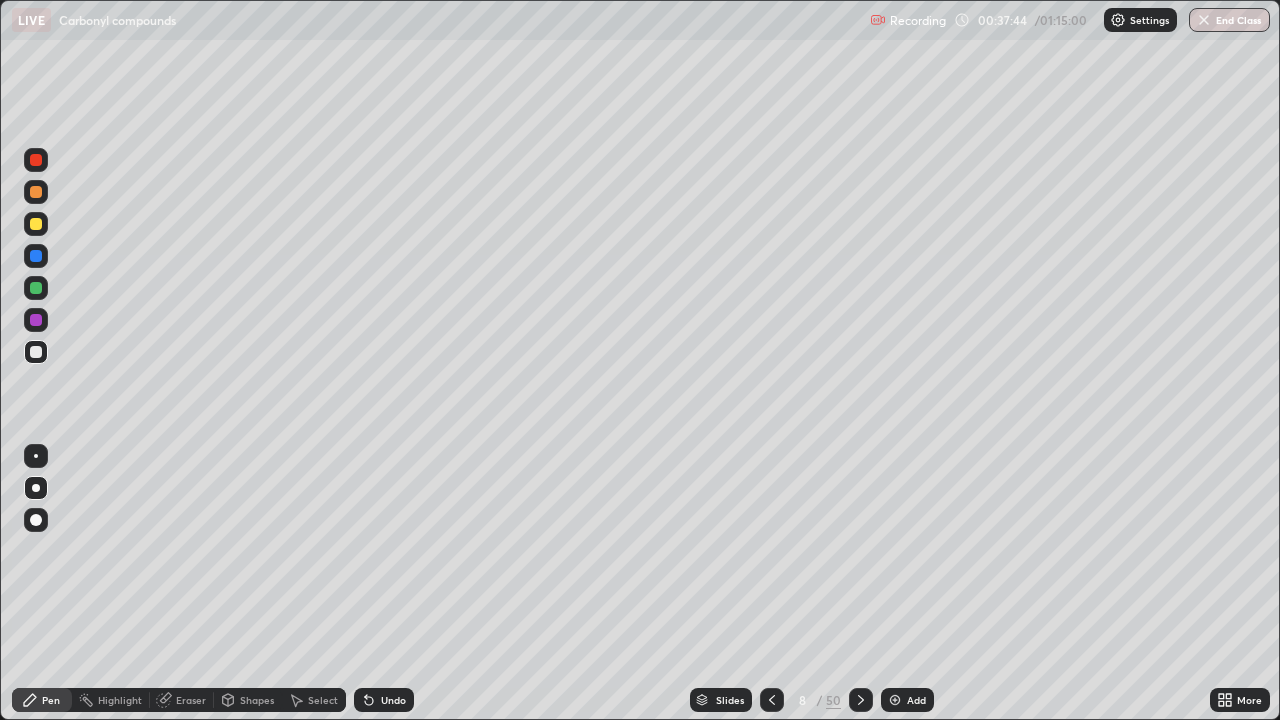 click on "Undo" at bounding box center (393, 700) 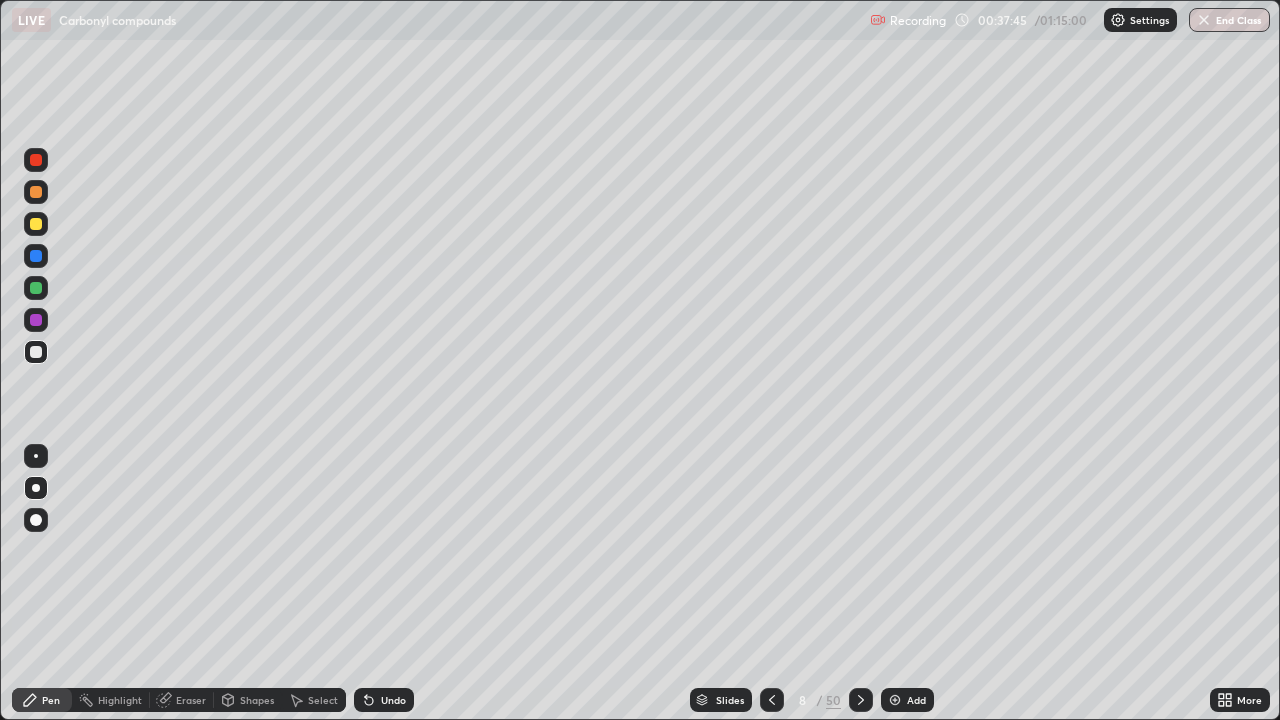 click on "Undo" at bounding box center [384, 700] 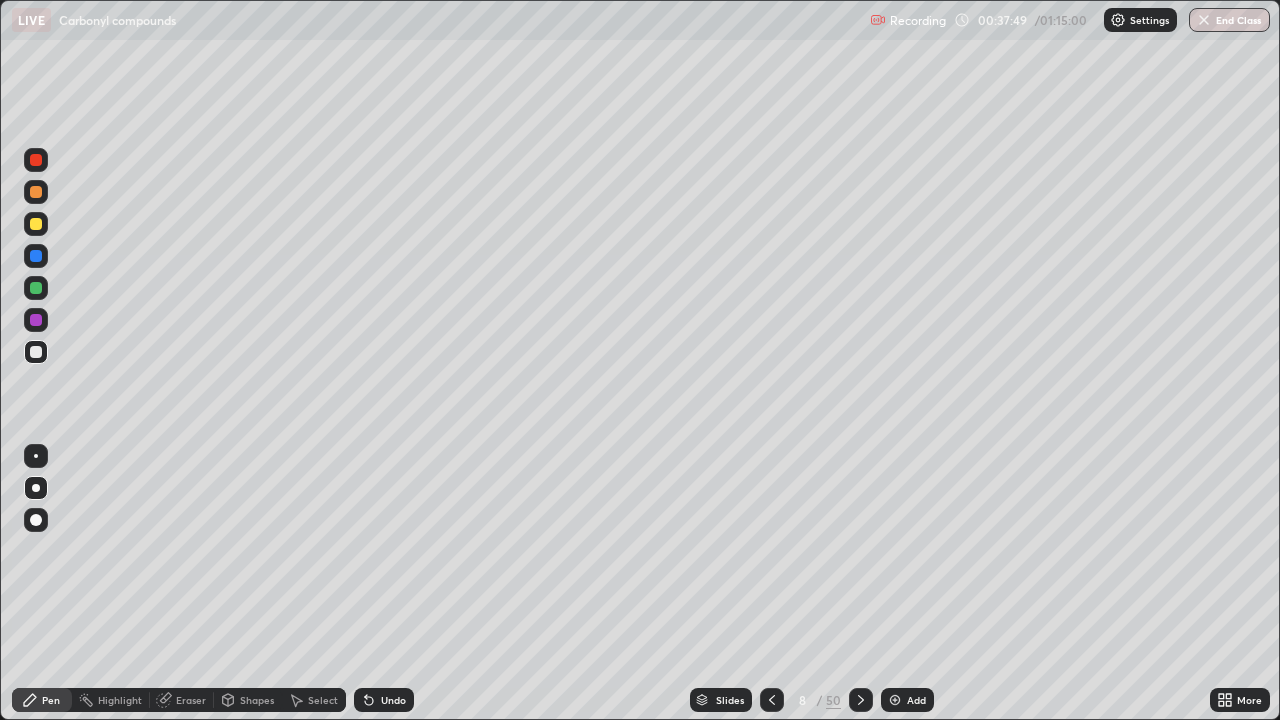 click on "Undo" at bounding box center [393, 700] 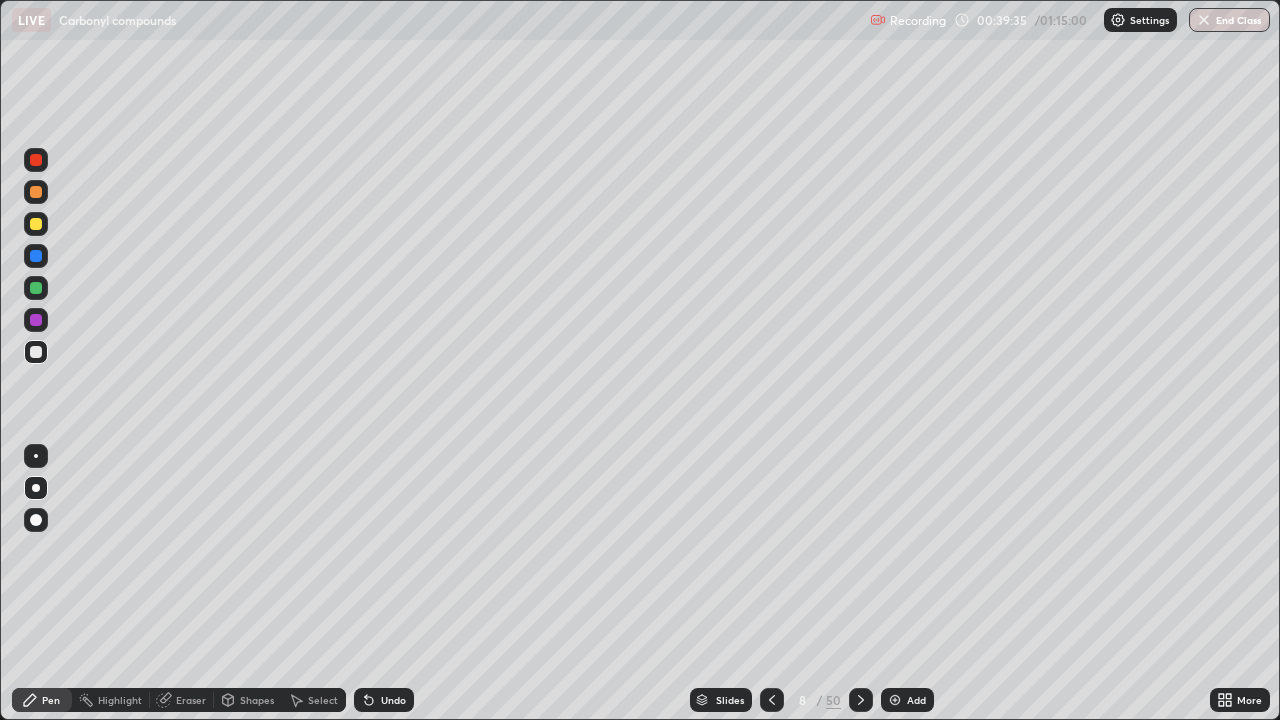 click 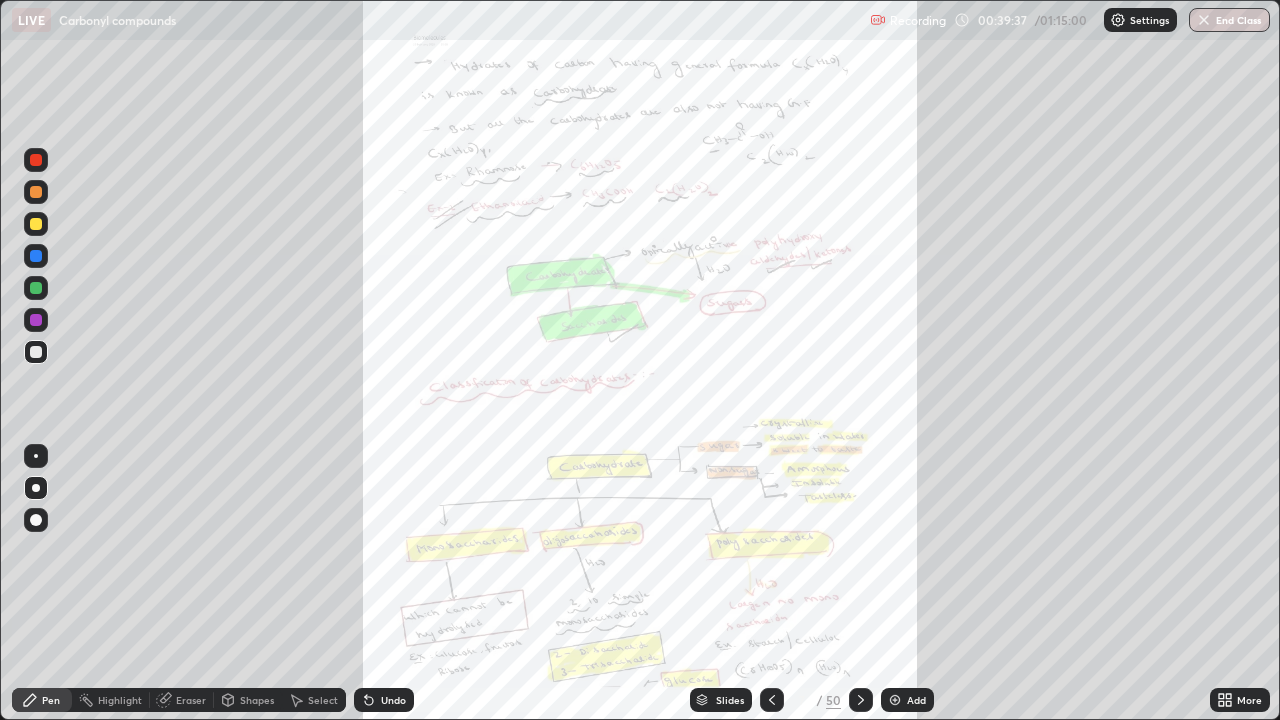click on "More" at bounding box center (1249, 700) 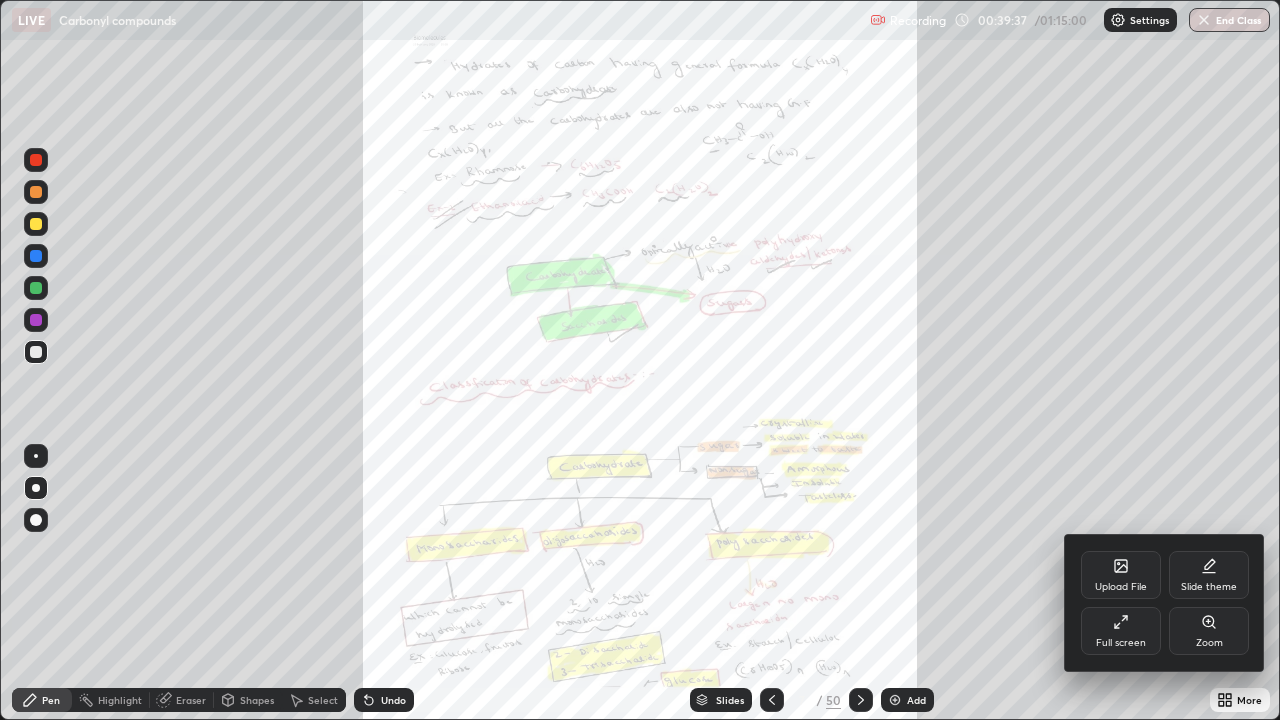 click on "Zoom" at bounding box center (1209, 631) 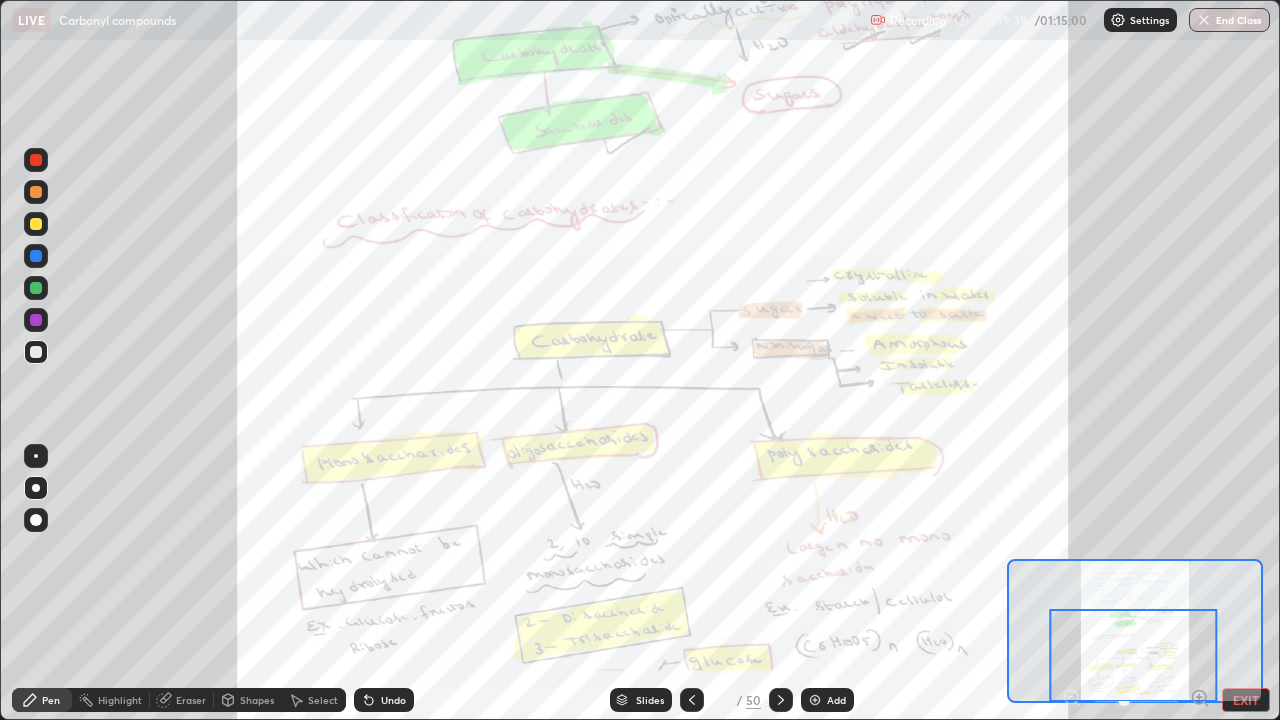 click 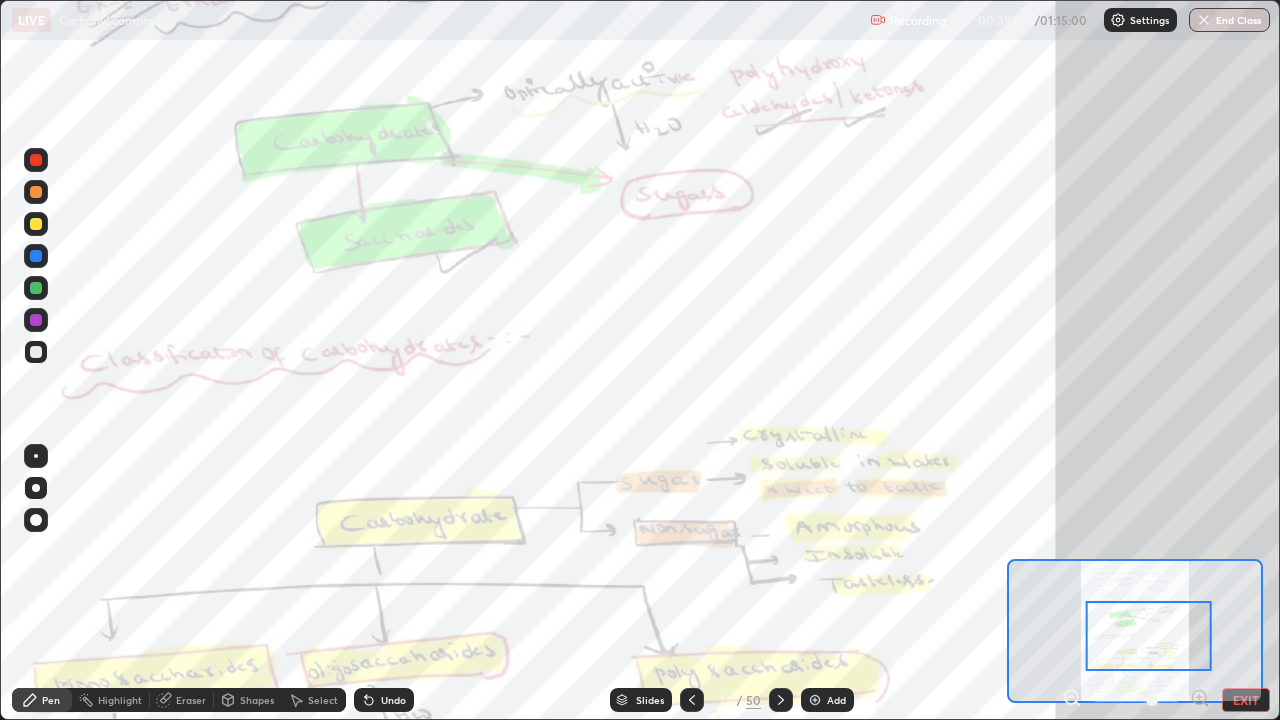 click at bounding box center [36, 160] 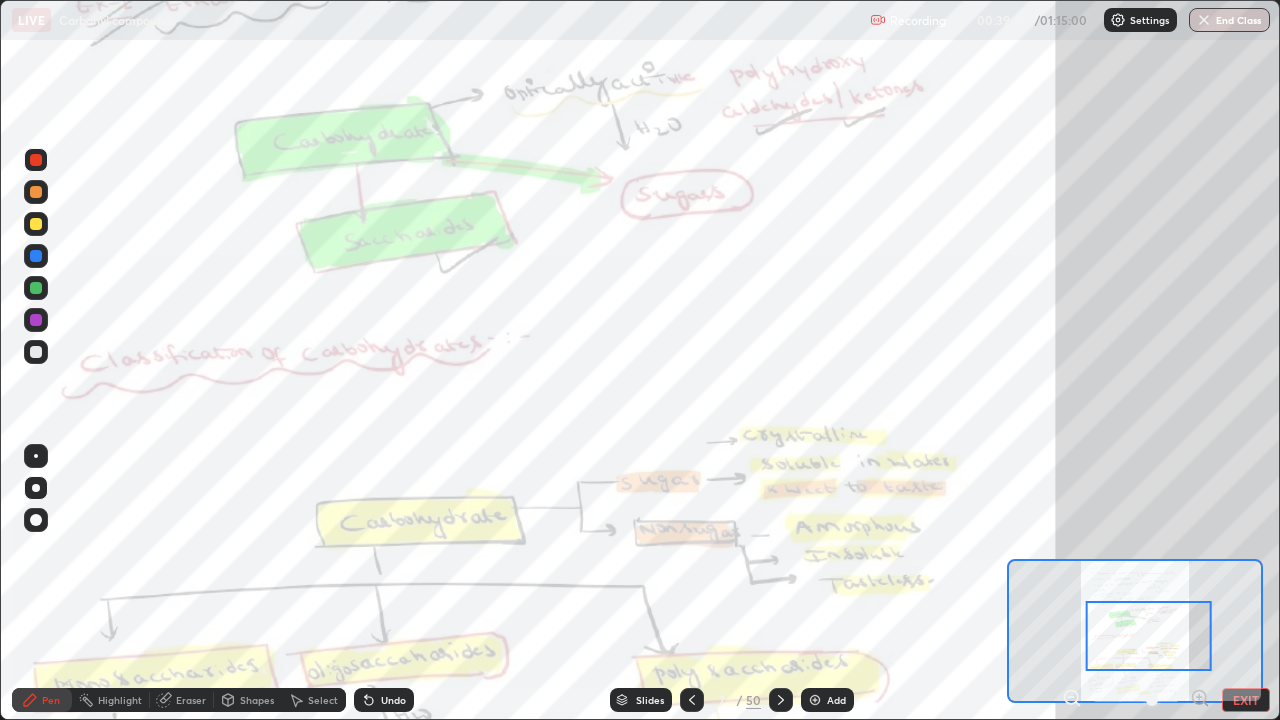 click at bounding box center [36, 488] 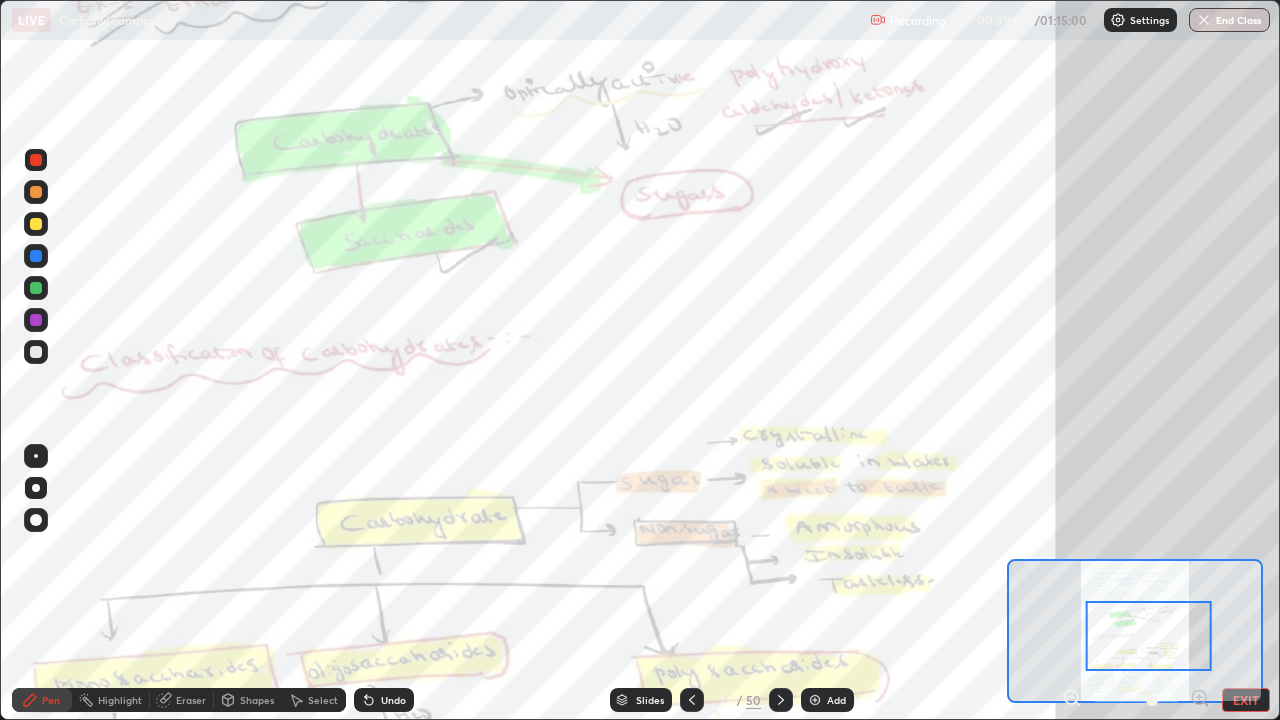 click at bounding box center (36, 456) 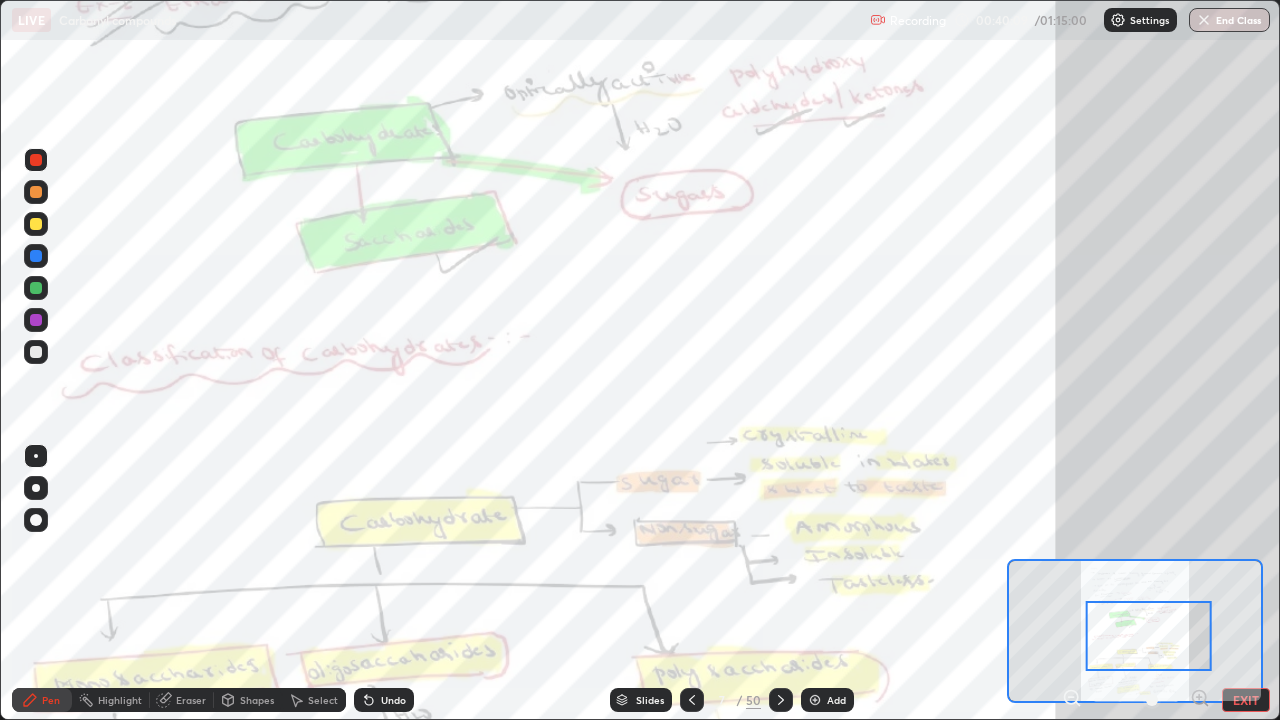 click on "Undo" at bounding box center [384, 700] 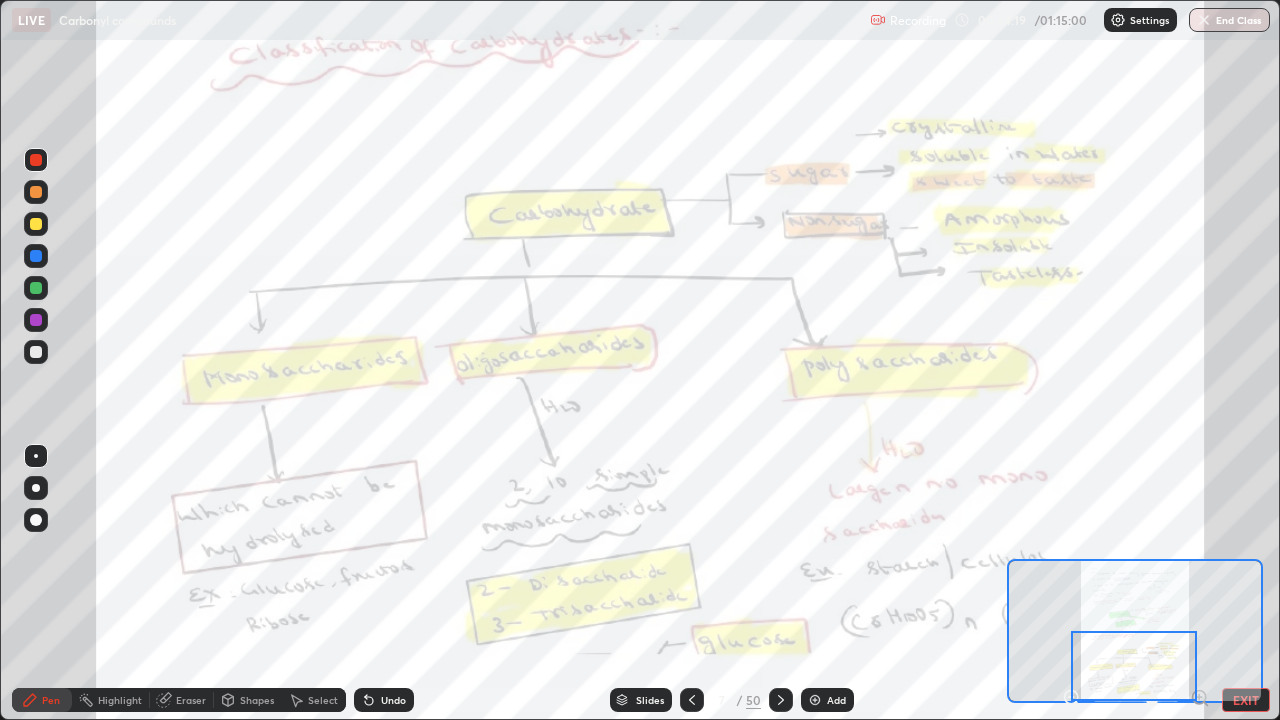 click on "Add" at bounding box center (836, 700) 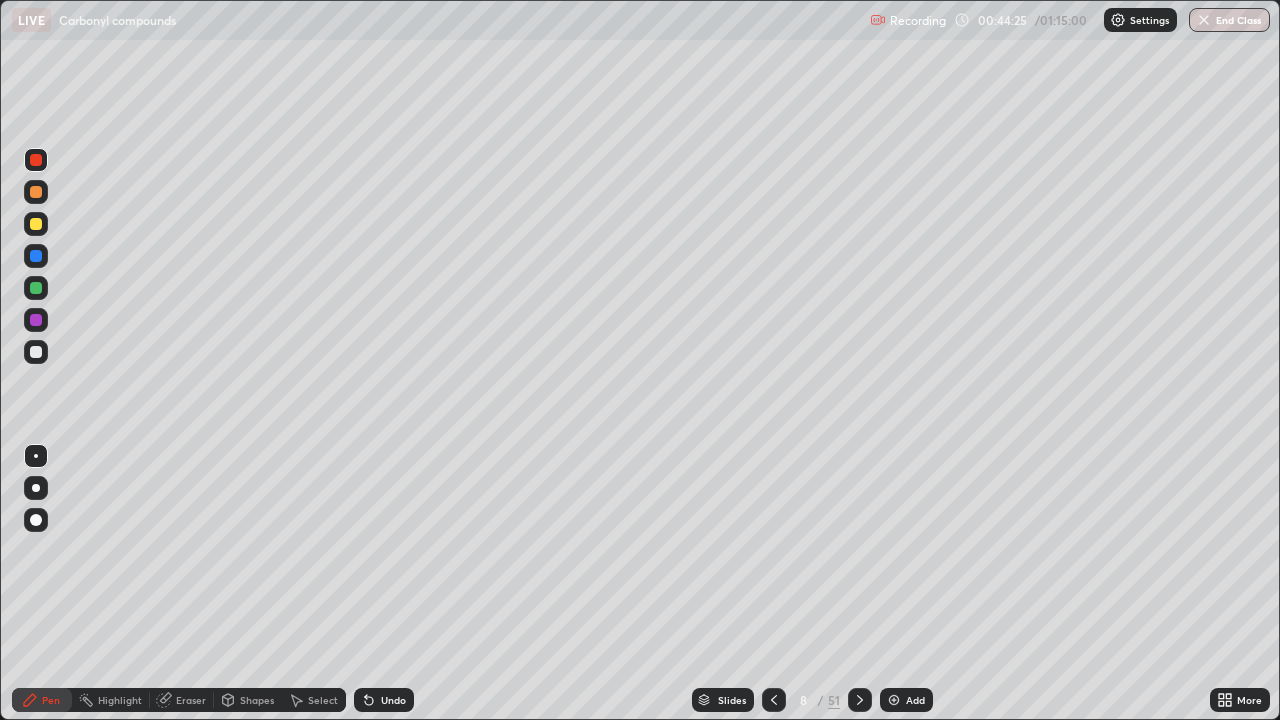 click at bounding box center [36, 224] 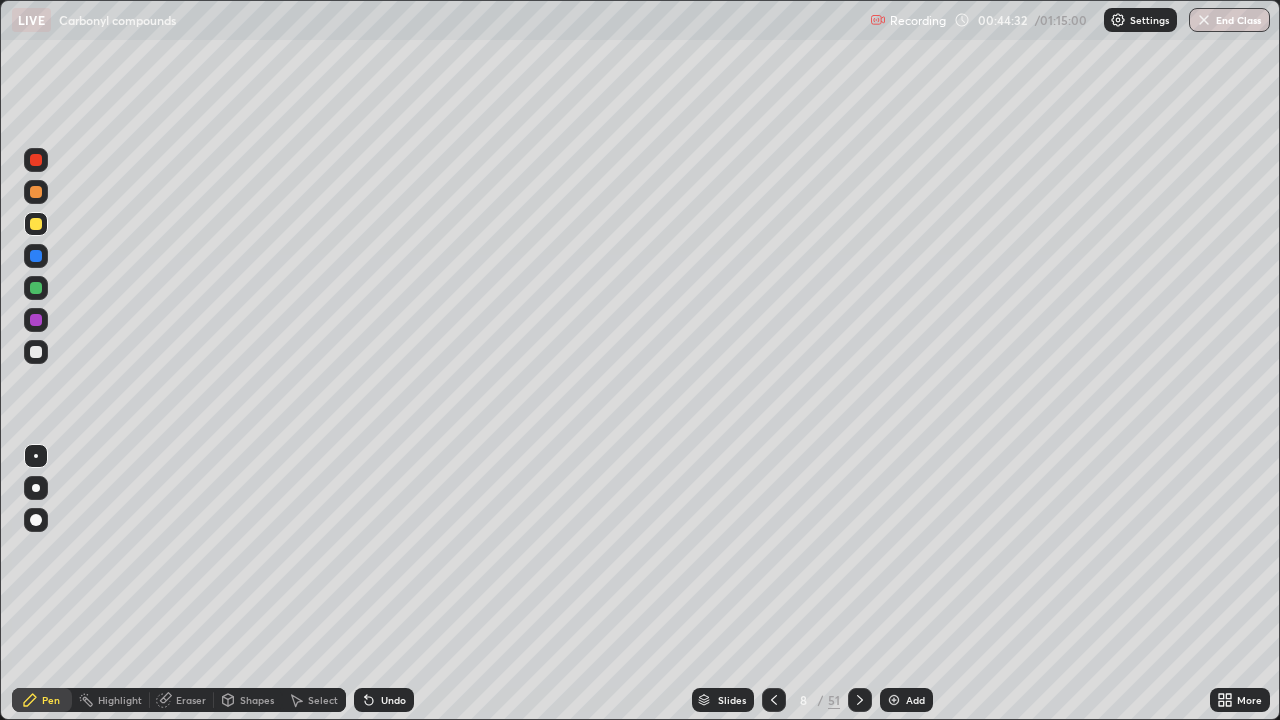 click at bounding box center (36, 488) 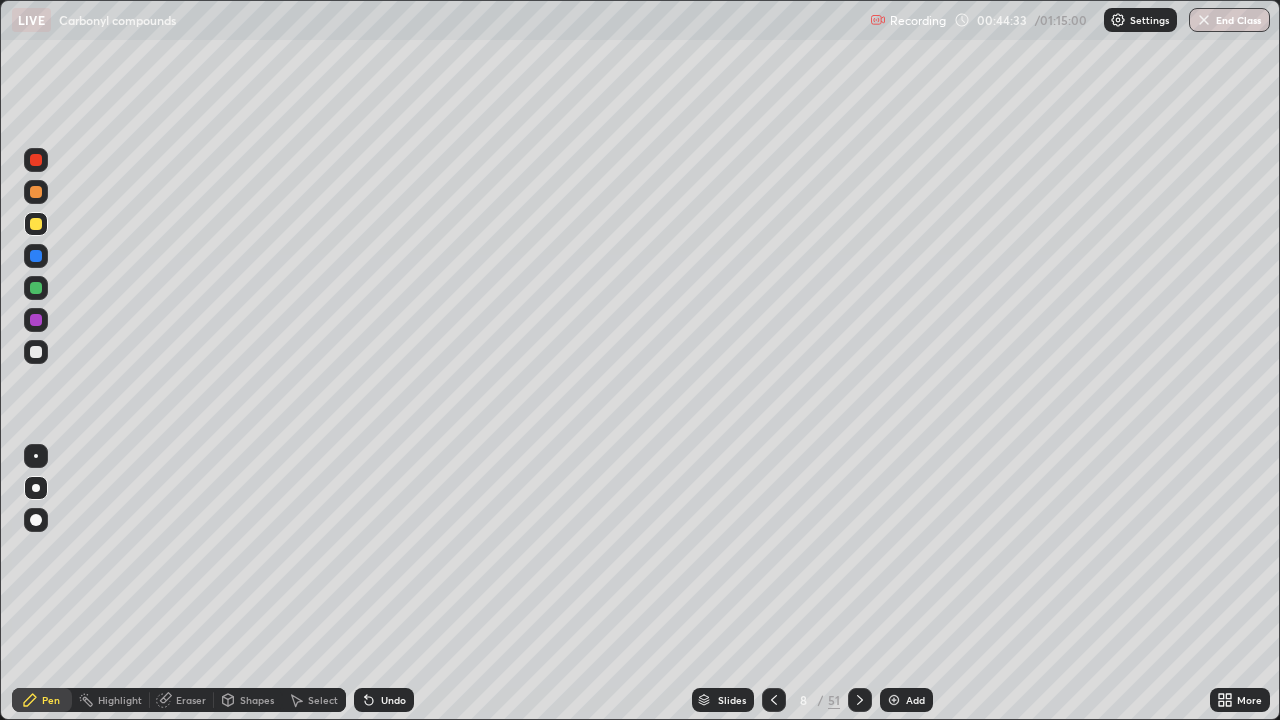 click 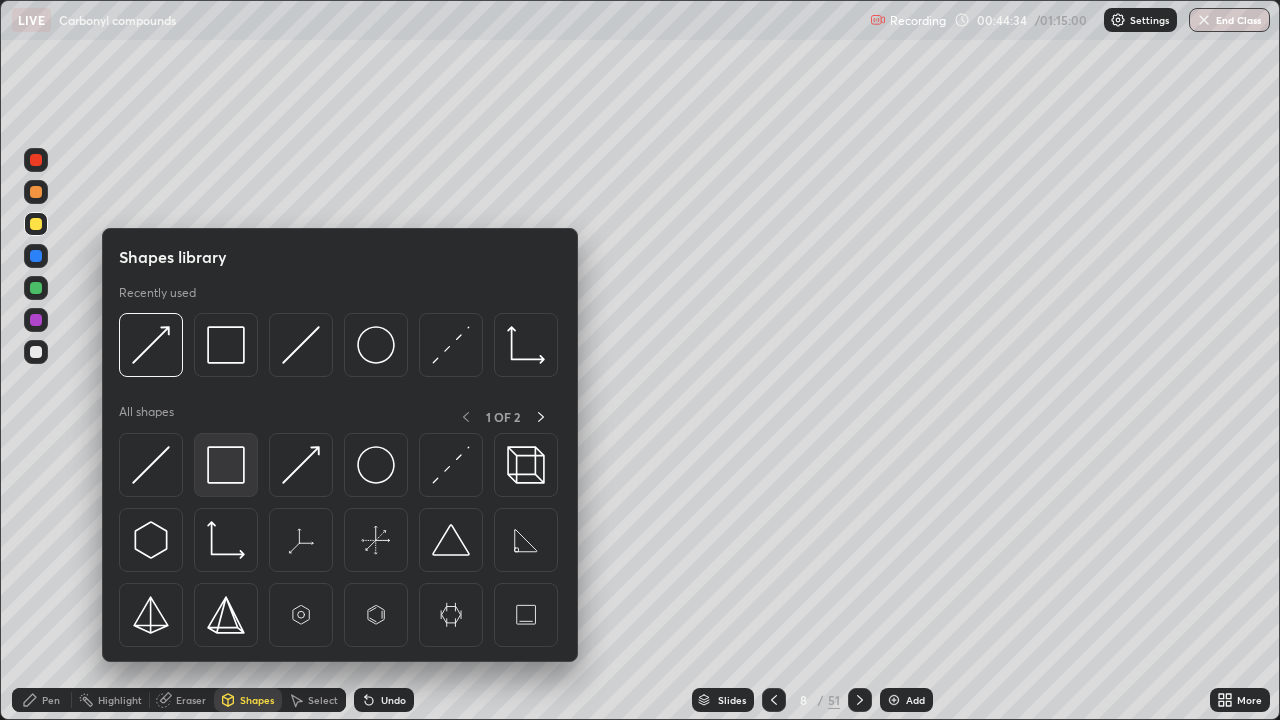click at bounding box center (226, 465) 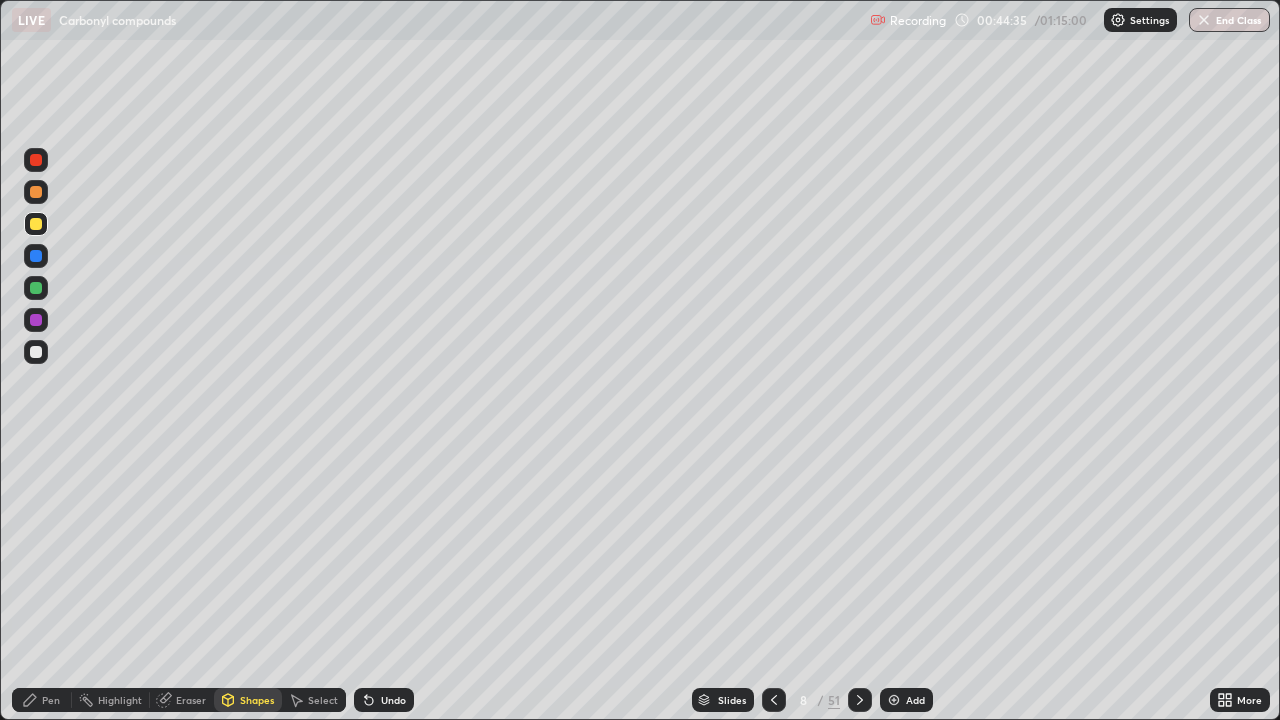 click at bounding box center [36, 320] 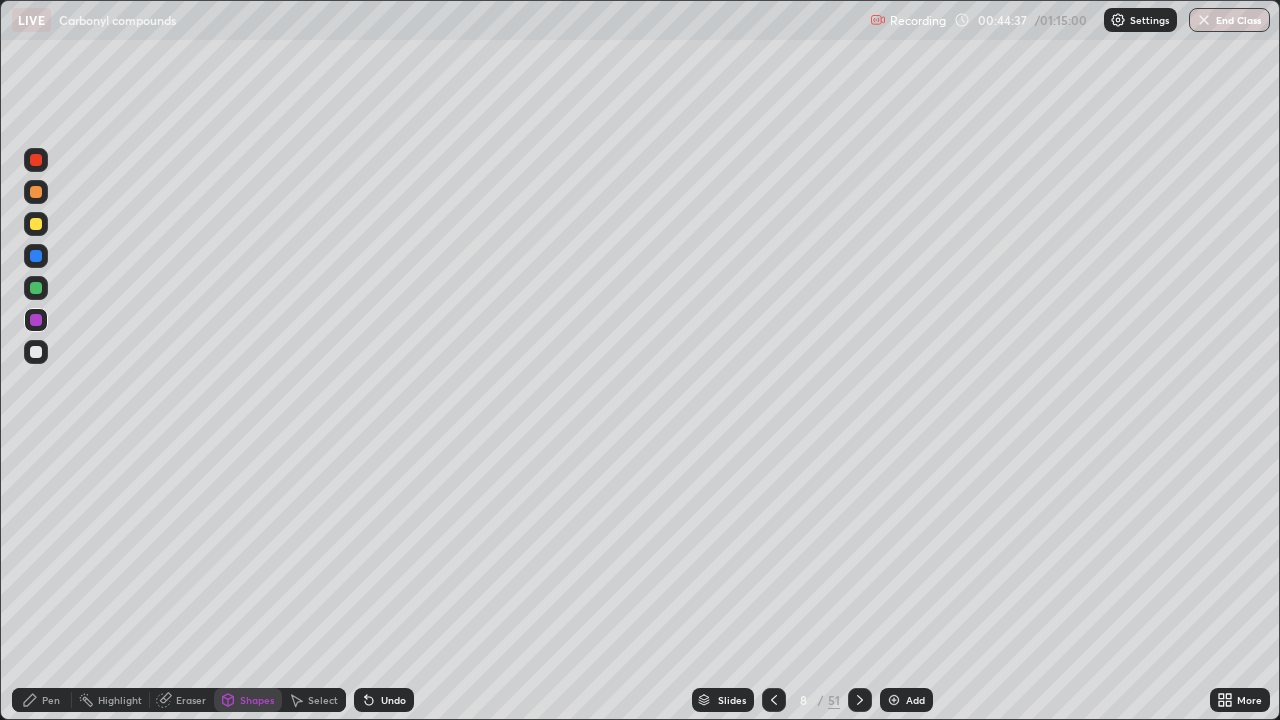 click on "Pen" at bounding box center (51, 700) 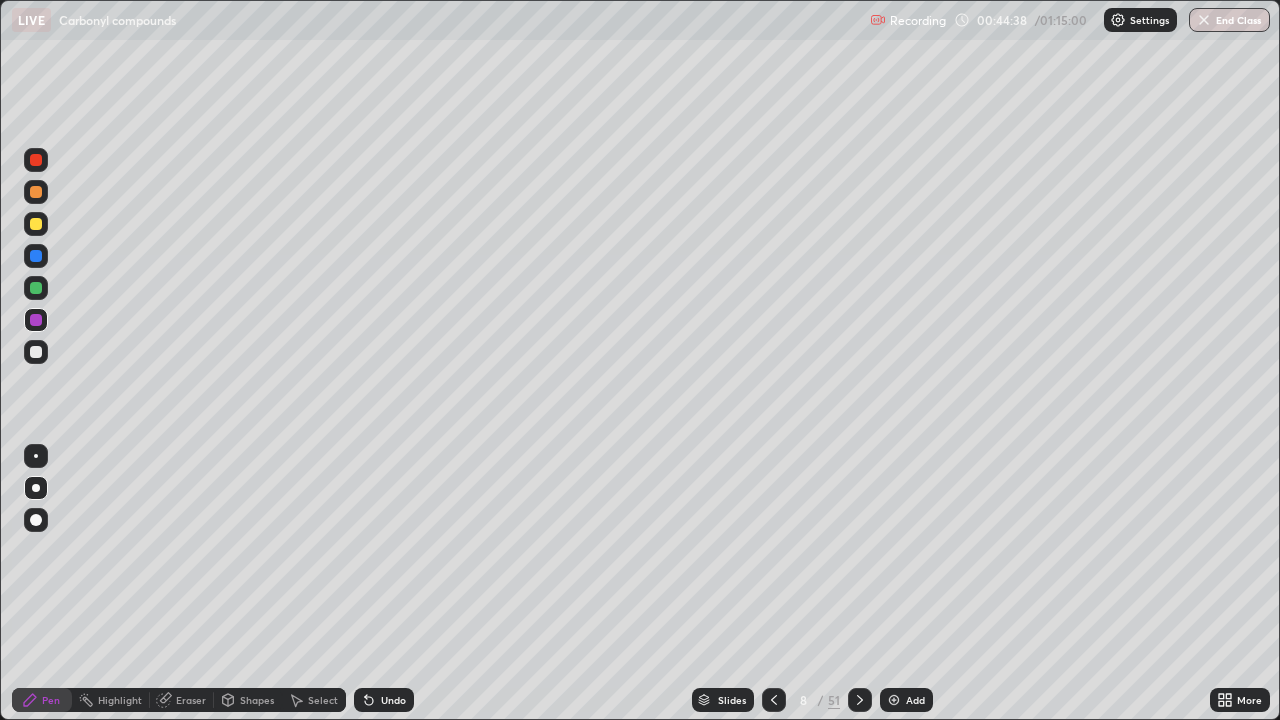 click at bounding box center (36, 352) 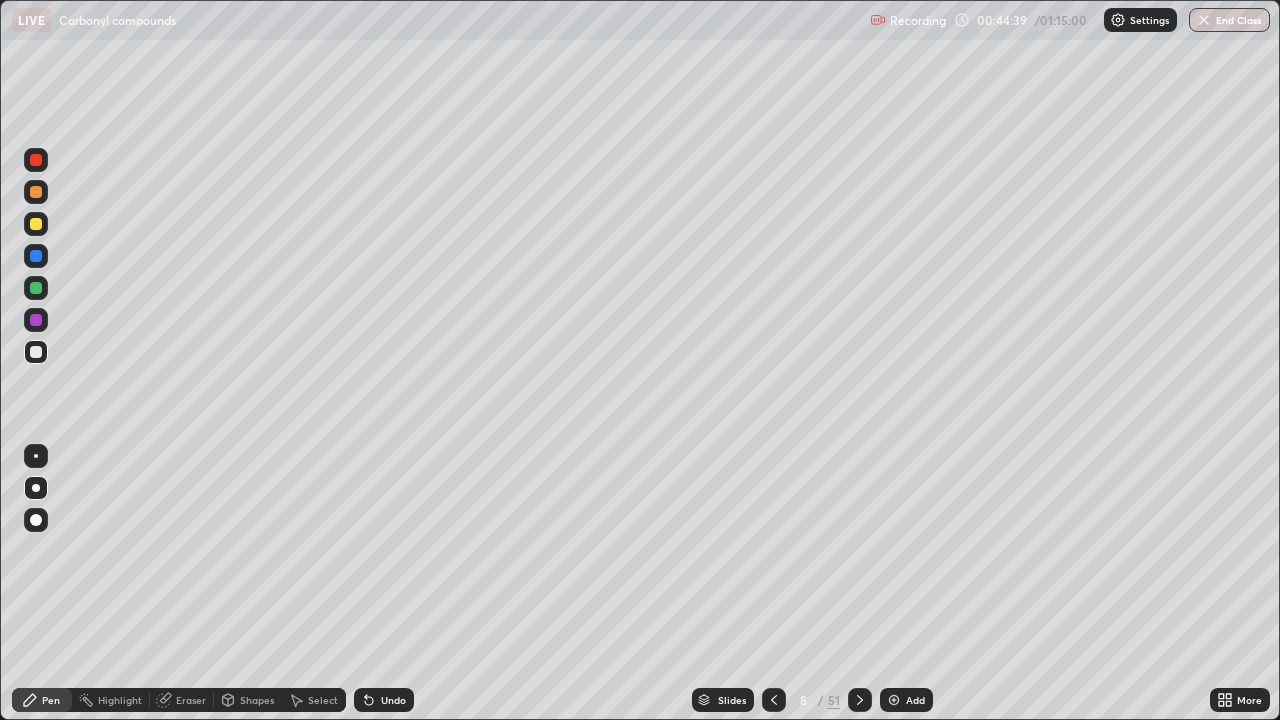 click on "Shapes" at bounding box center [257, 700] 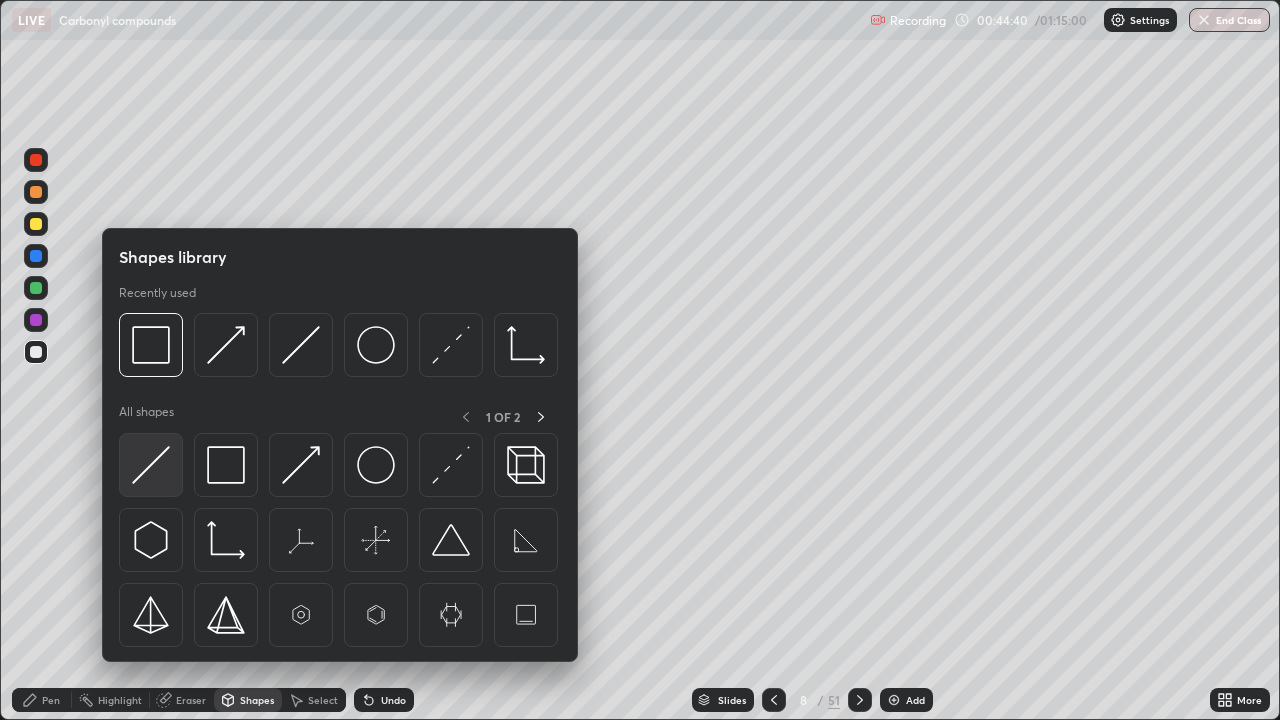 click at bounding box center [151, 465] 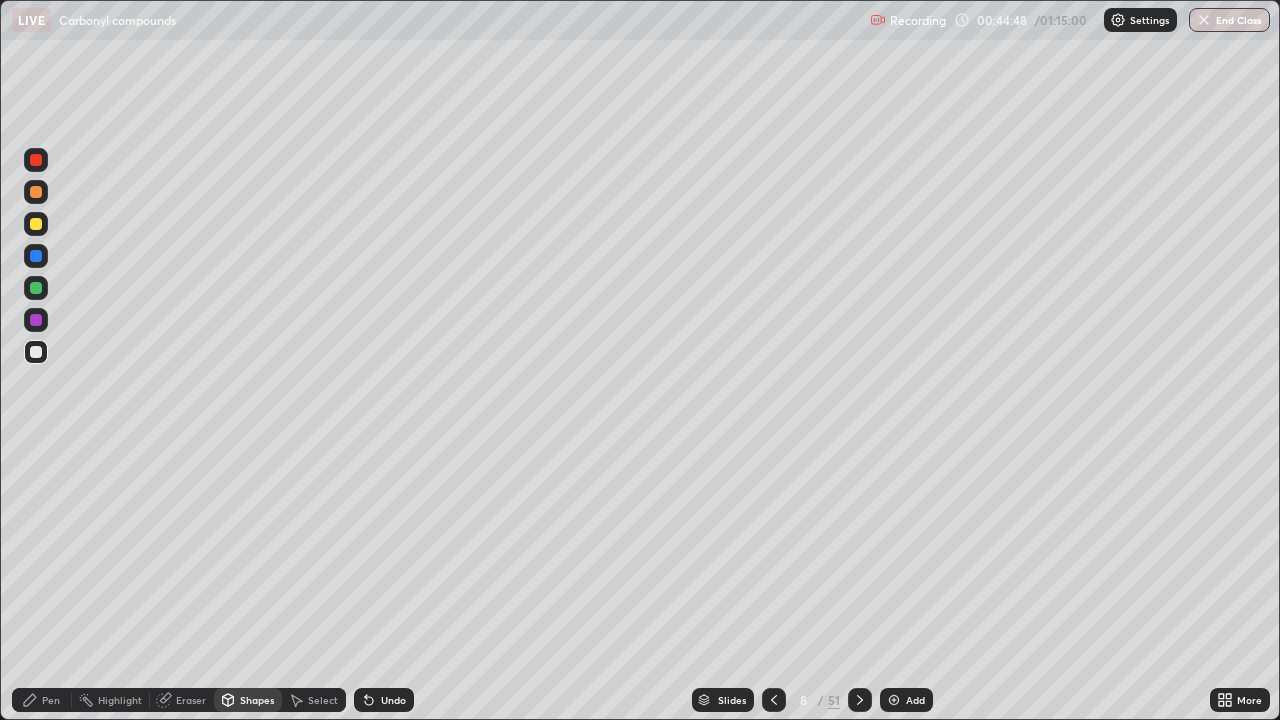 click on "Pen" at bounding box center (42, 700) 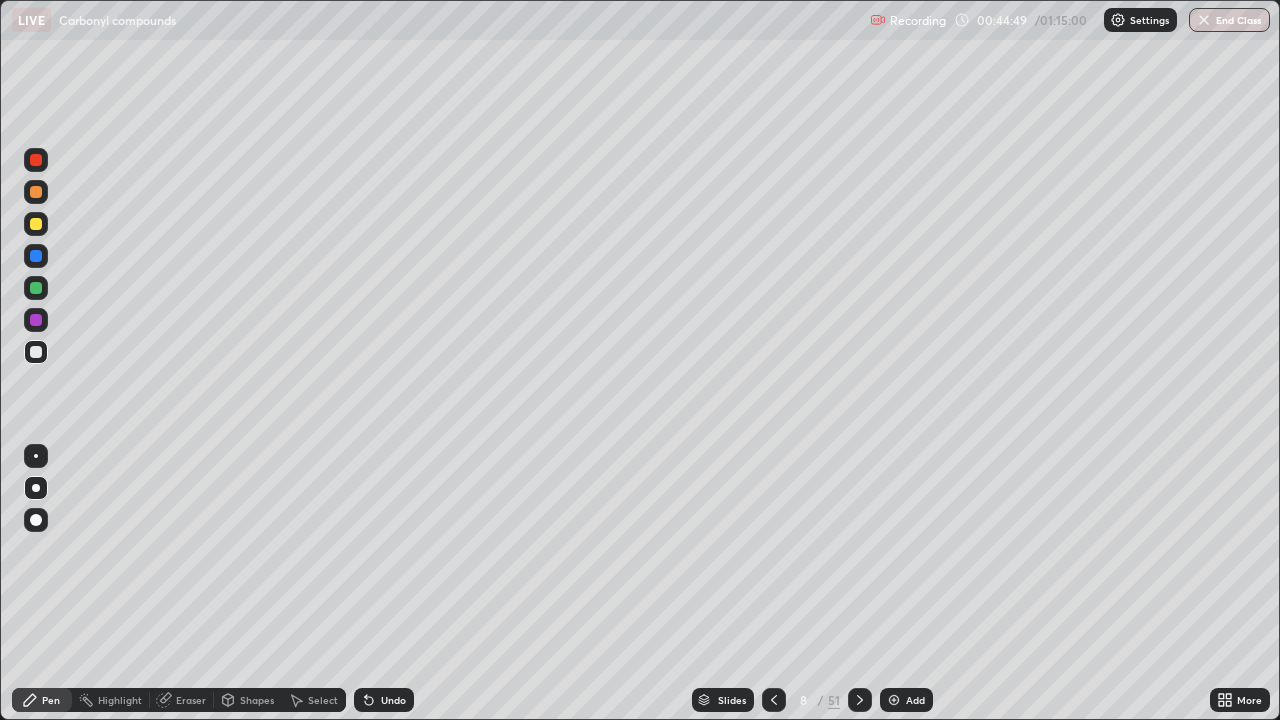 click at bounding box center (36, 320) 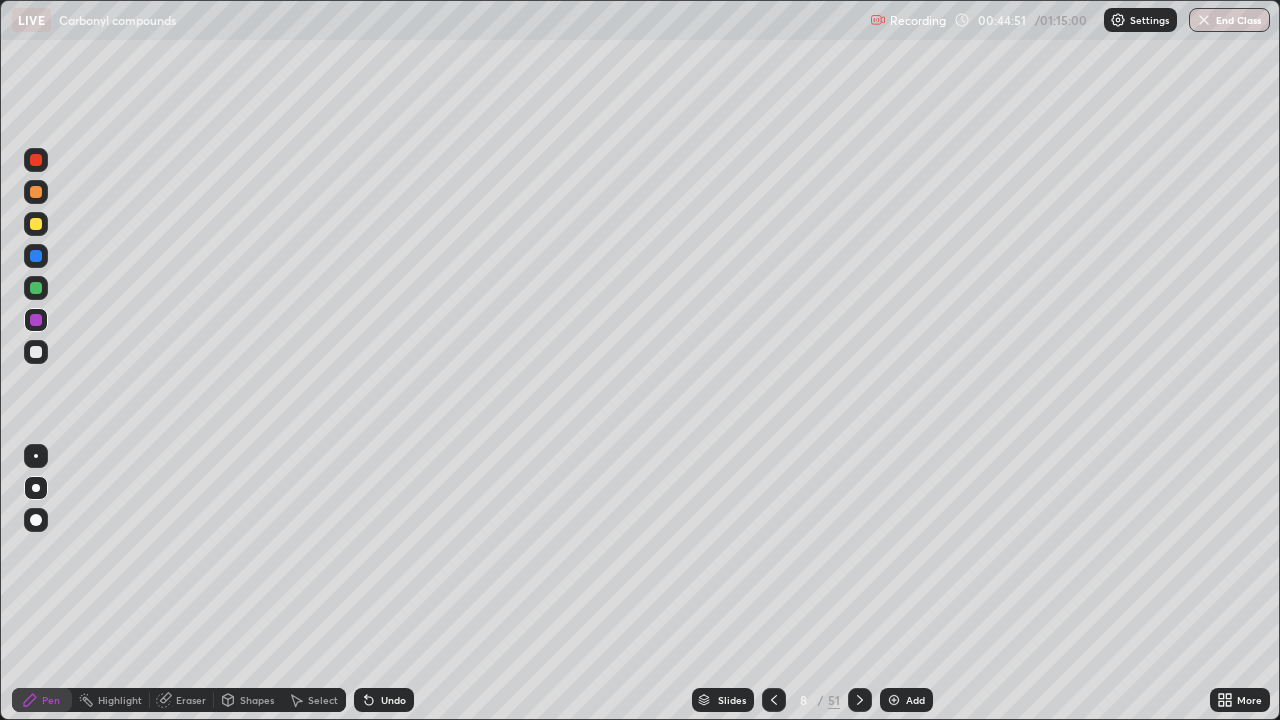 click 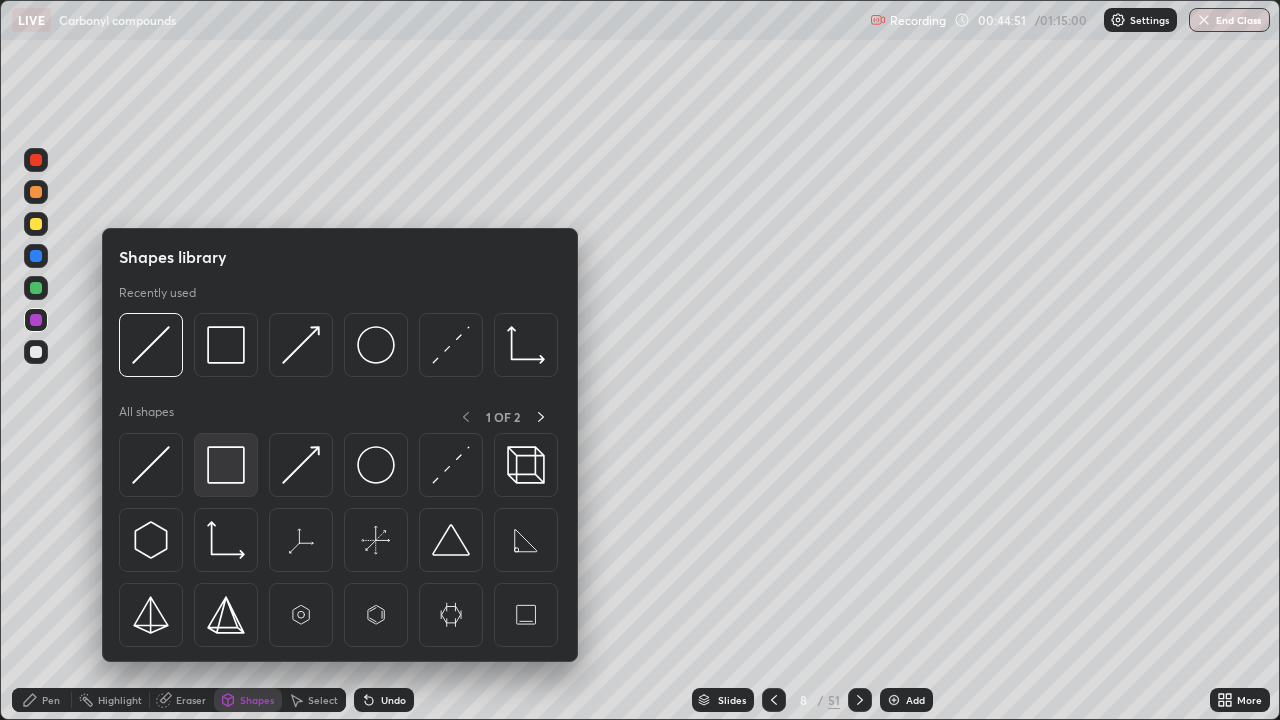 click at bounding box center [226, 465] 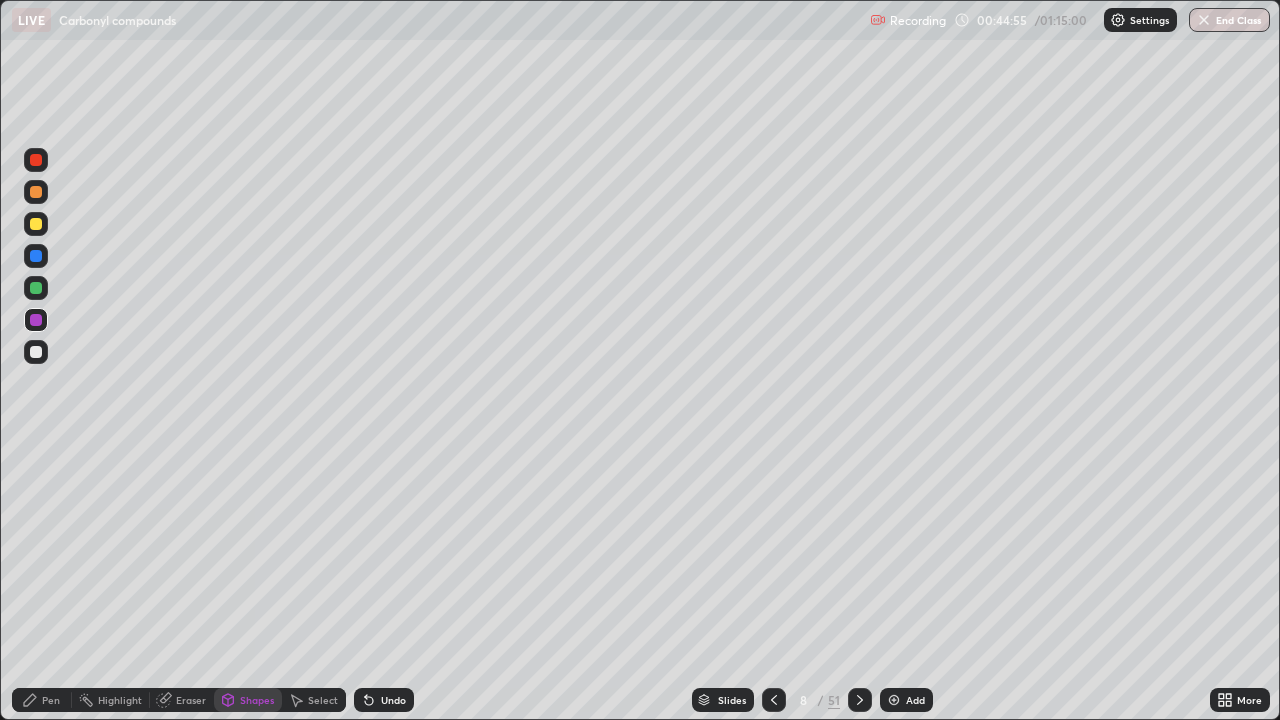 click on "Pen" at bounding box center [51, 700] 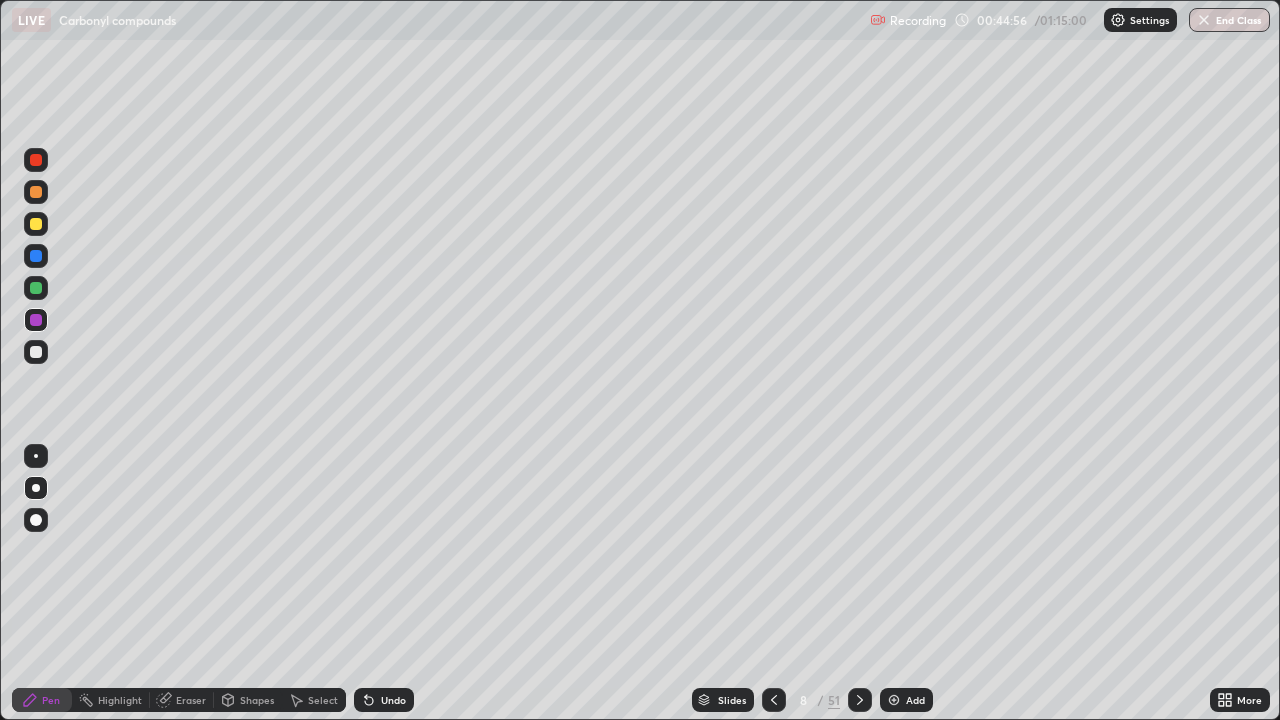 click at bounding box center (36, 352) 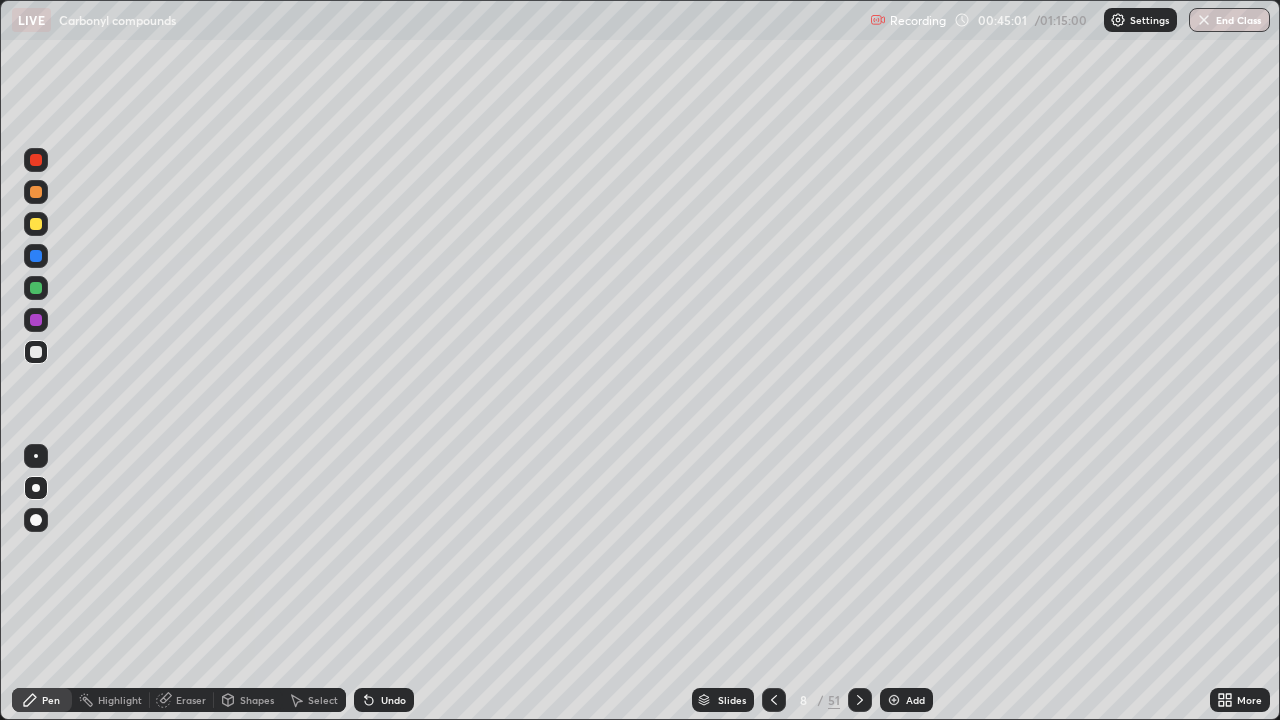 click 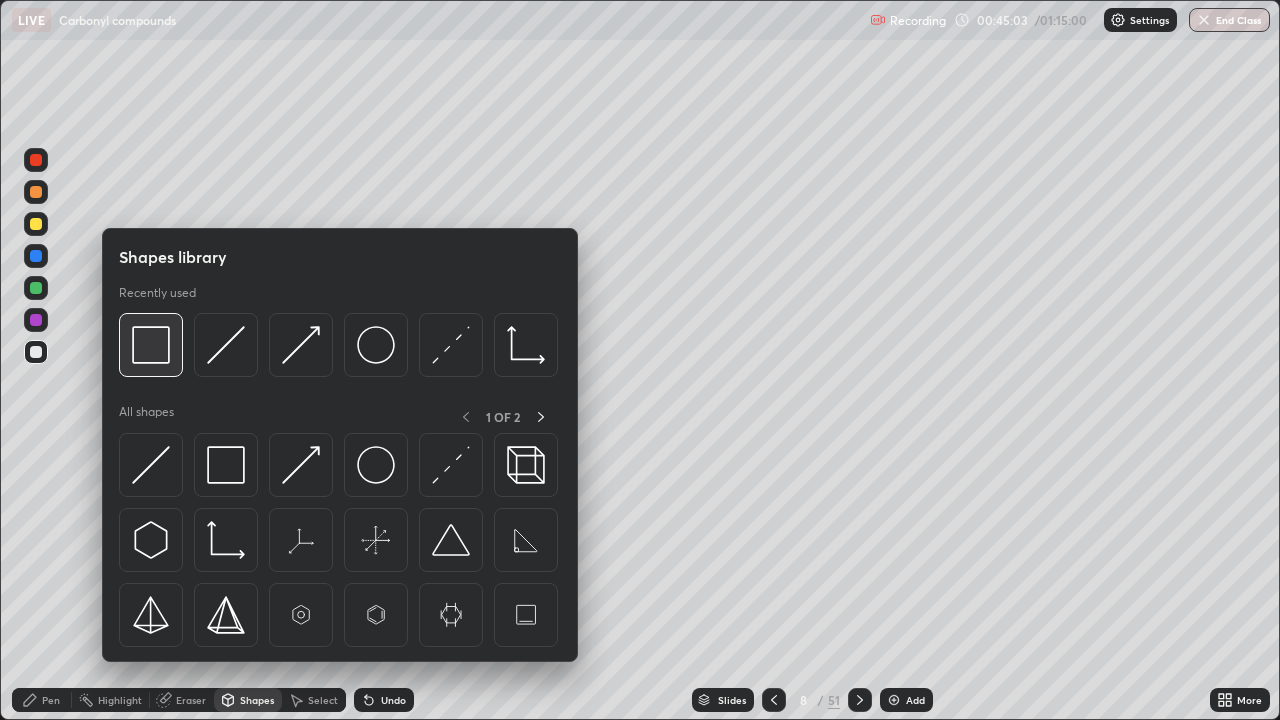 click at bounding box center (151, 345) 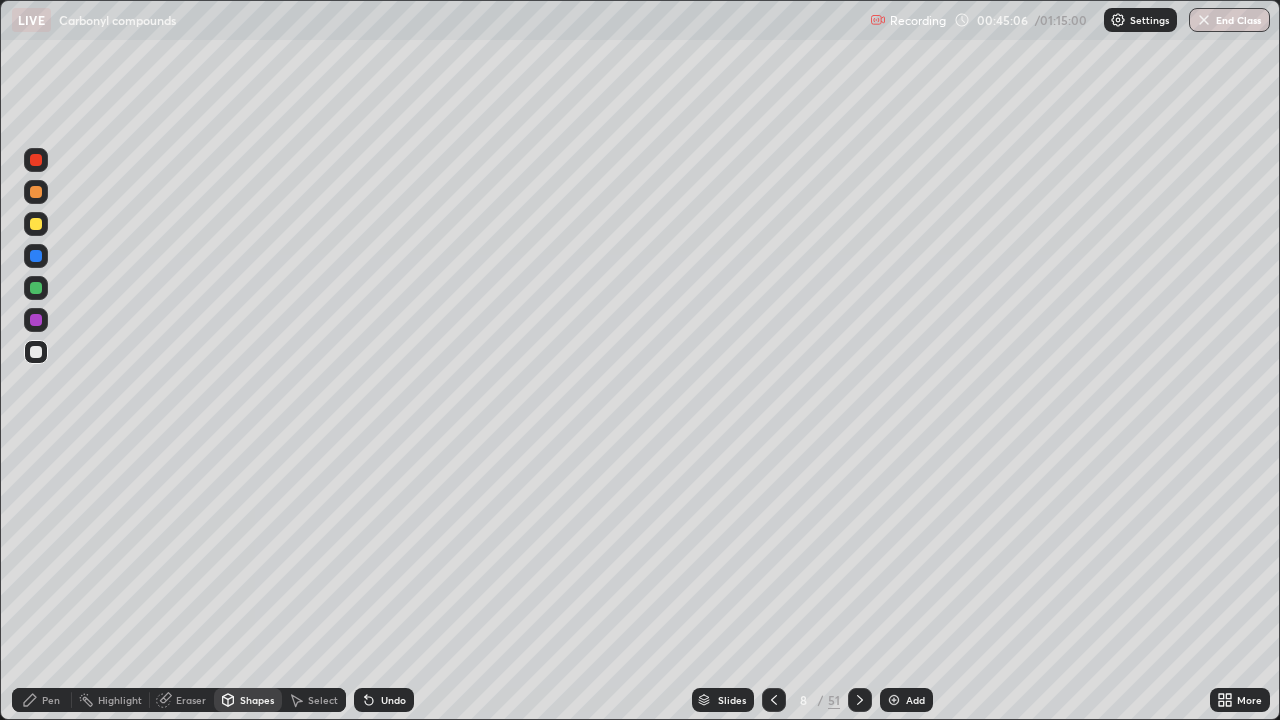 click on "Pen" at bounding box center [51, 700] 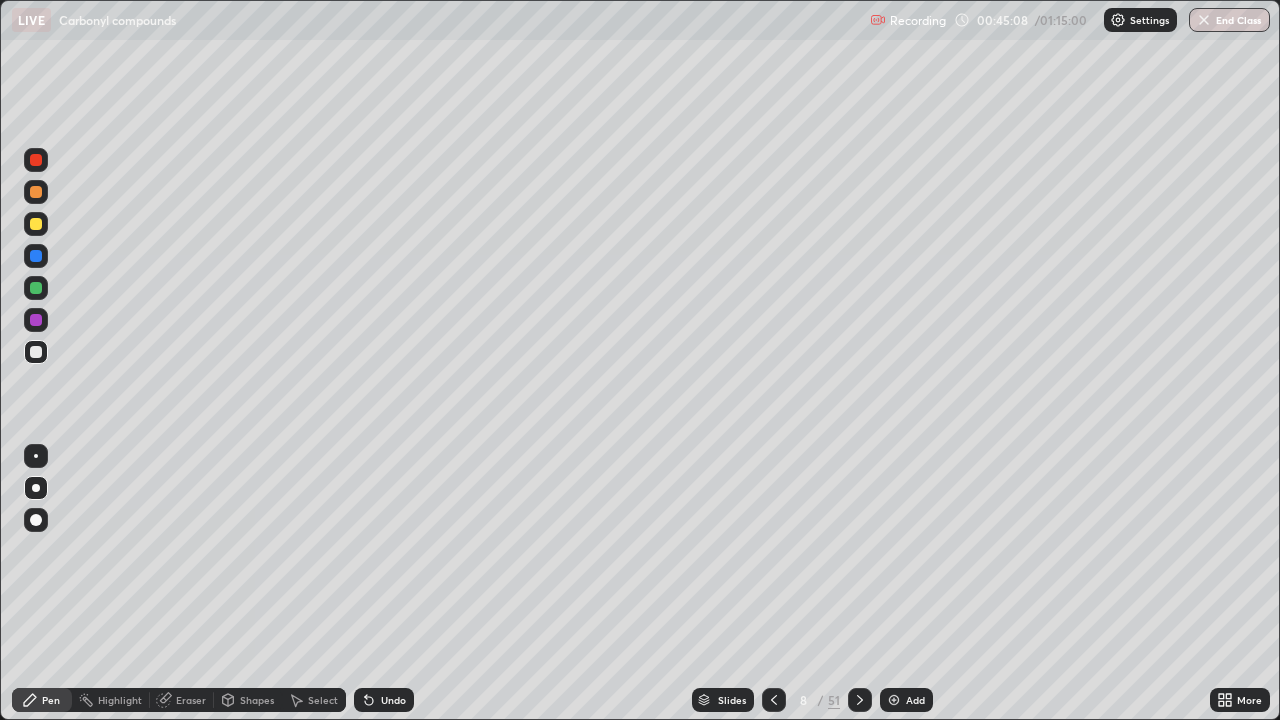 click at bounding box center (36, 320) 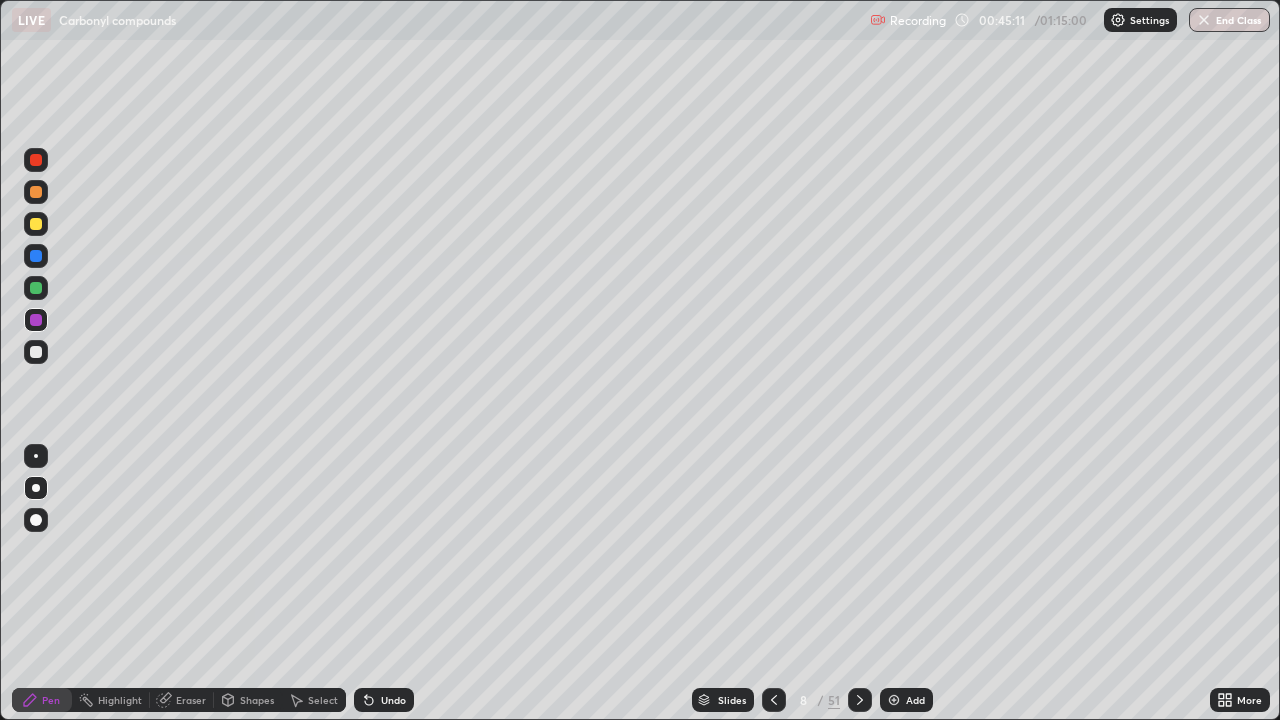 click on "Undo" at bounding box center (393, 700) 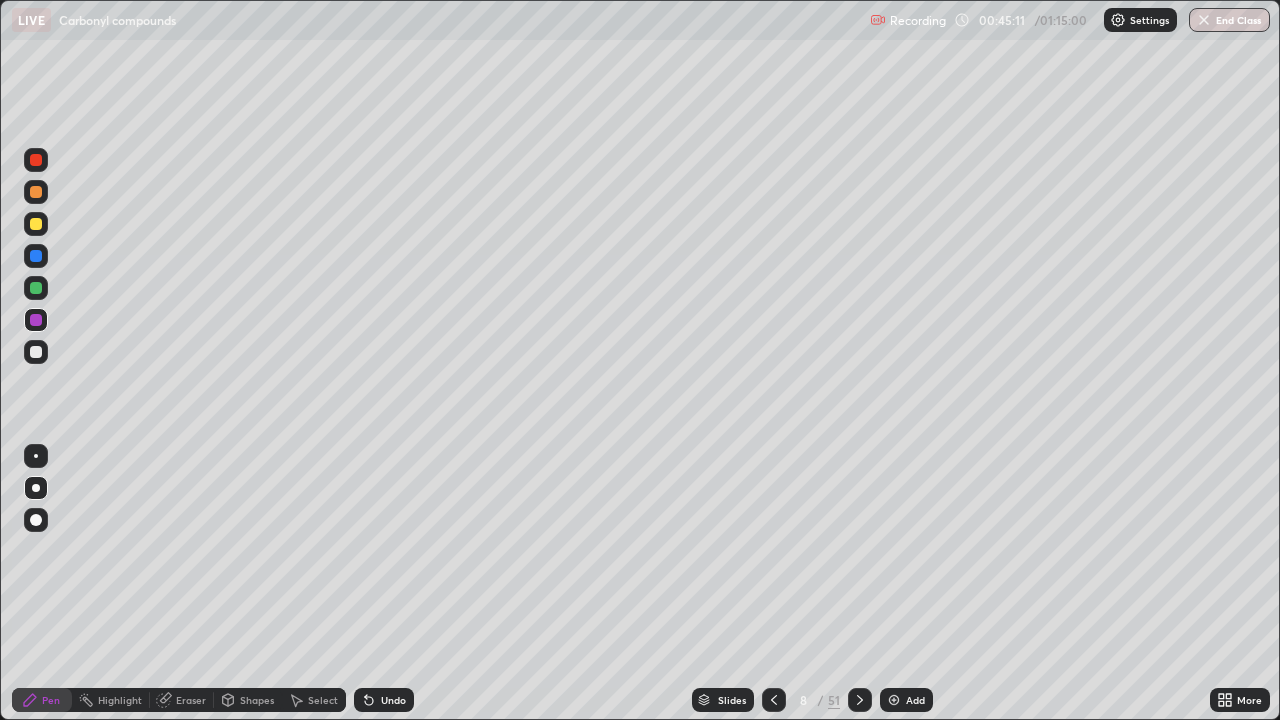click on "Undo" at bounding box center [393, 700] 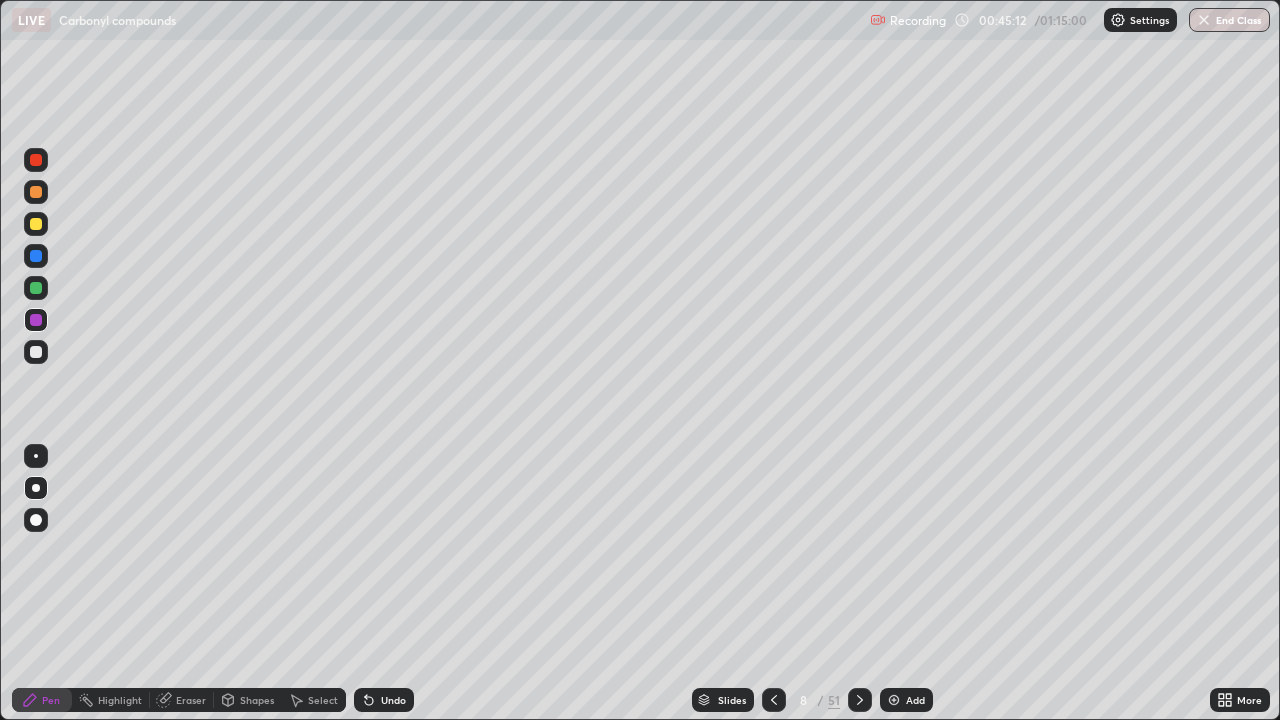 click on "Undo" at bounding box center (393, 700) 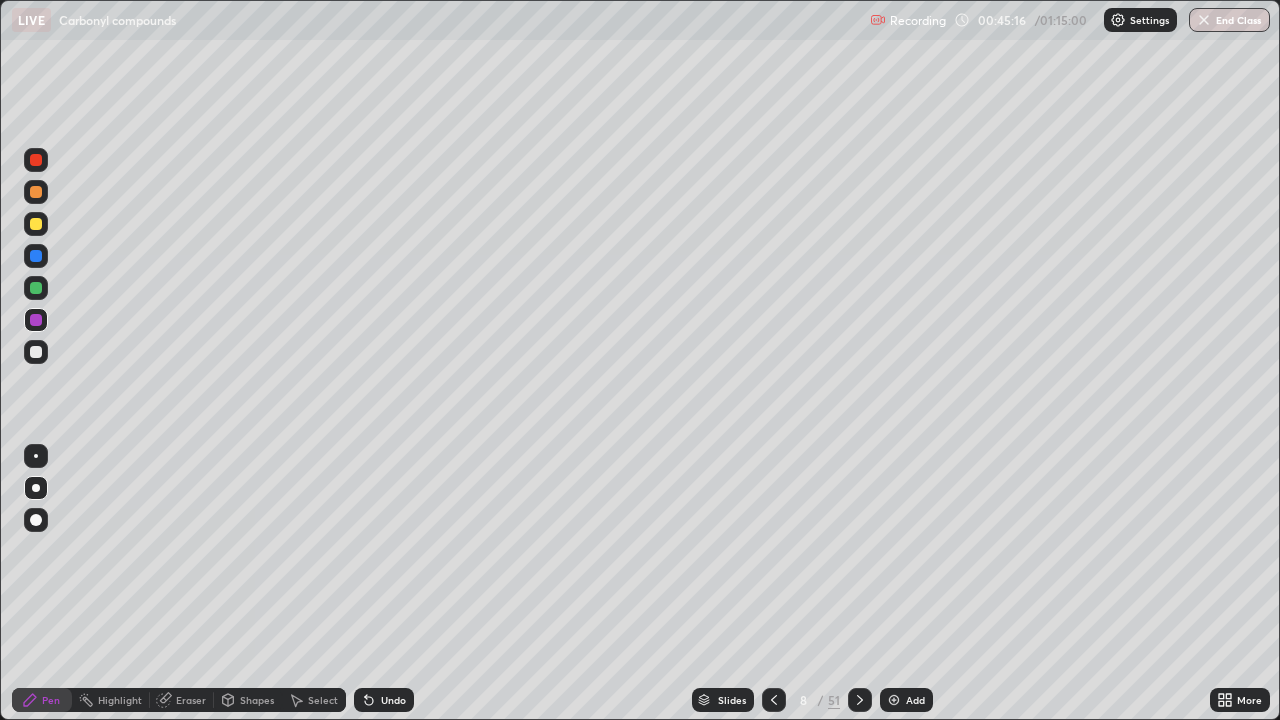 click on "Eraser" at bounding box center [191, 700] 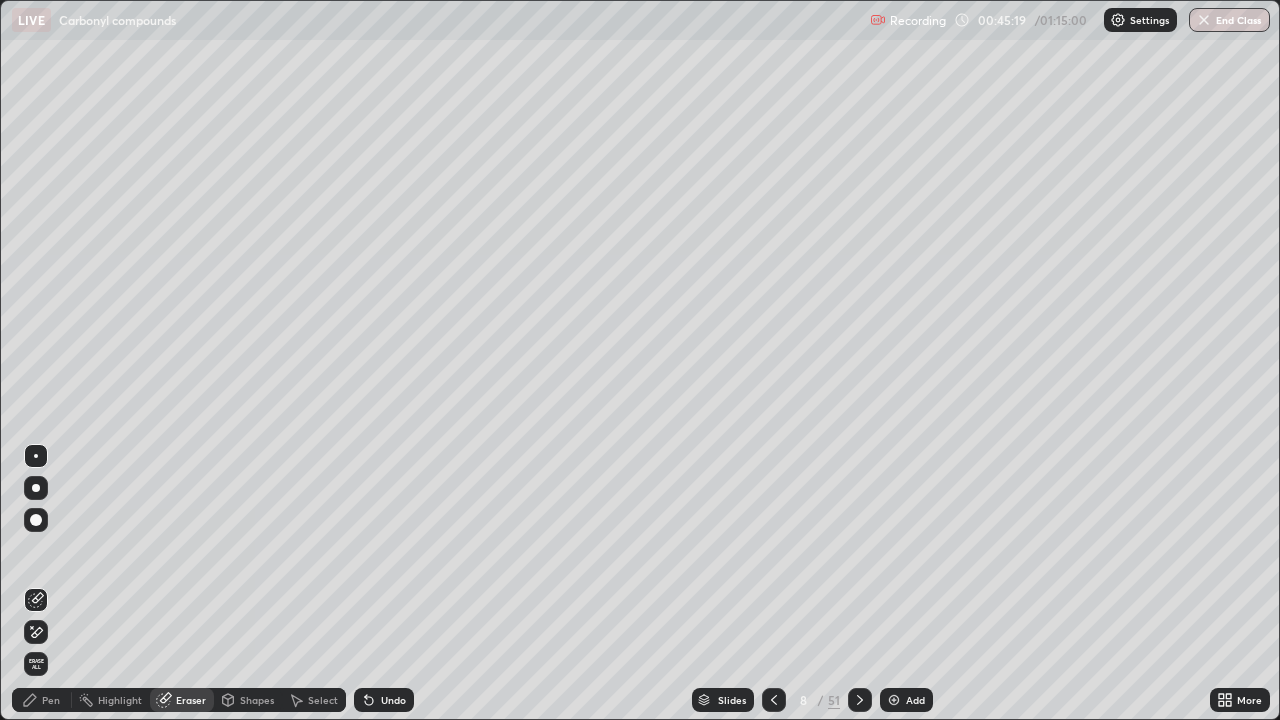 click on "Pen" at bounding box center [51, 700] 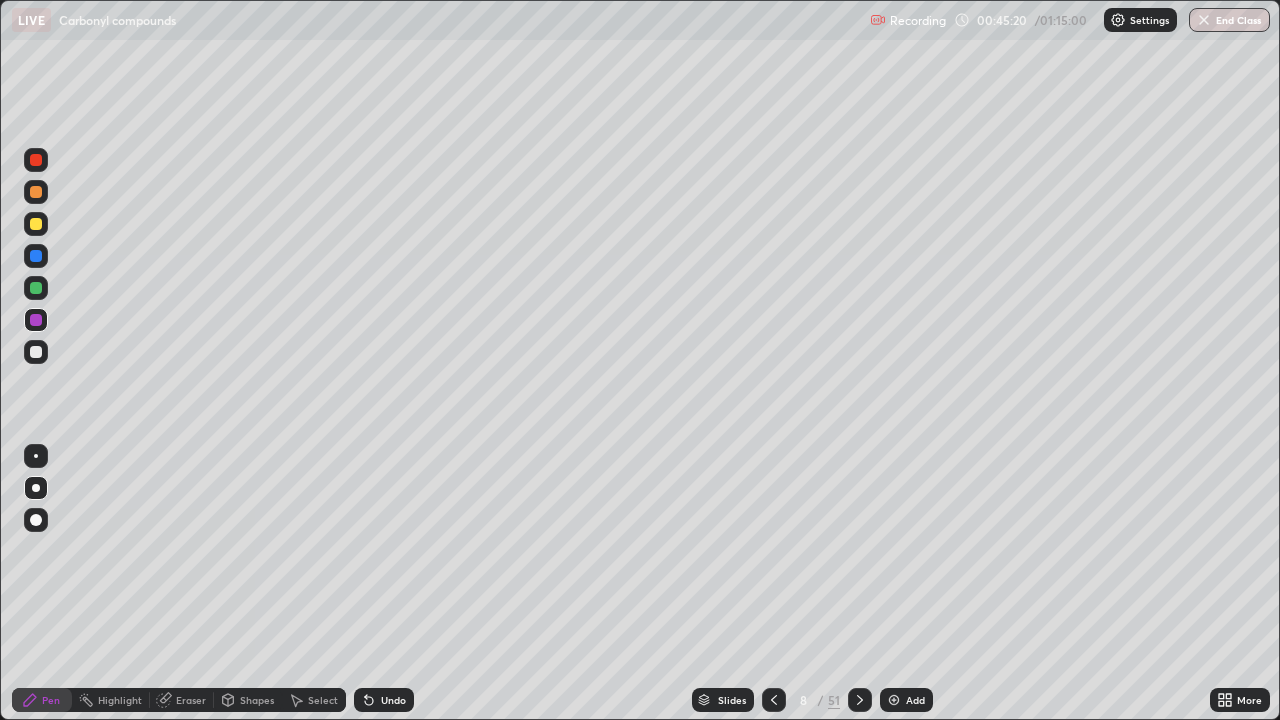 click at bounding box center (36, 352) 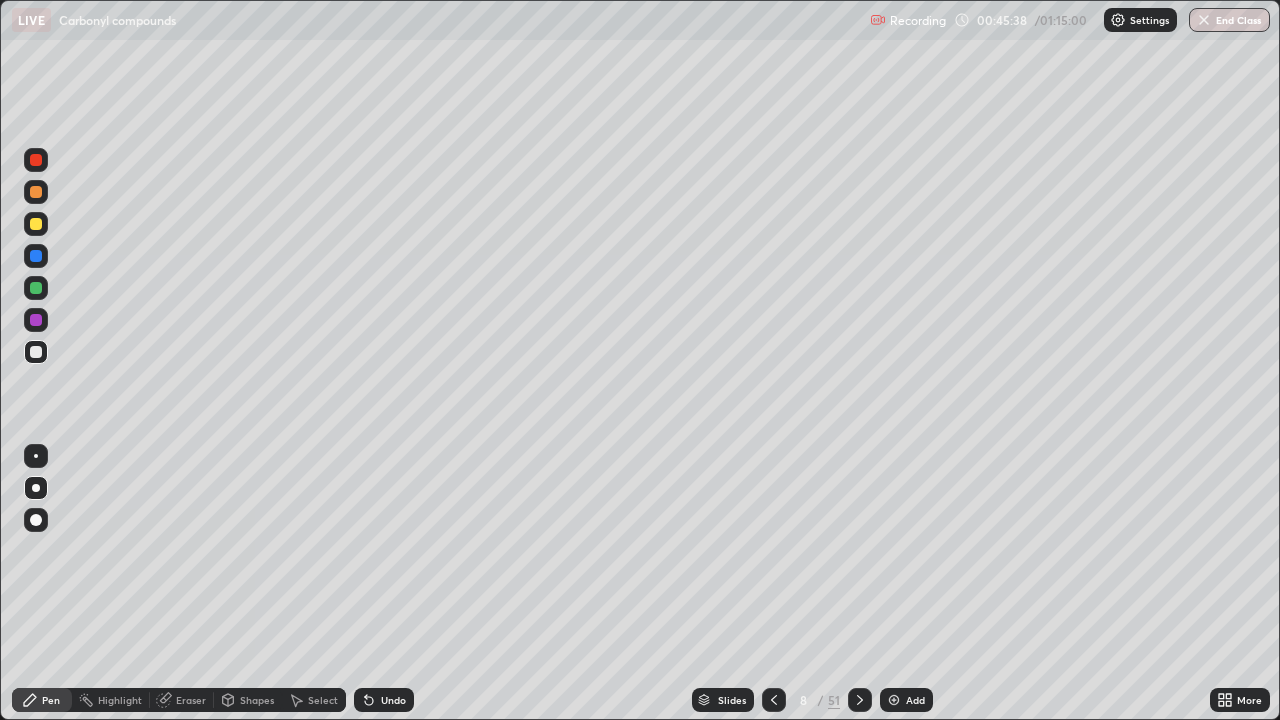 click at bounding box center (36, 320) 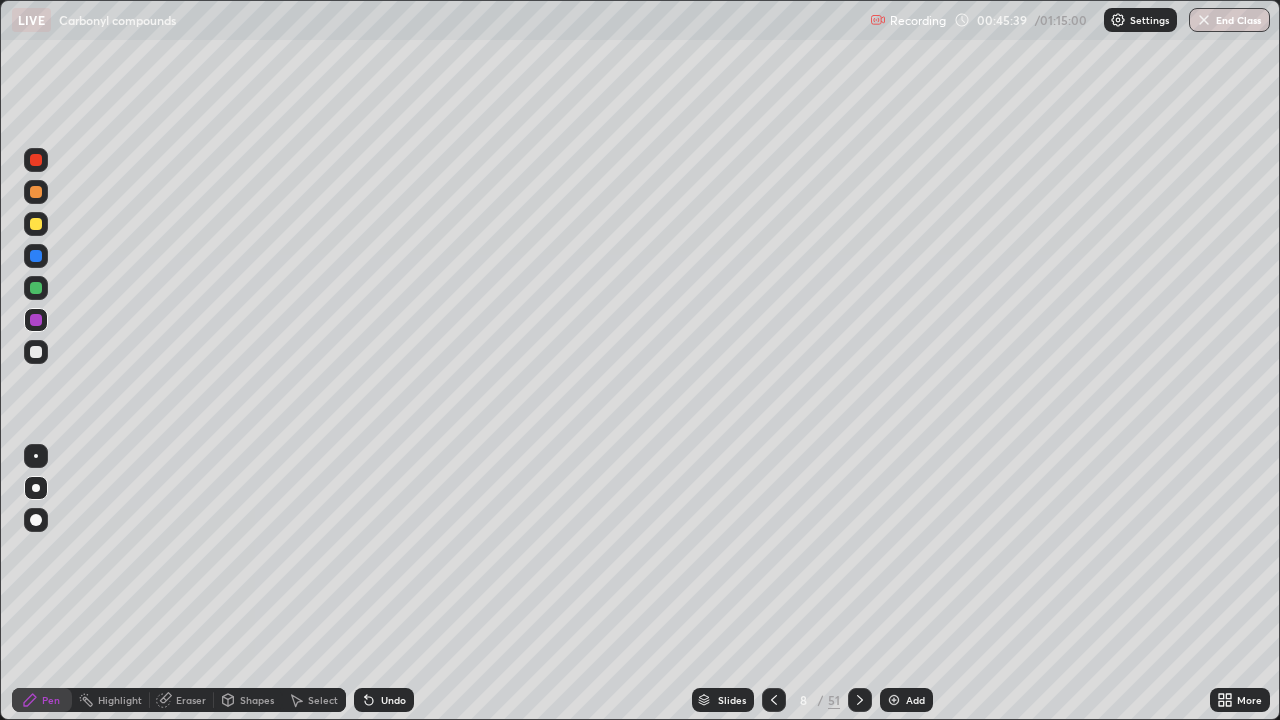 click 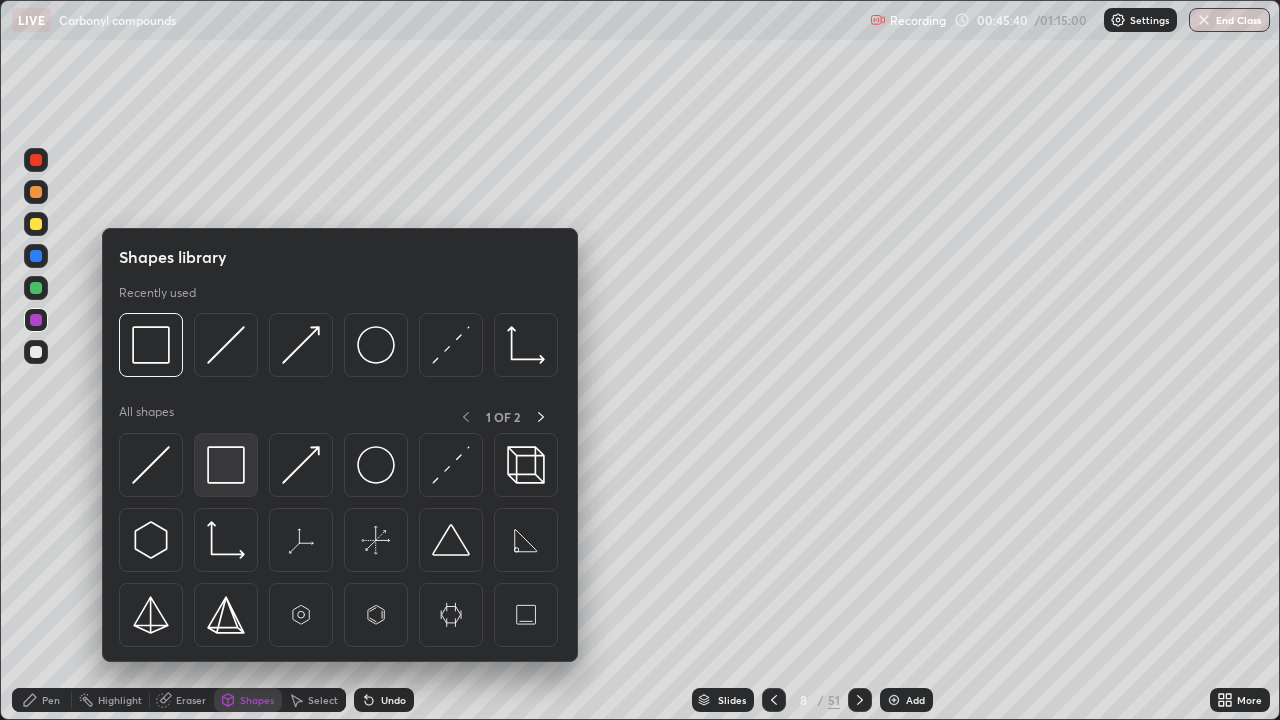 click at bounding box center (226, 465) 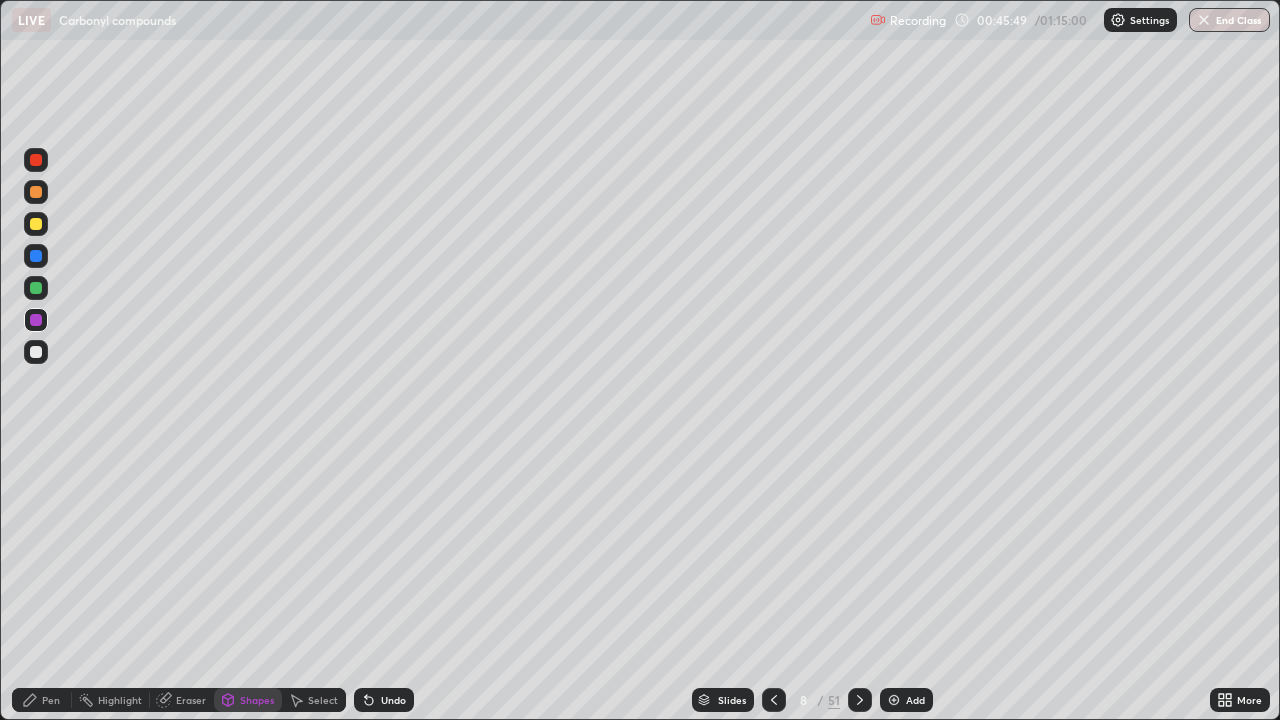 click on "Pen" at bounding box center [51, 700] 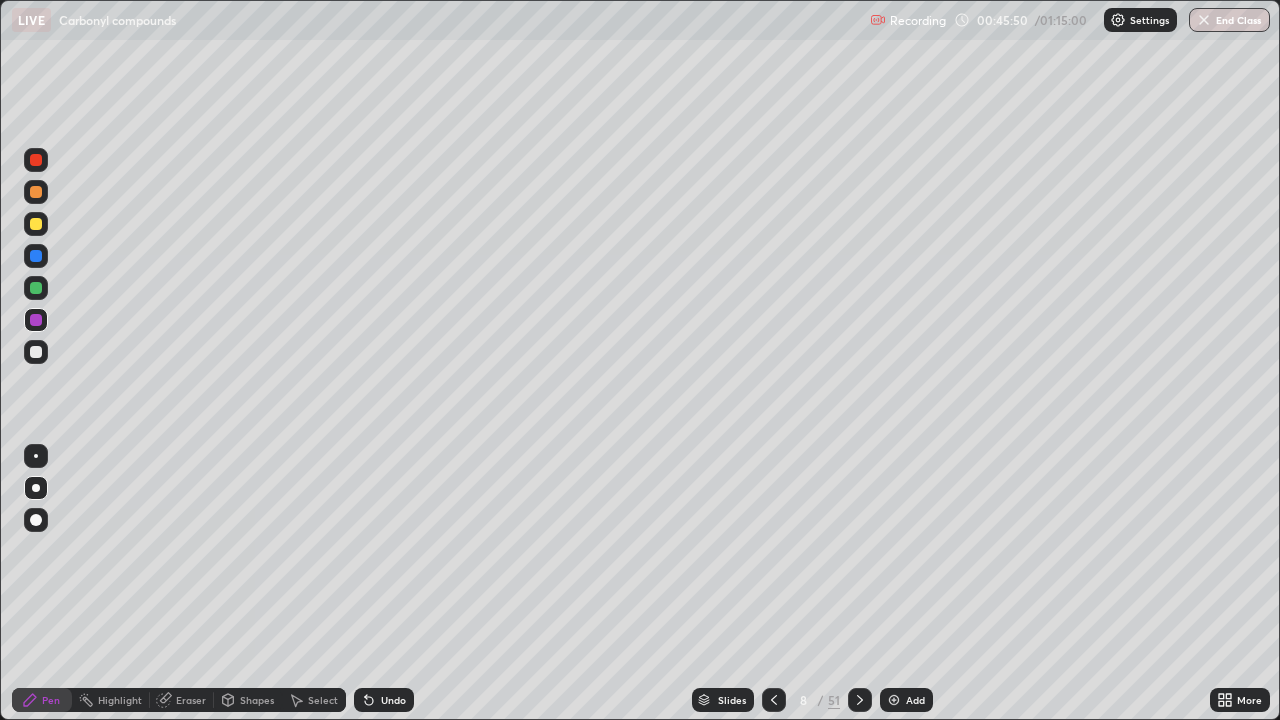 click at bounding box center [36, 352] 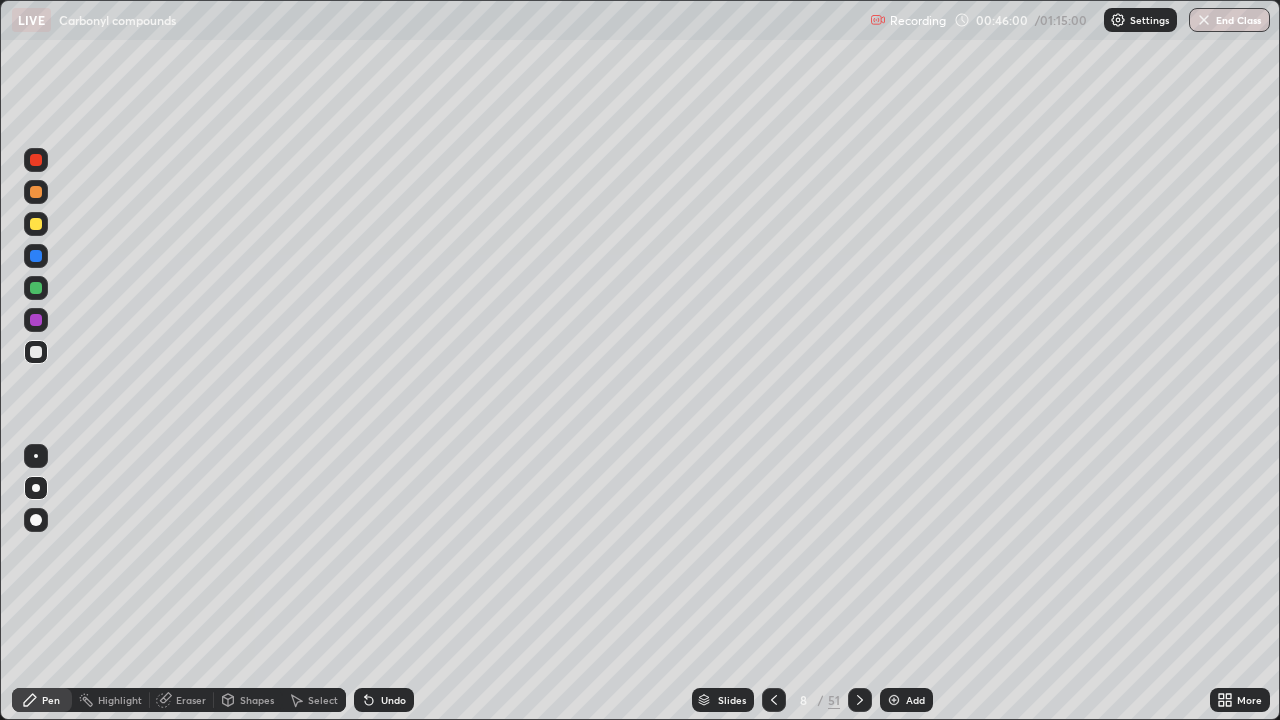 click on "Undo" at bounding box center (393, 700) 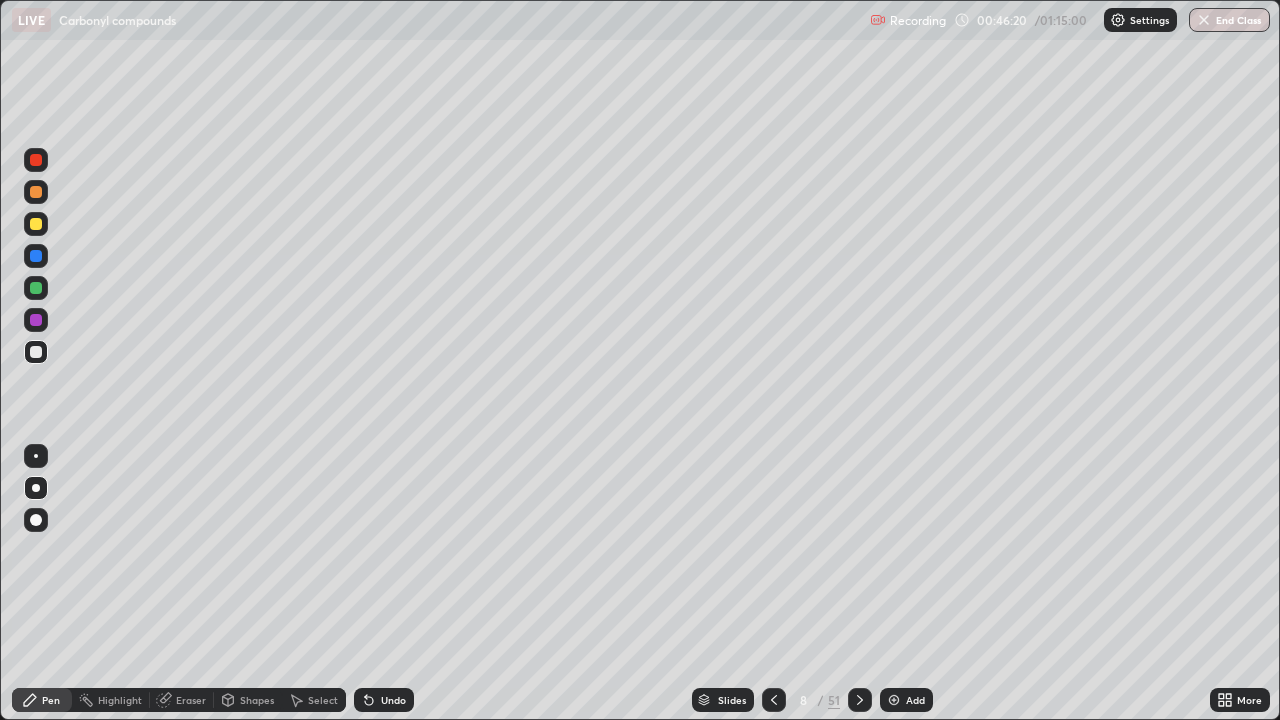 click on "Shapes" at bounding box center (257, 700) 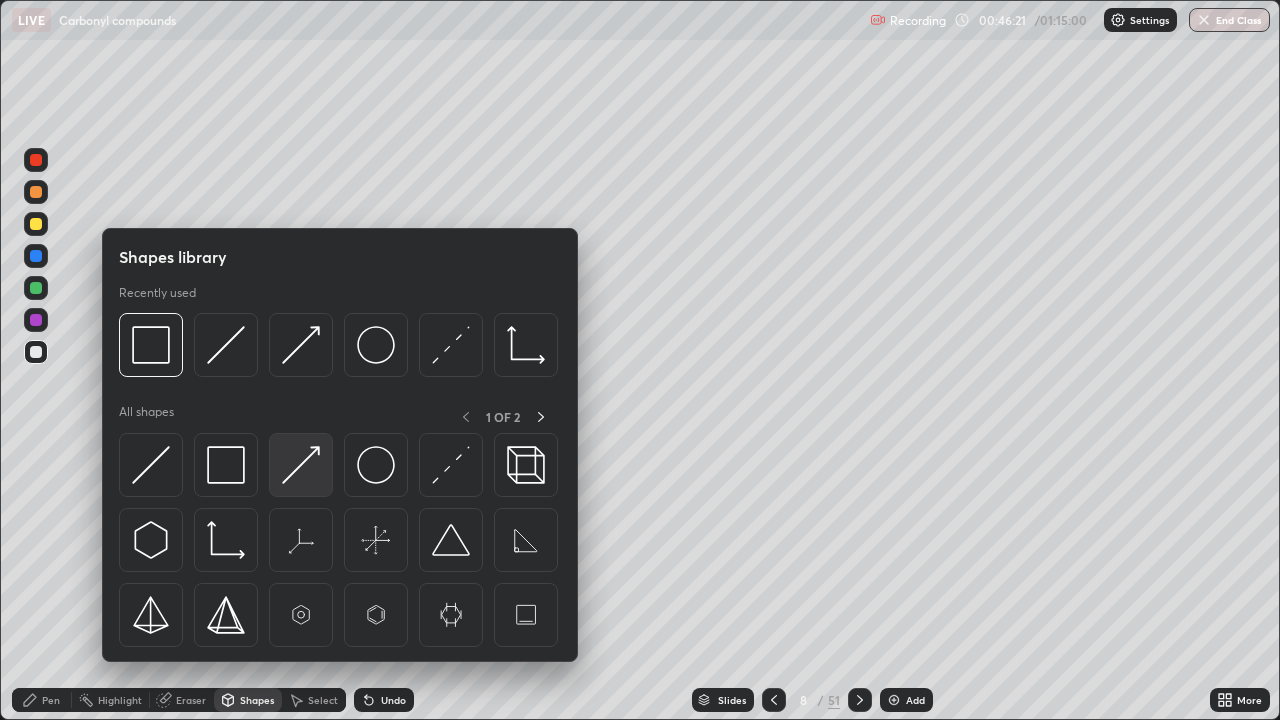 click at bounding box center (301, 465) 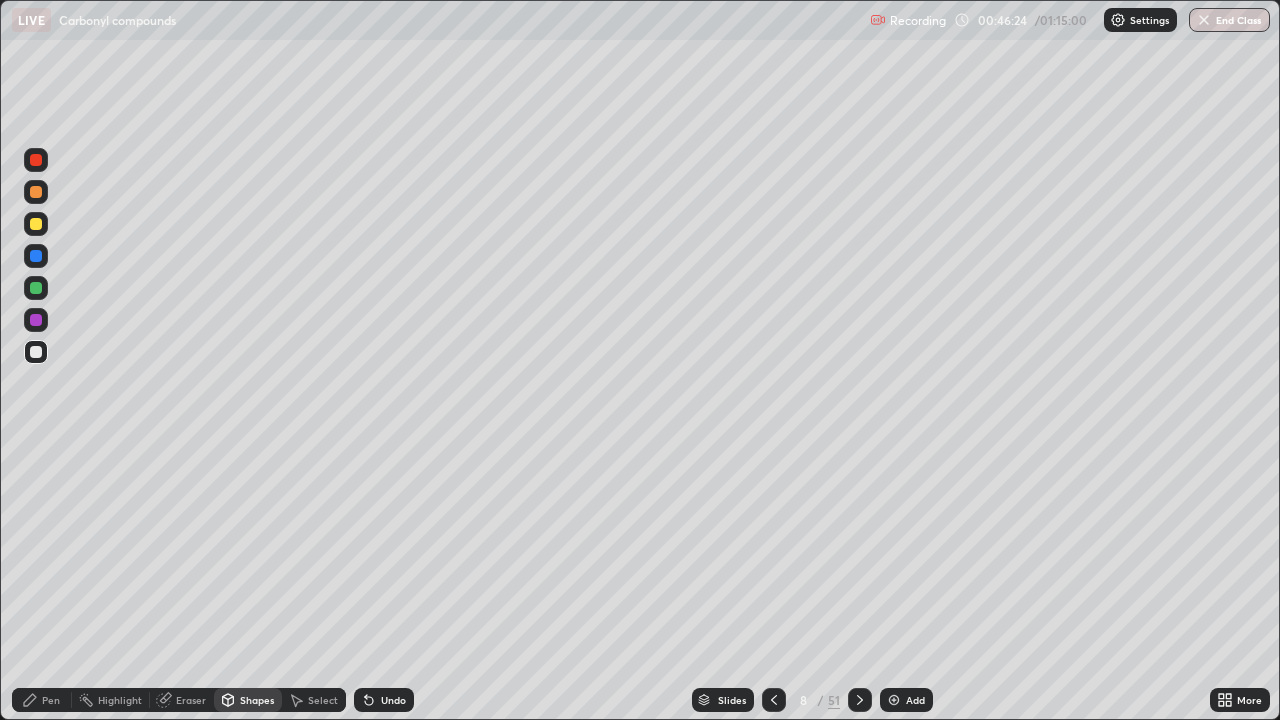click on "Pen" at bounding box center (42, 700) 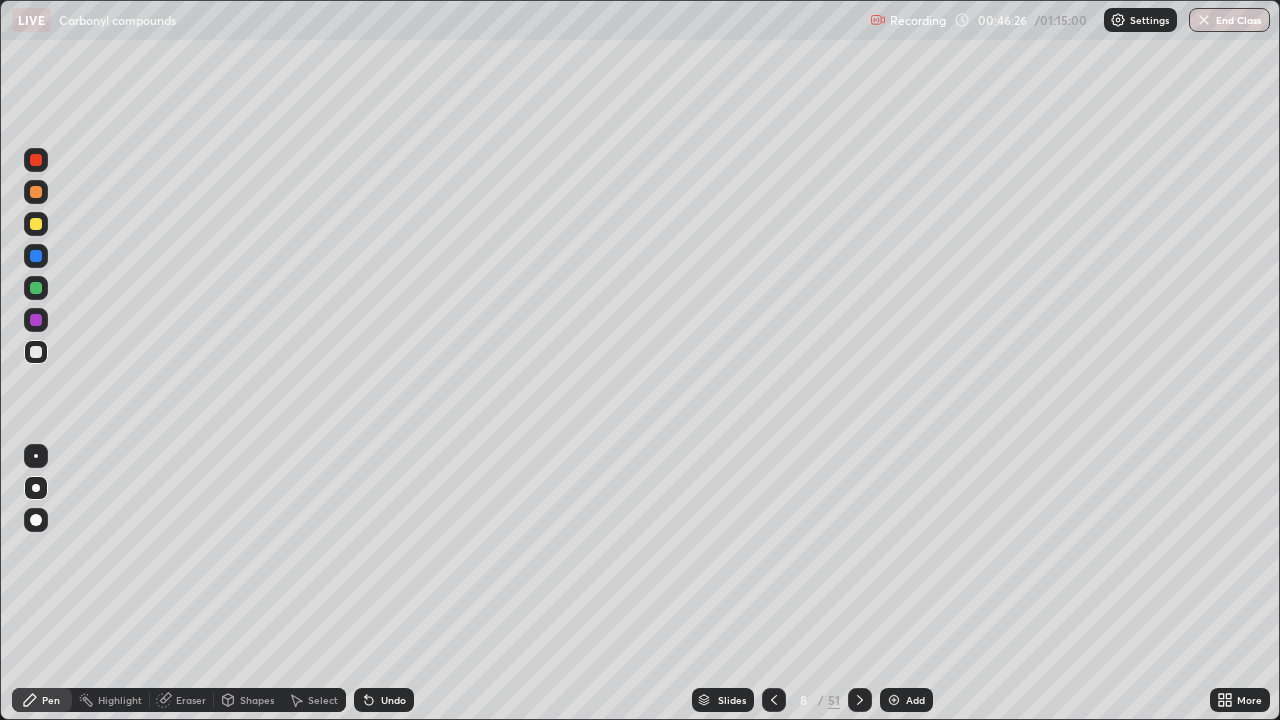 click at bounding box center [36, 320] 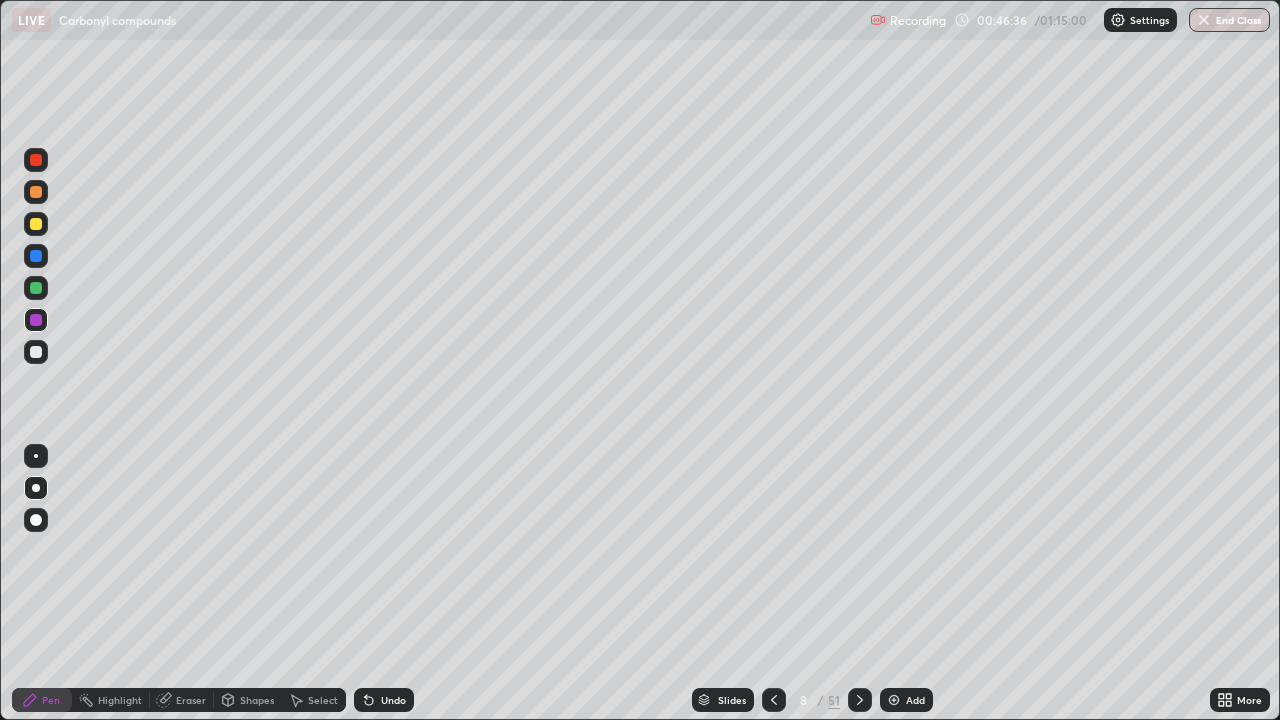click on "Shapes" at bounding box center (257, 700) 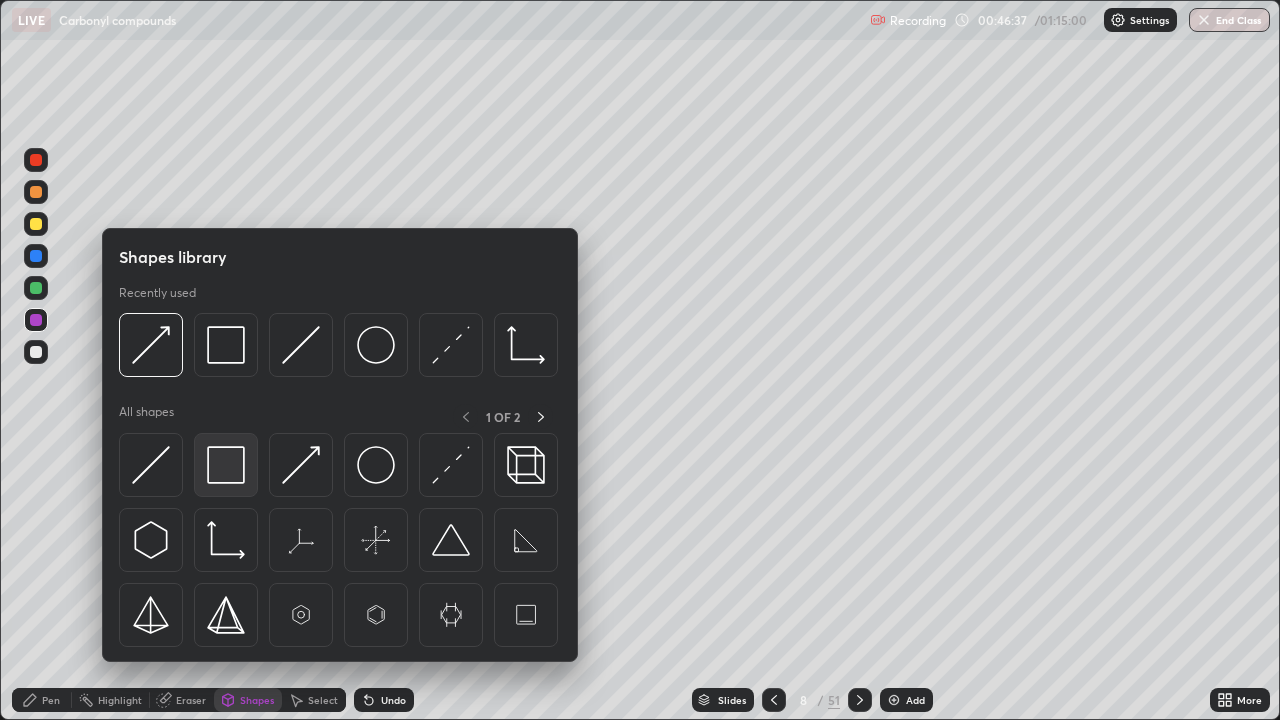 click at bounding box center (226, 465) 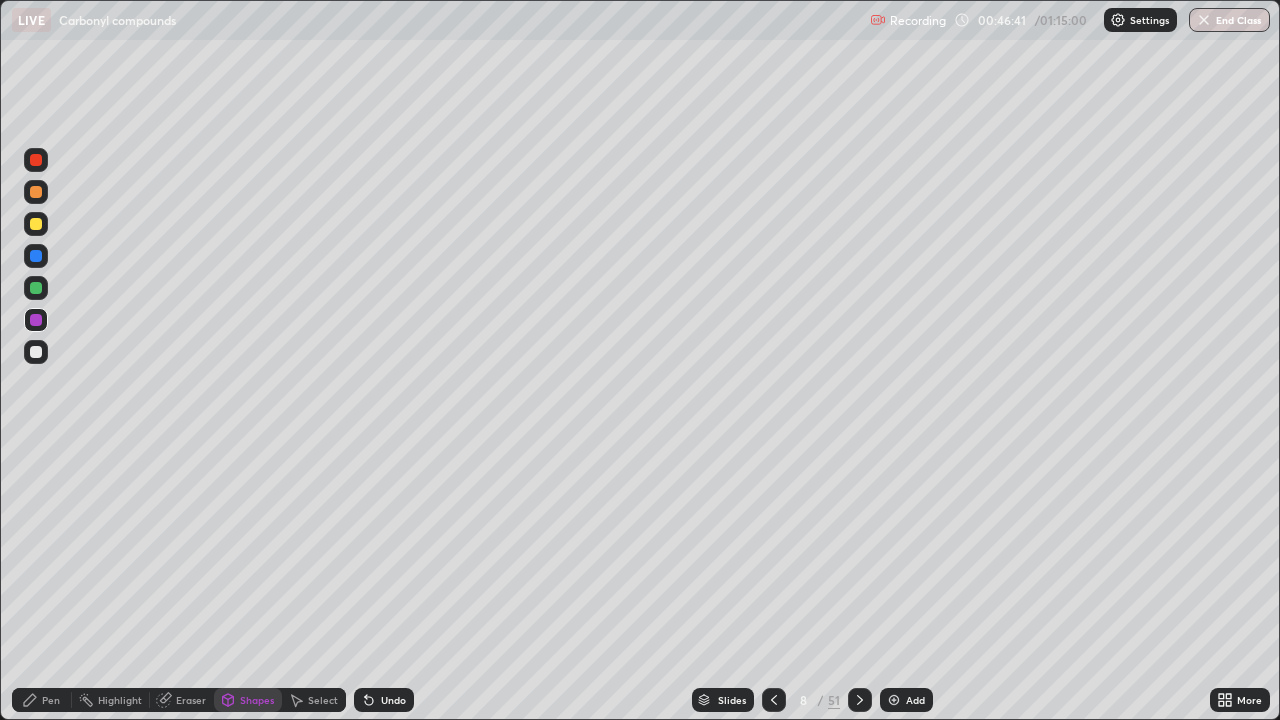 click at bounding box center (36, 352) 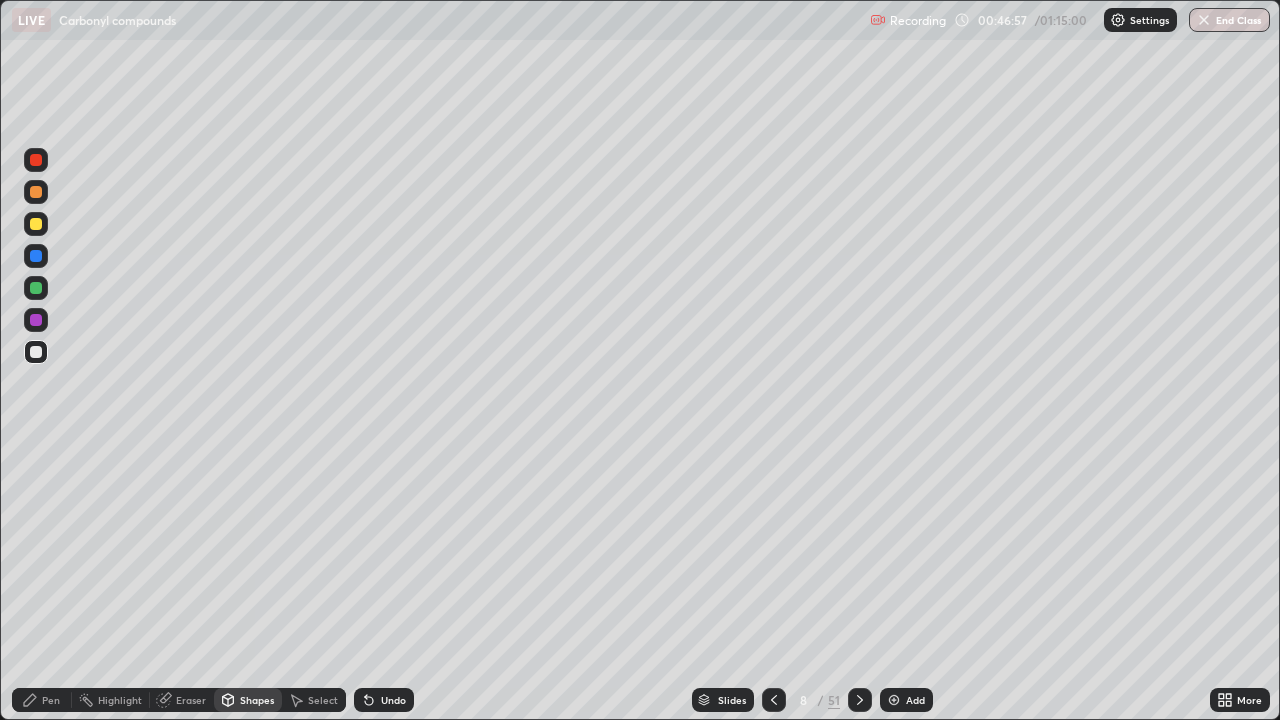 click on "Eraser" at bounding box center [182, 700] 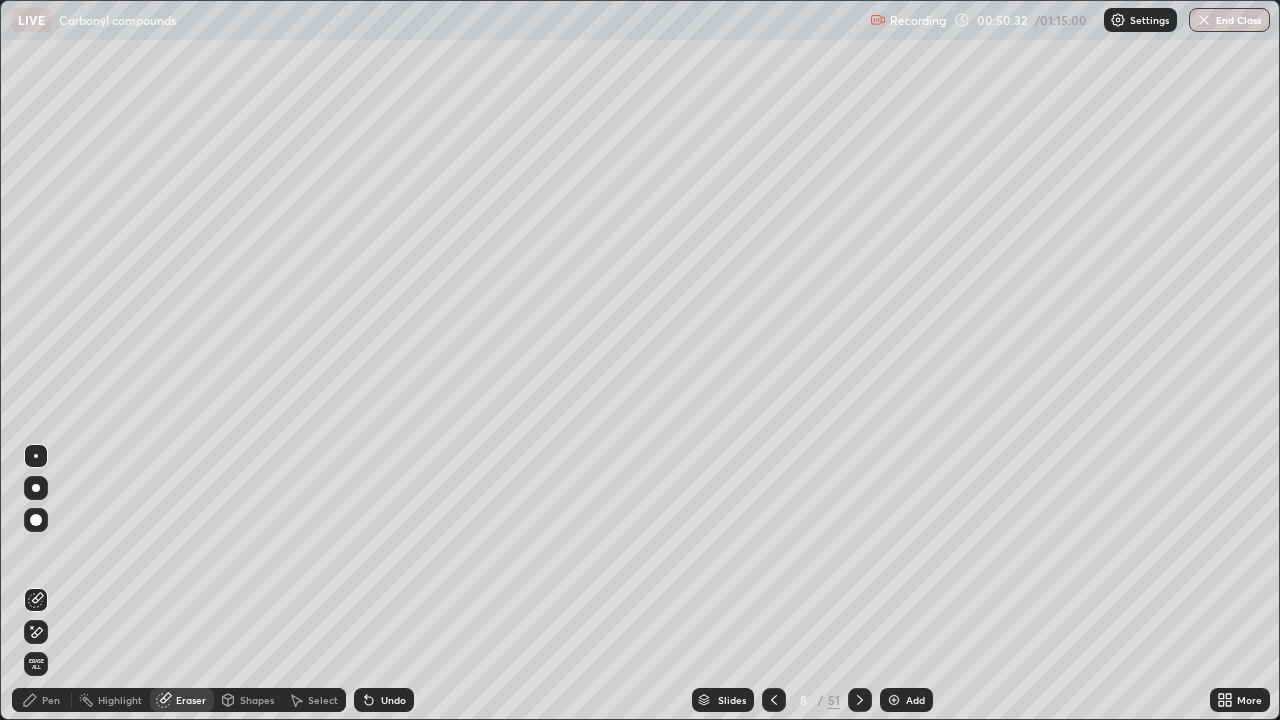 click at bounding box center [774, 700] 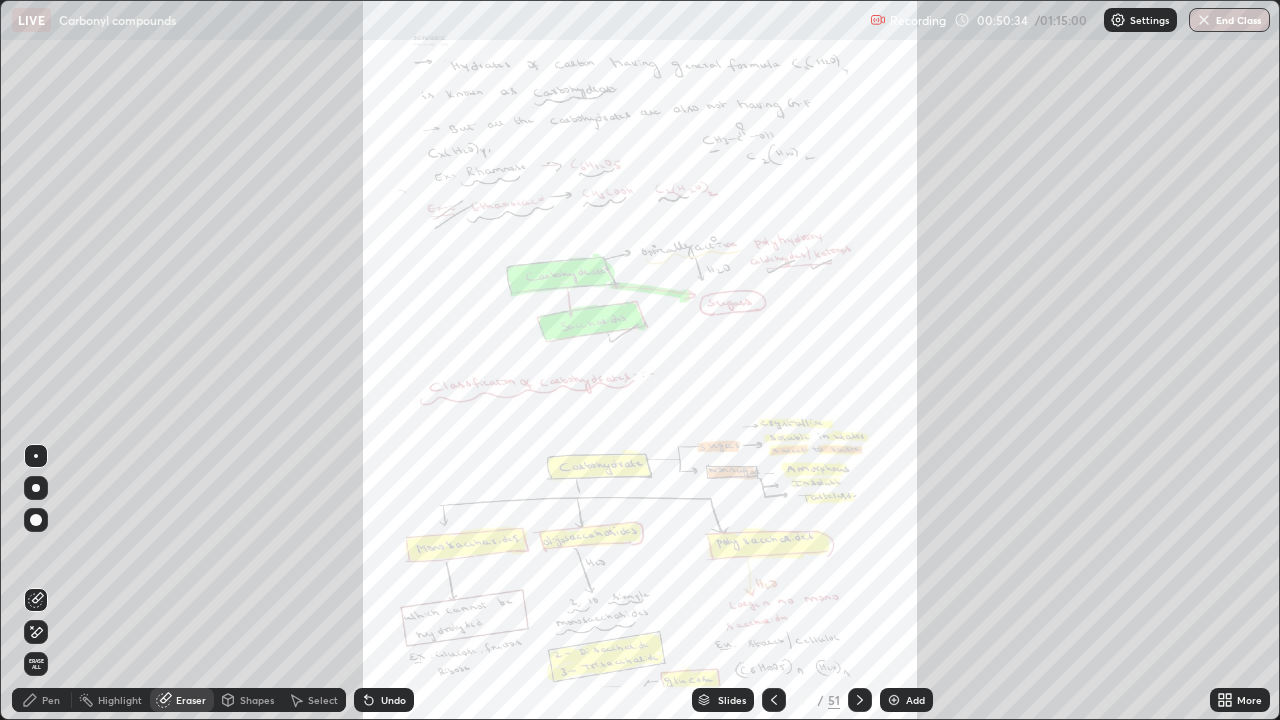 click on "More" at bounding box center [1249, 700] 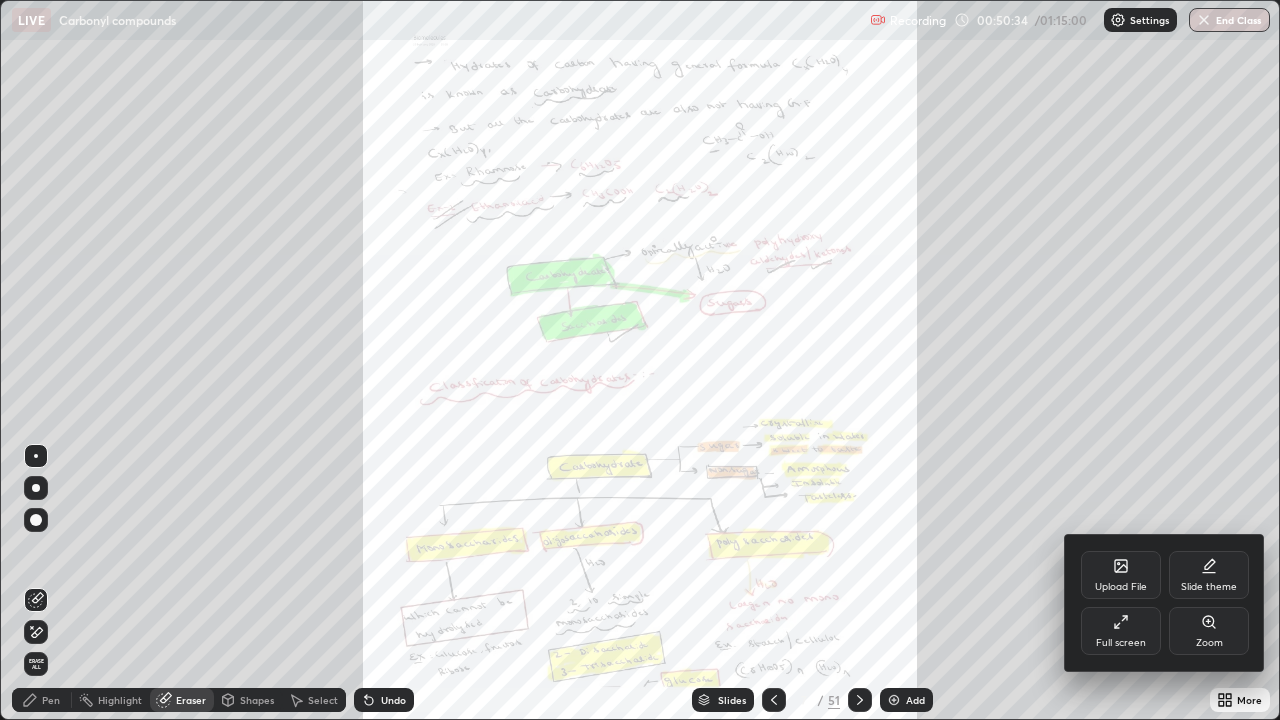 click on "Zoom" at bounding box center [1209, 643] 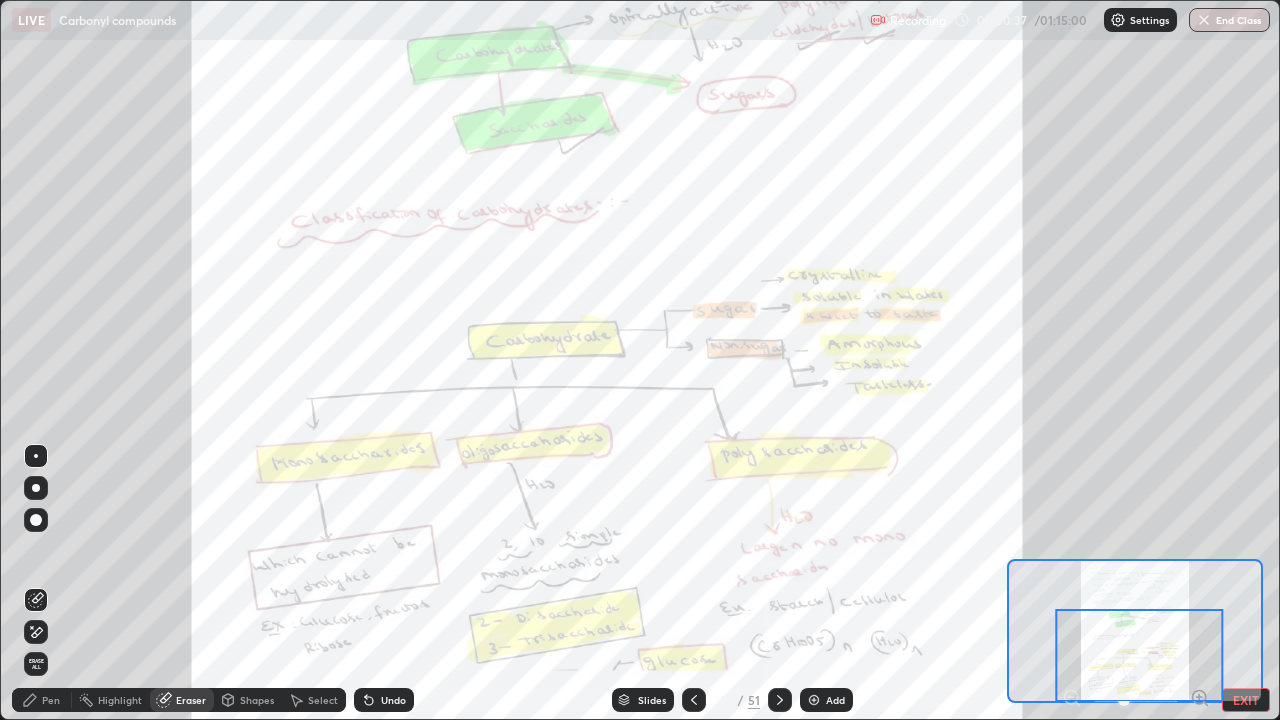 click at bounding box center (1140, 655) 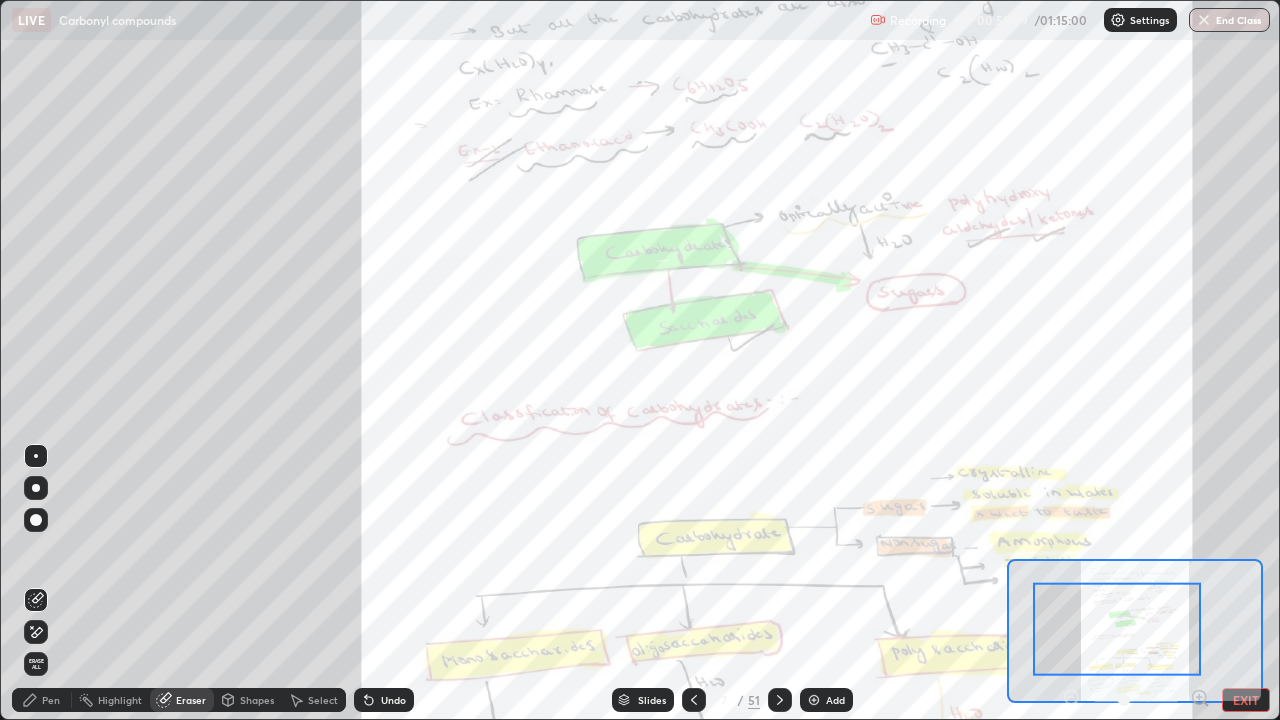 click 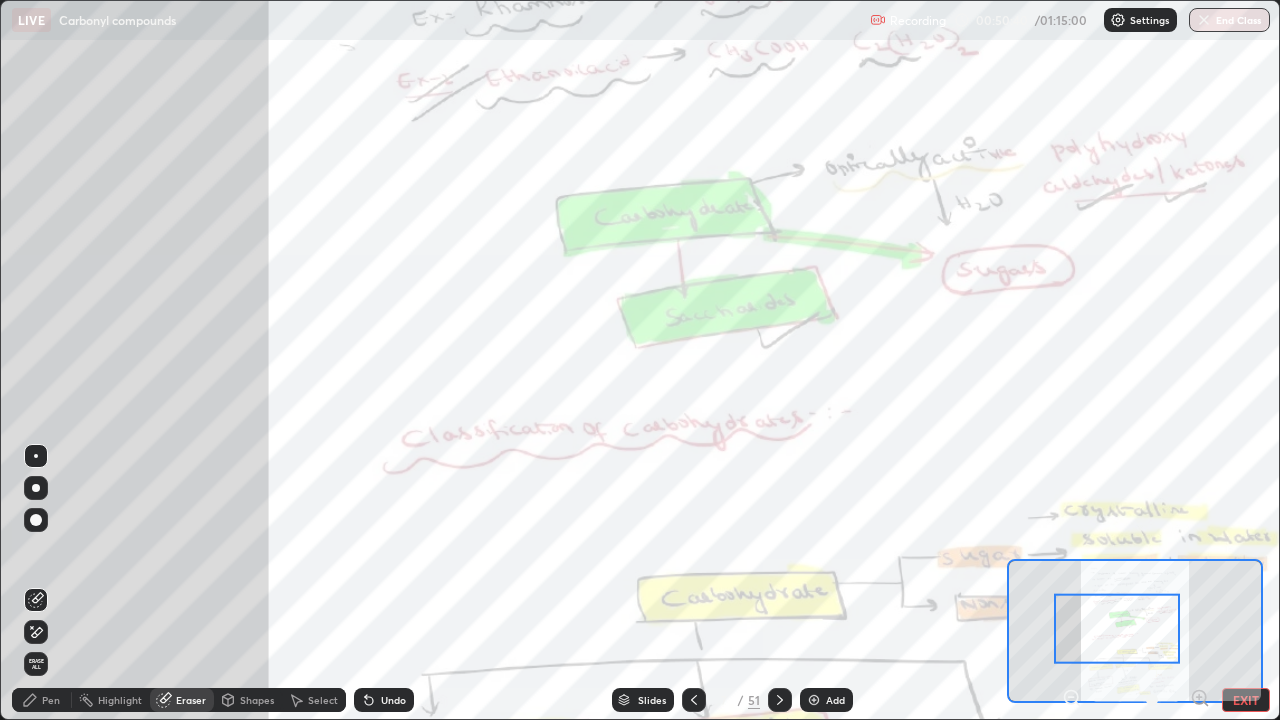 click 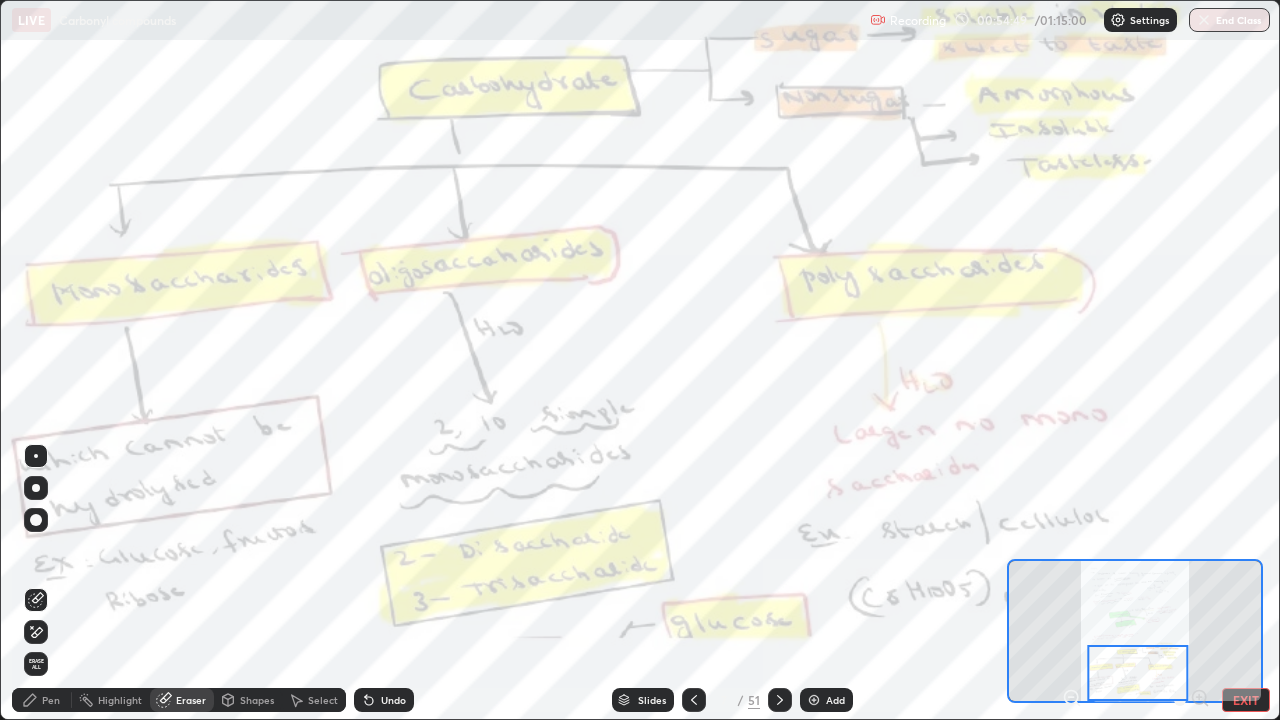 click on "Pen" at bounding box center (51, 700) 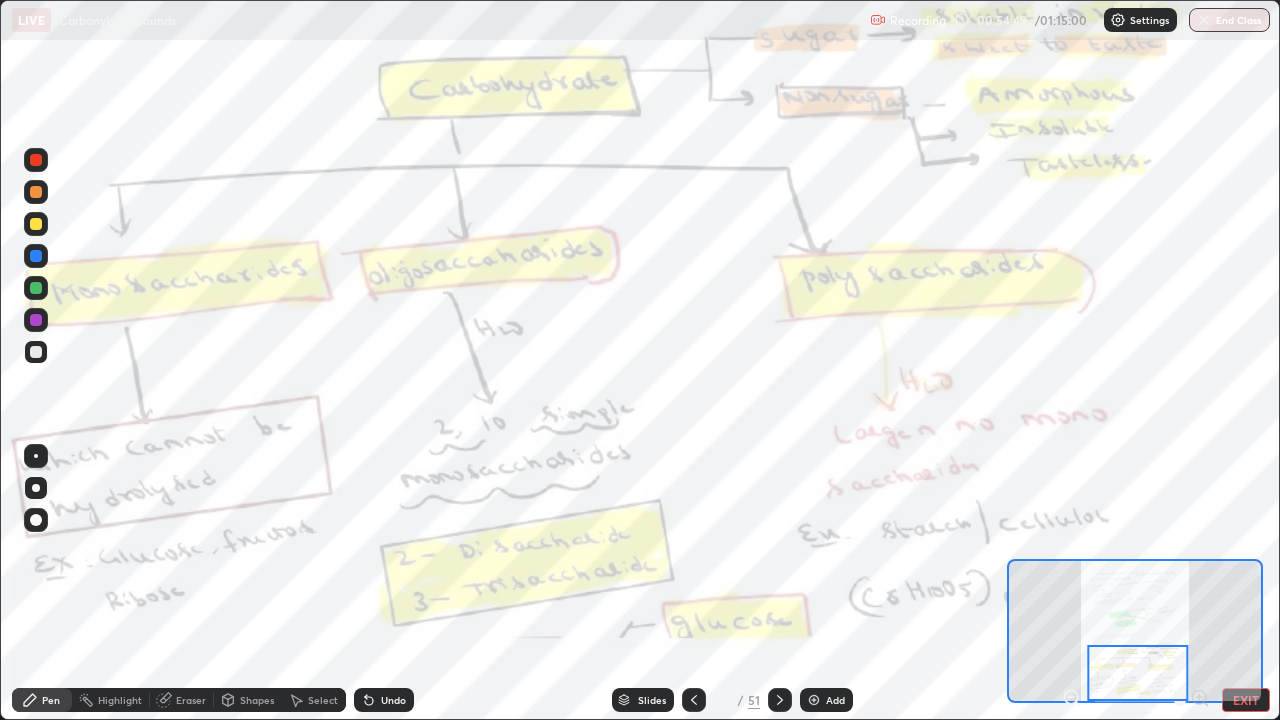click at bounding box center [36, 320] 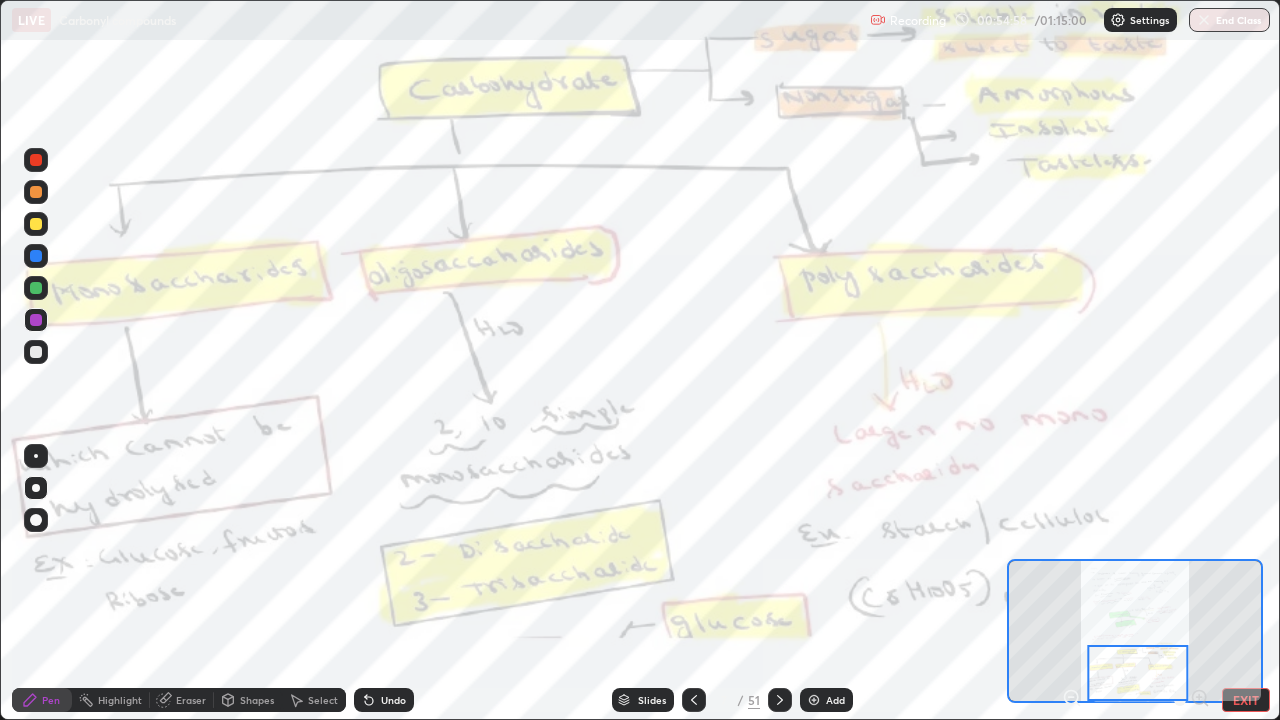click at bounding box center [36, 488] 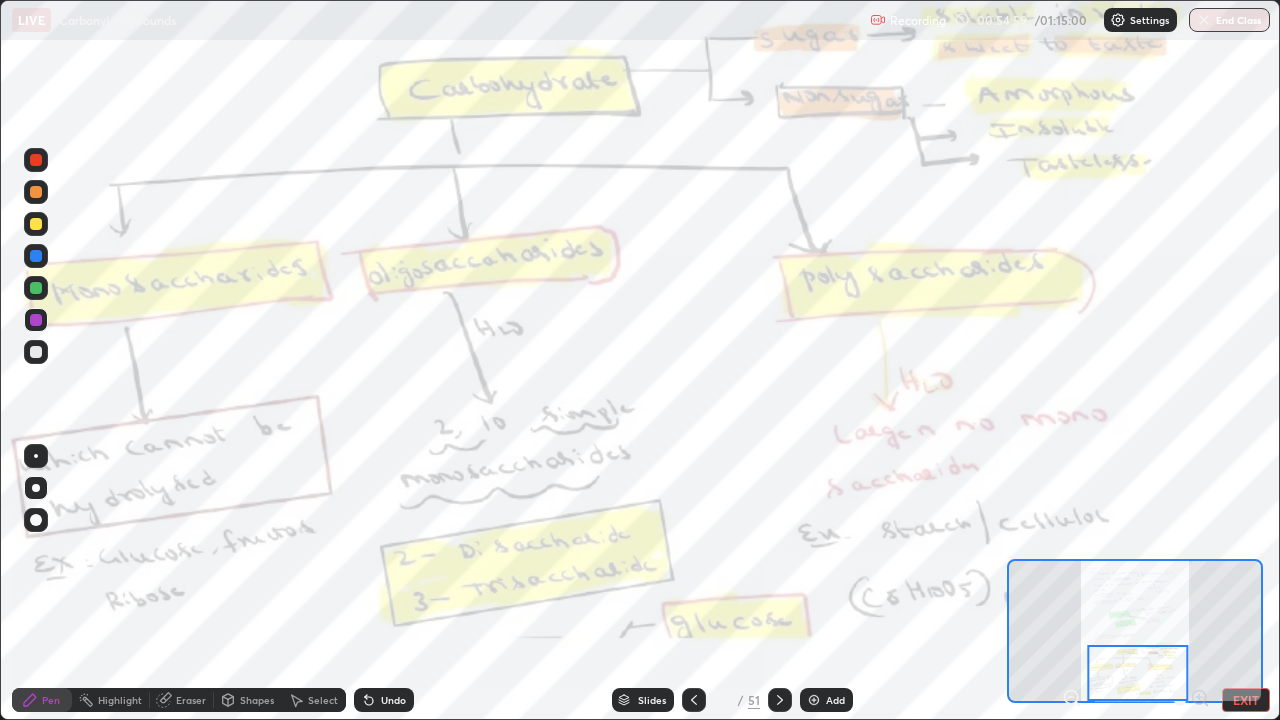 click at bounding box center (36, 456) 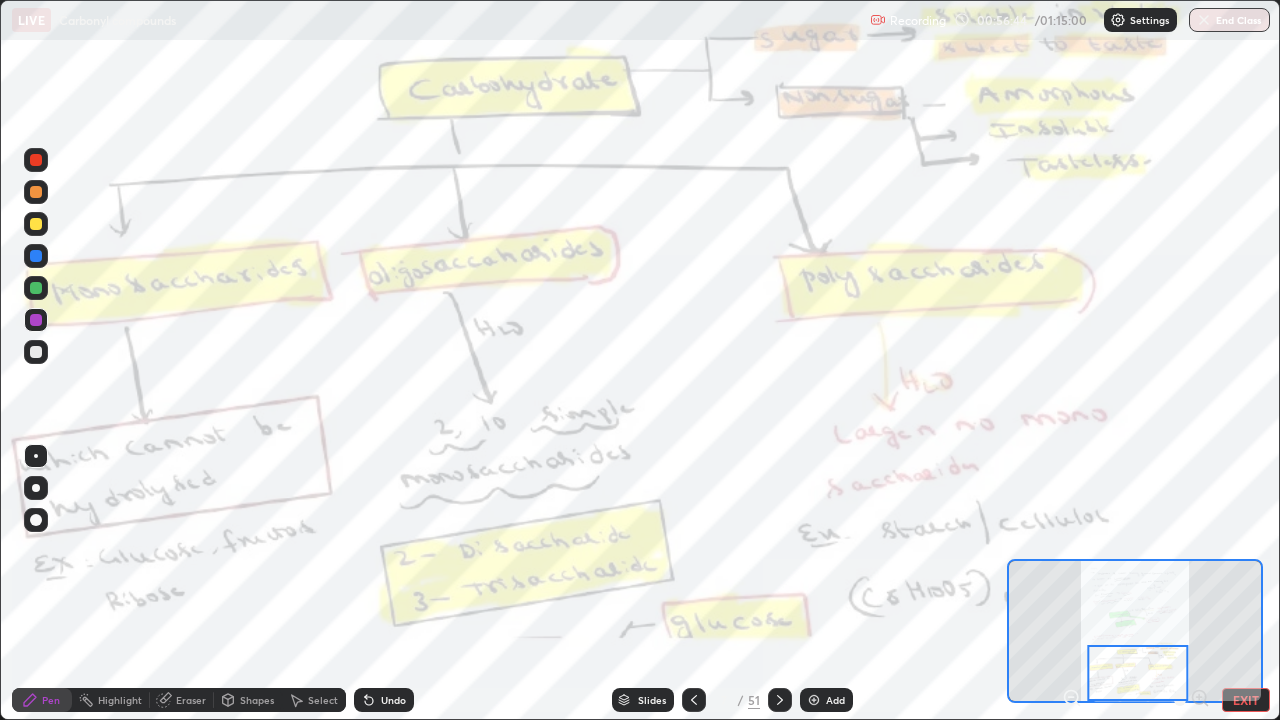 click 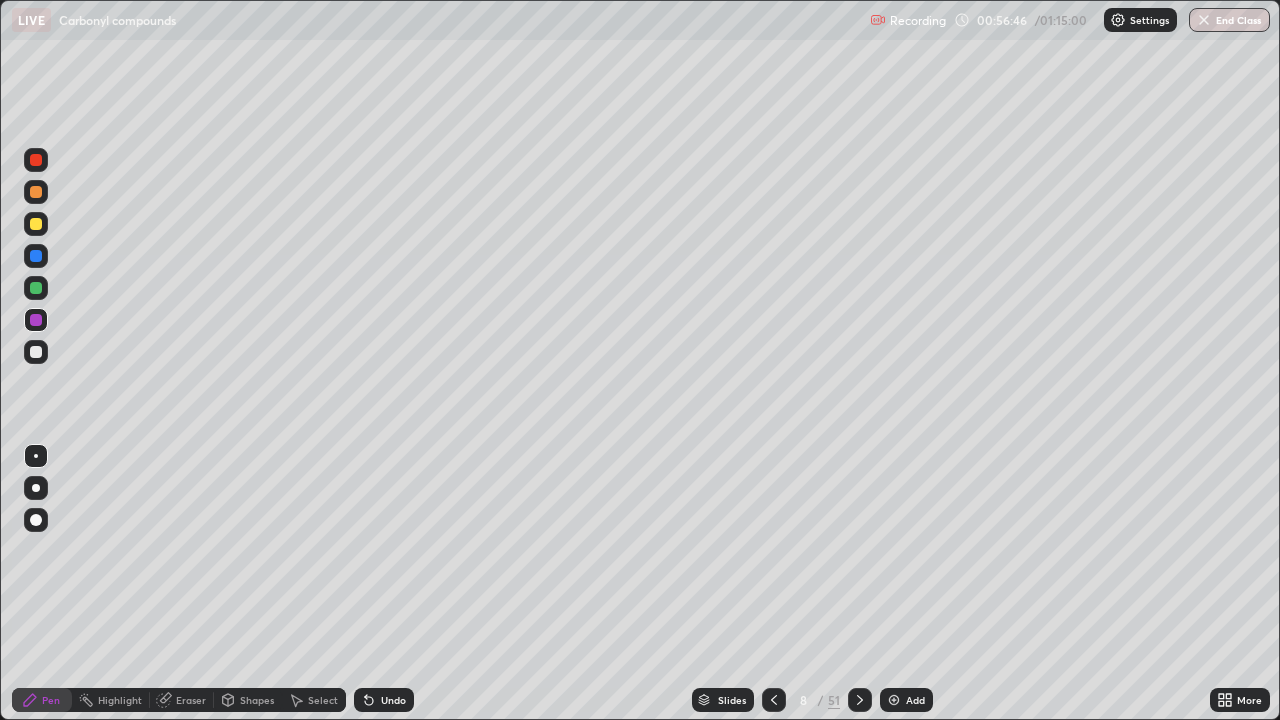 click 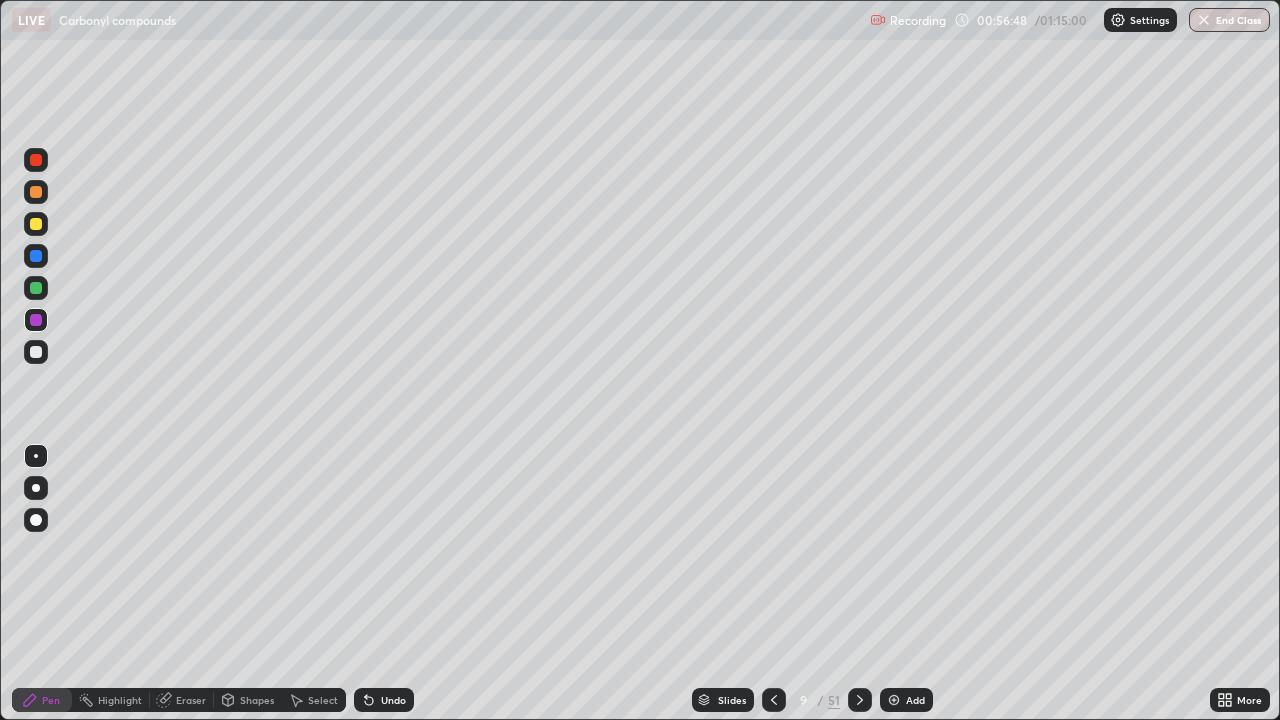 click 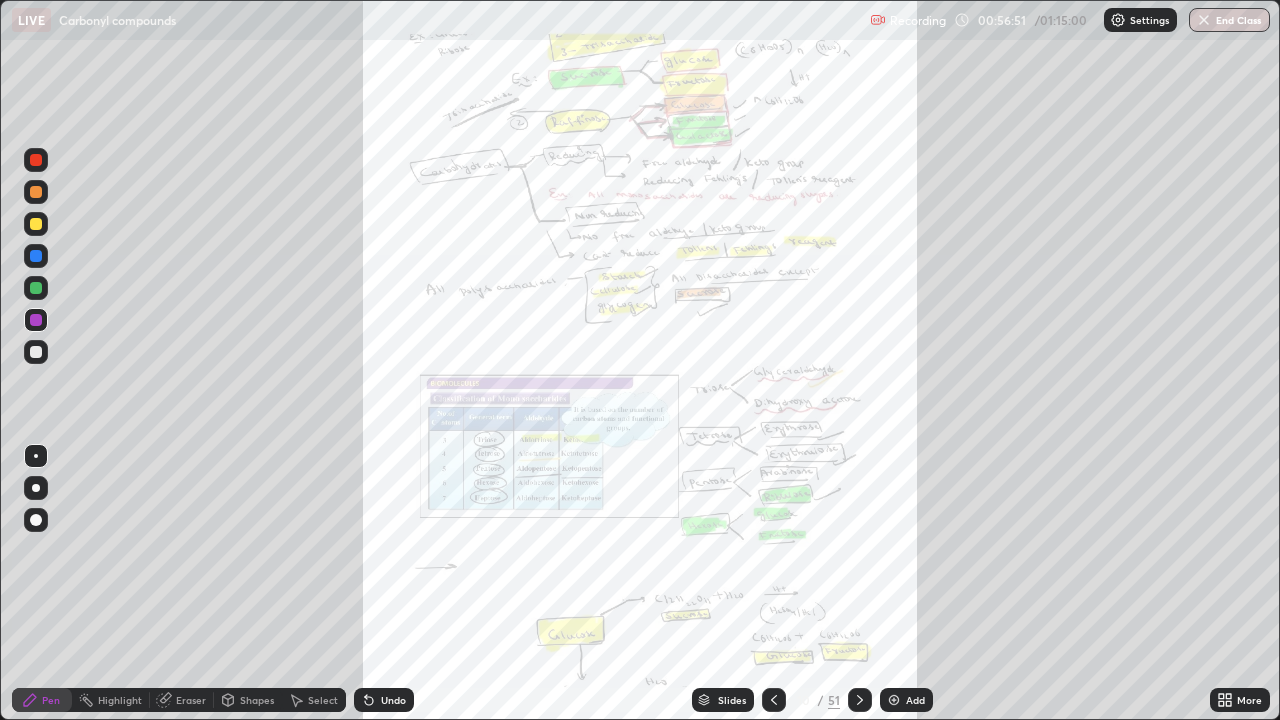click on "More" at bounding box center [1240, 700] 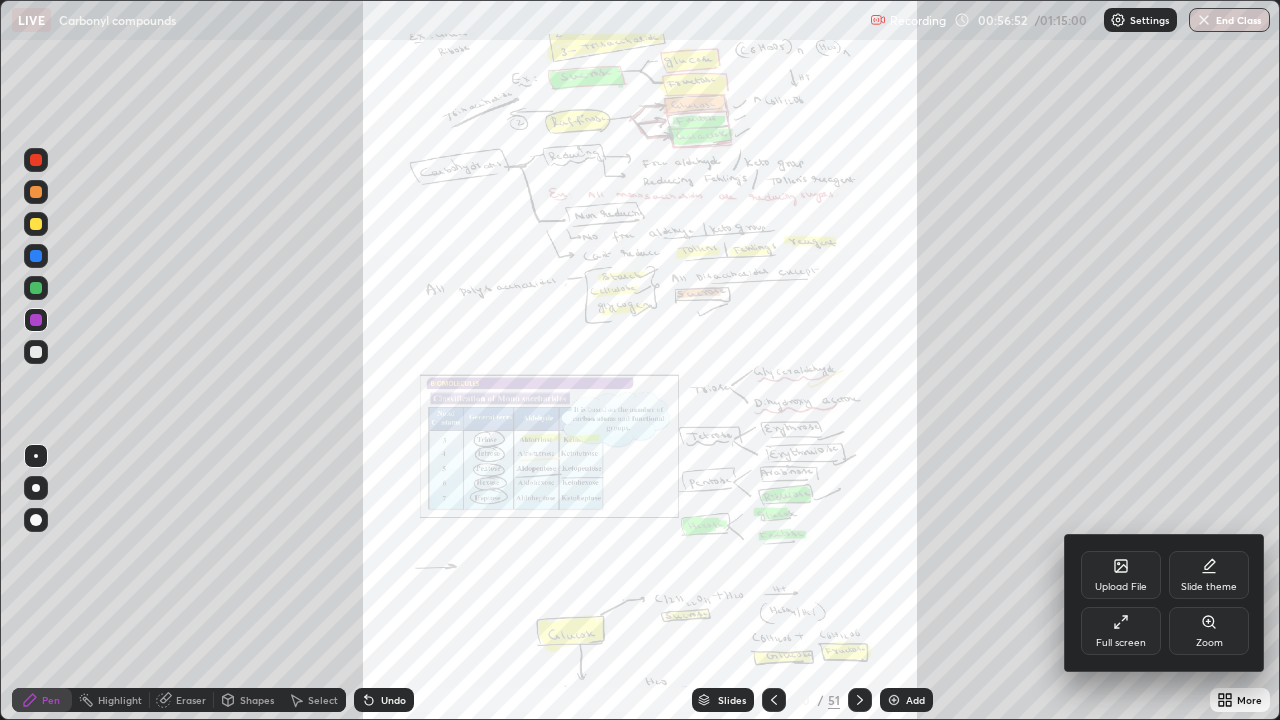 click on "Zoom" at bounding box center [1209, 643] 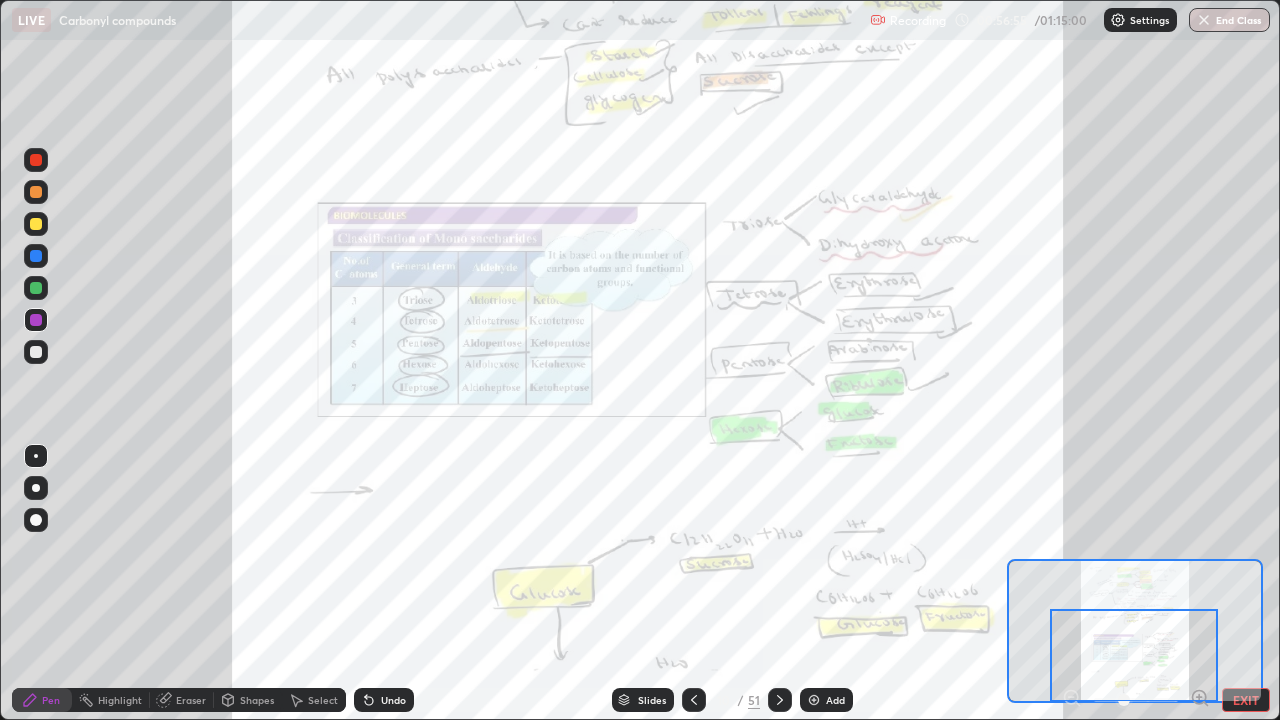 click 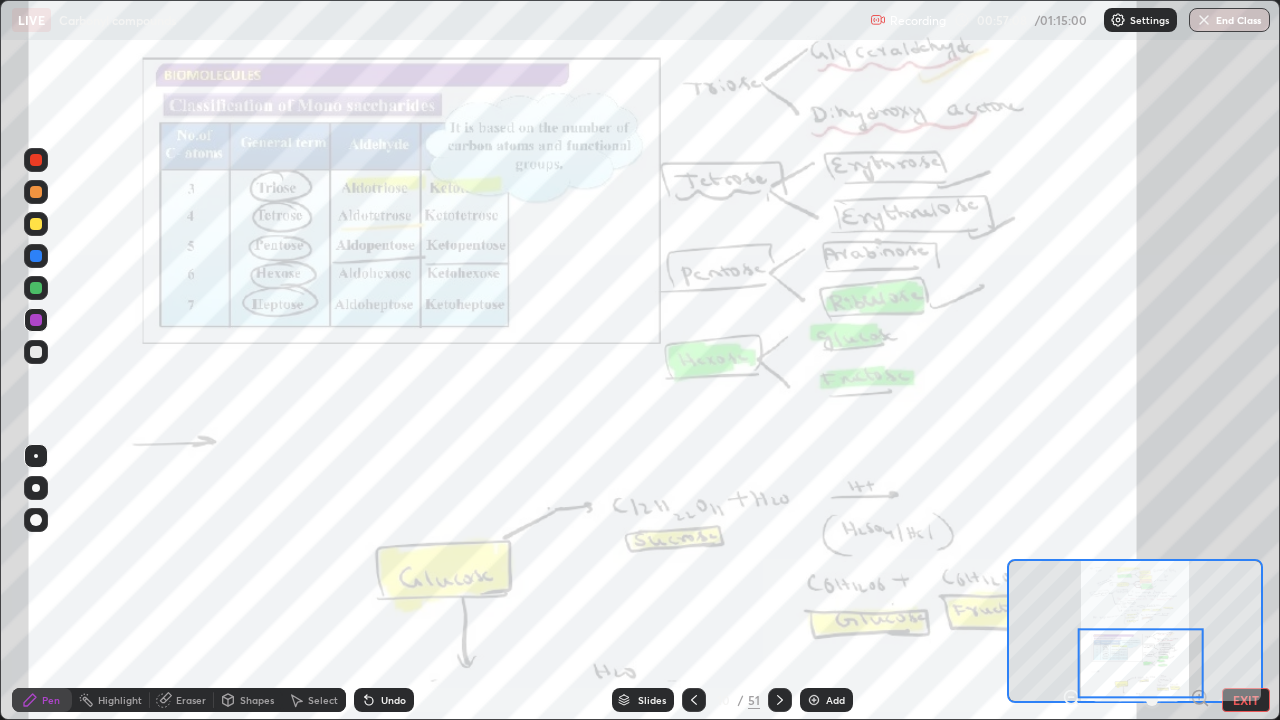 click at bounding box center (694, 700) 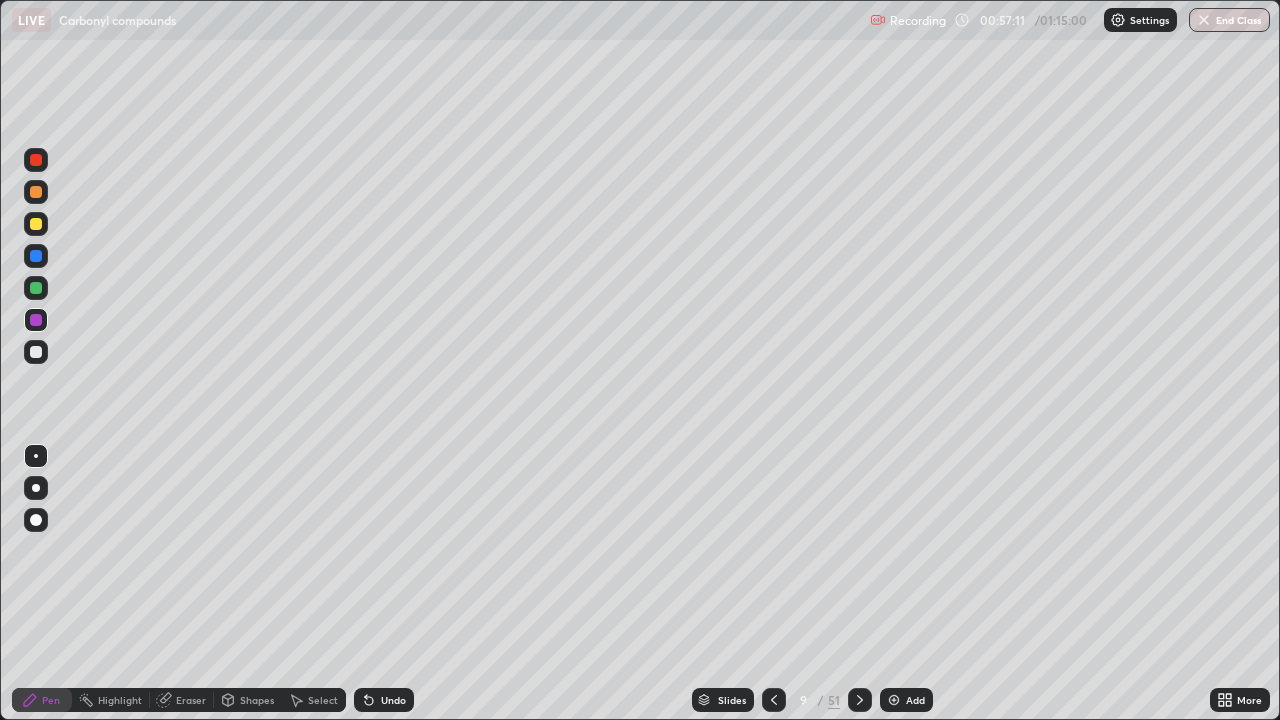 click 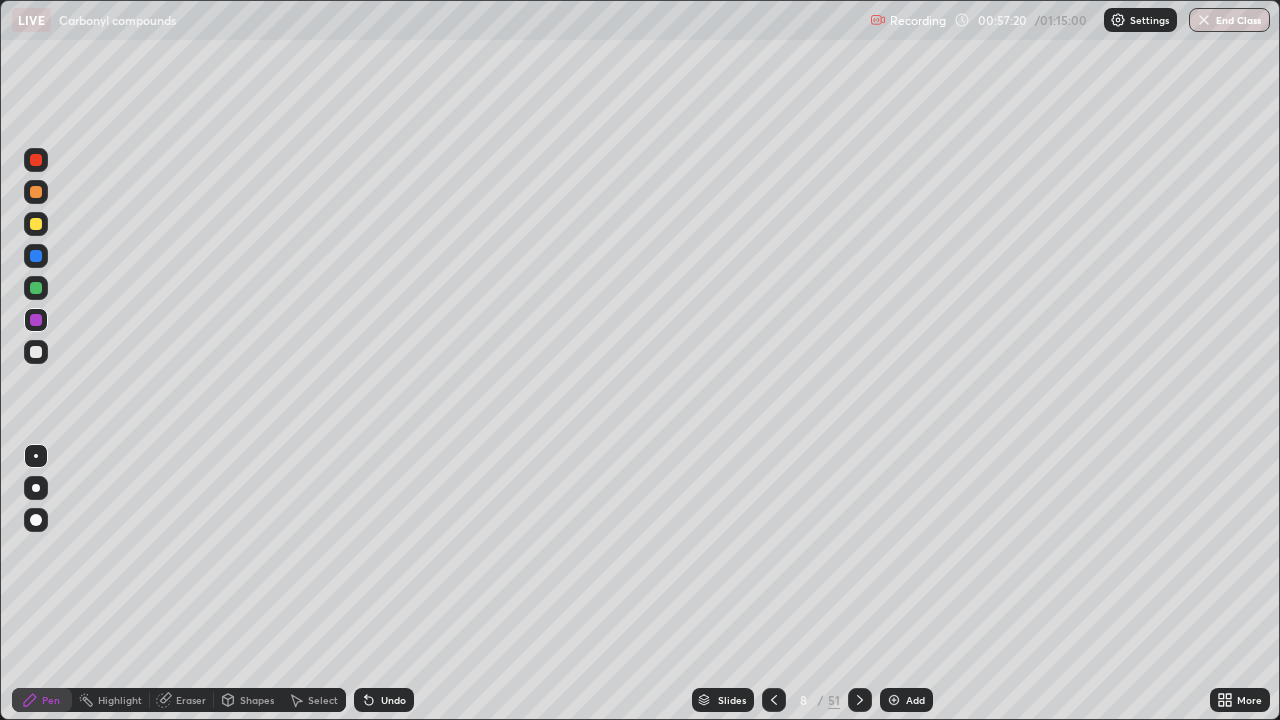 click on "Undo" at bounding box center (393, 700) 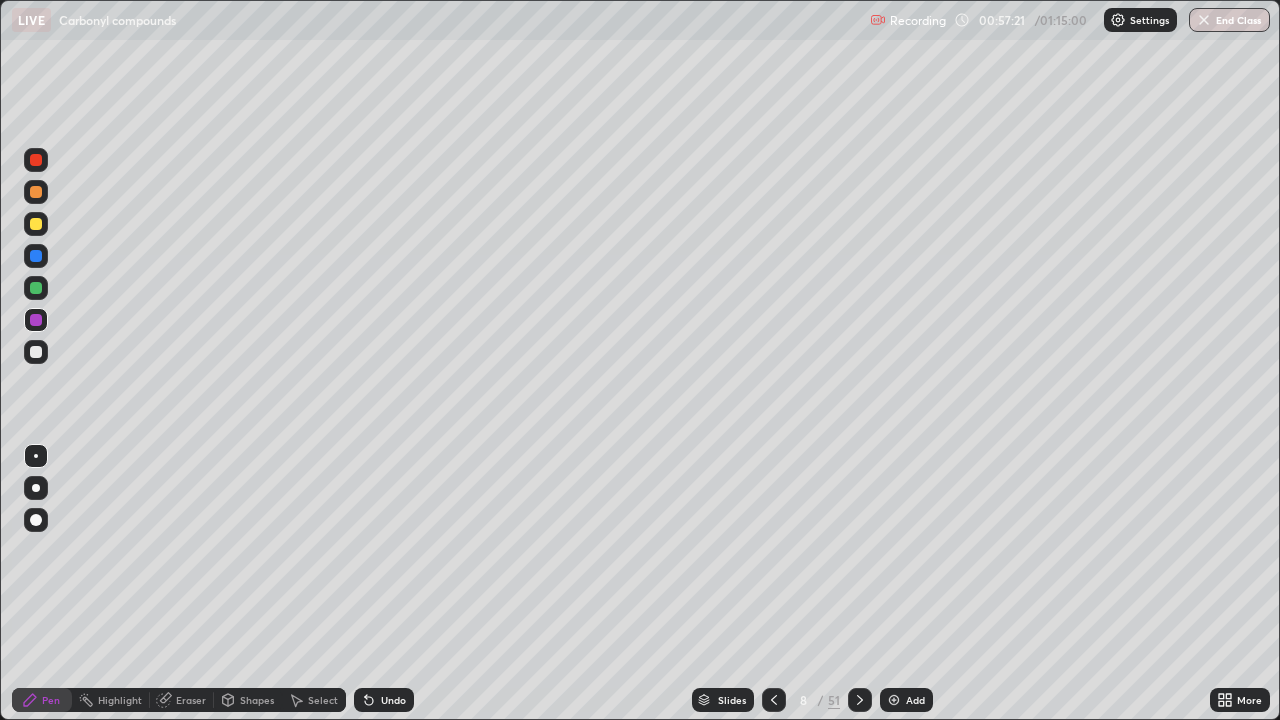 click on "Undo" at bounding box center (384, 700) 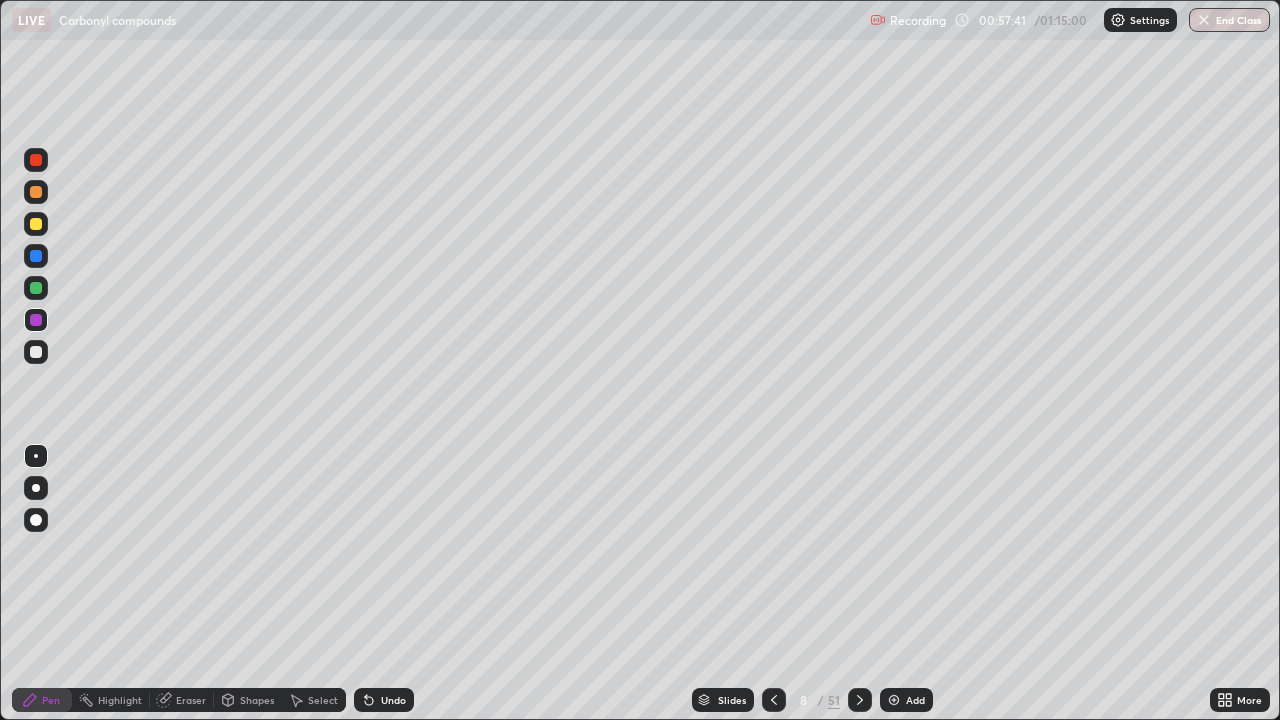 click at bounding box center (36, 352) 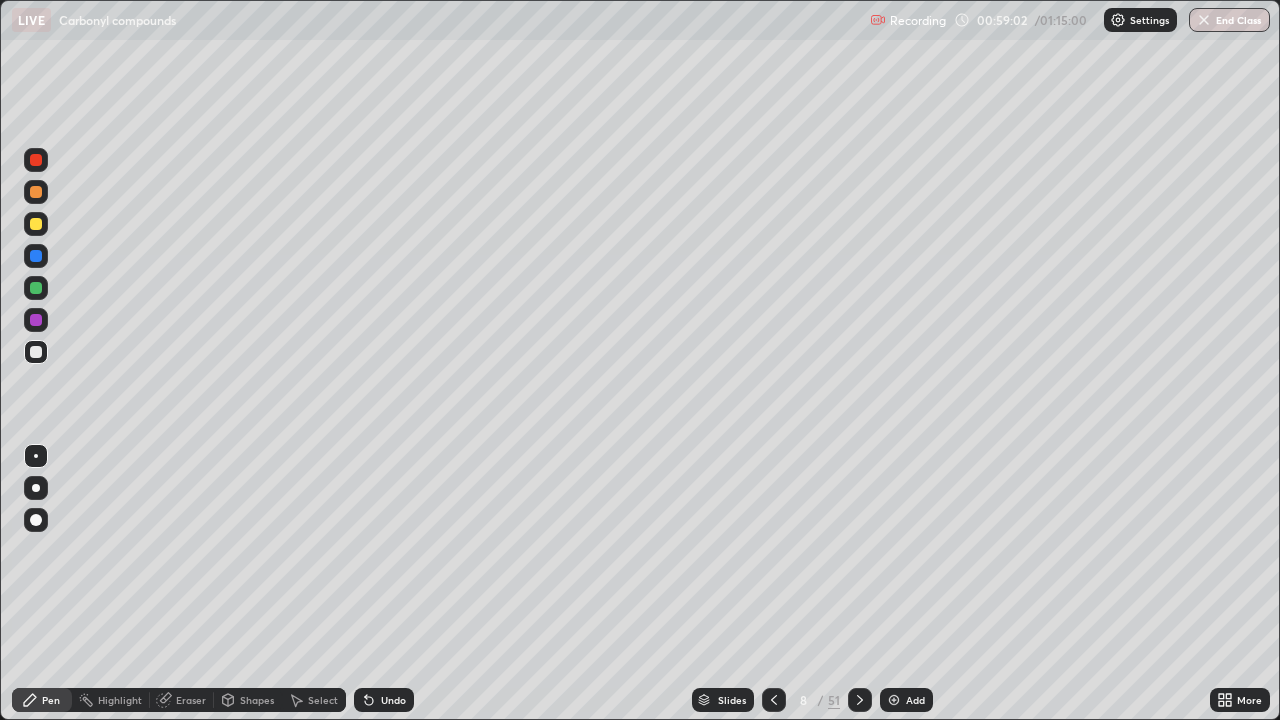 click on "Eraser" at bounding box center [182, 700] 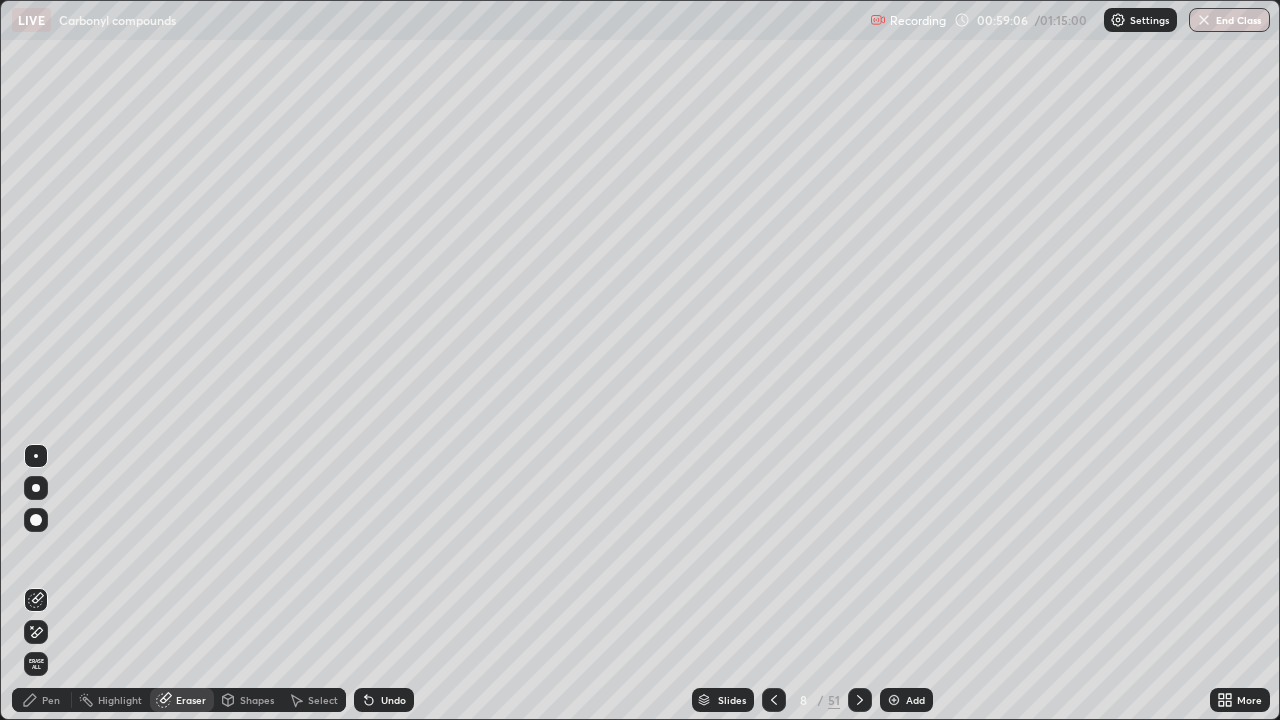 click on "Pen" at bounding box center [42, 700] 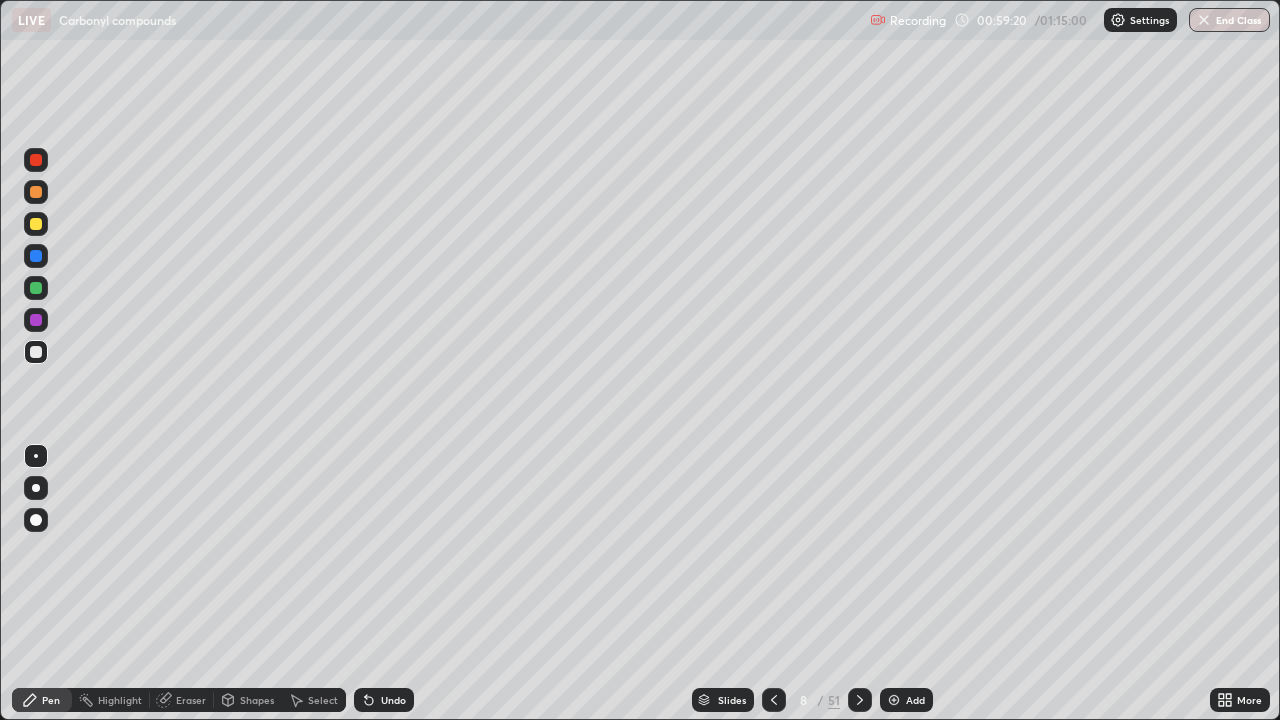 click at bounding box center (36, 488) 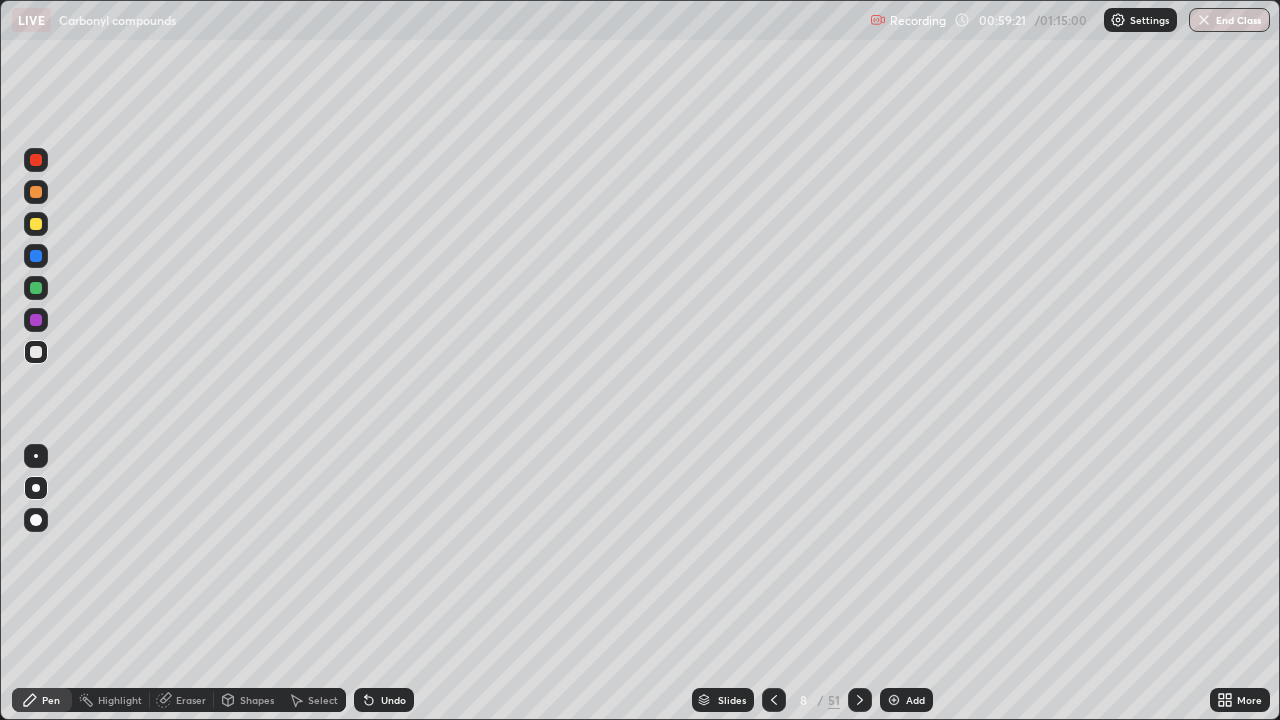 click at bounding box center (36, 352) 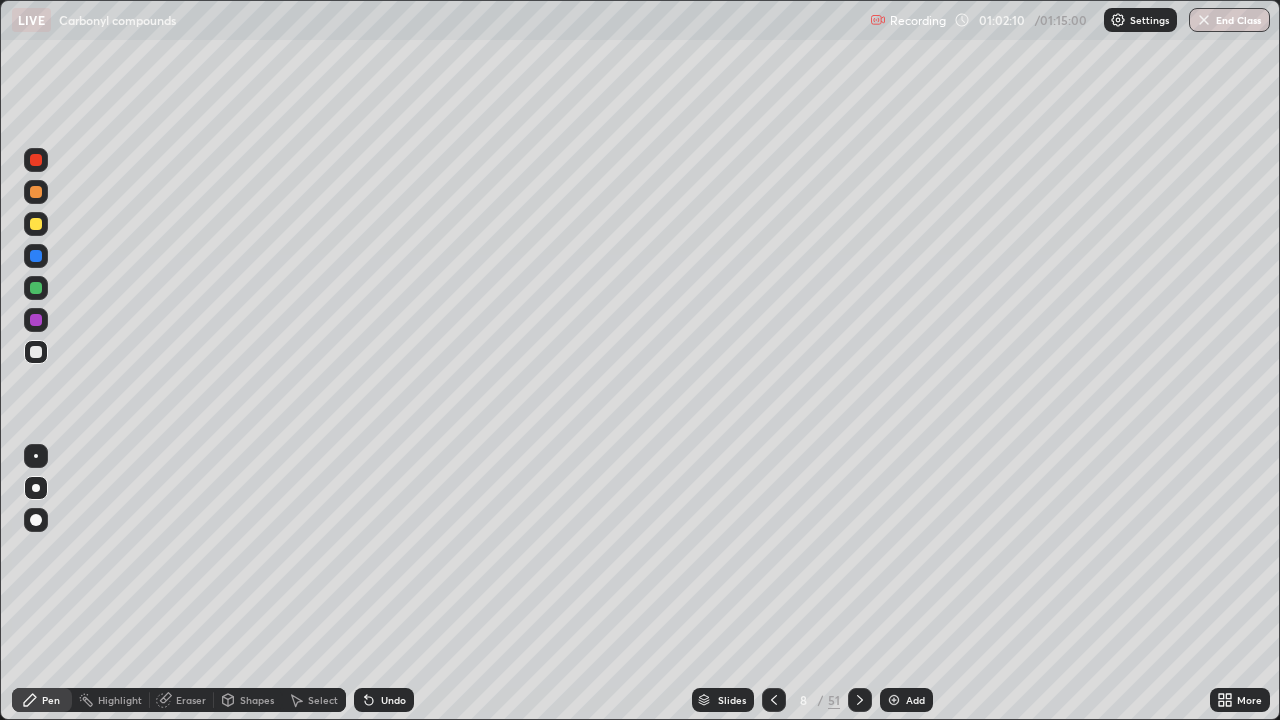 click 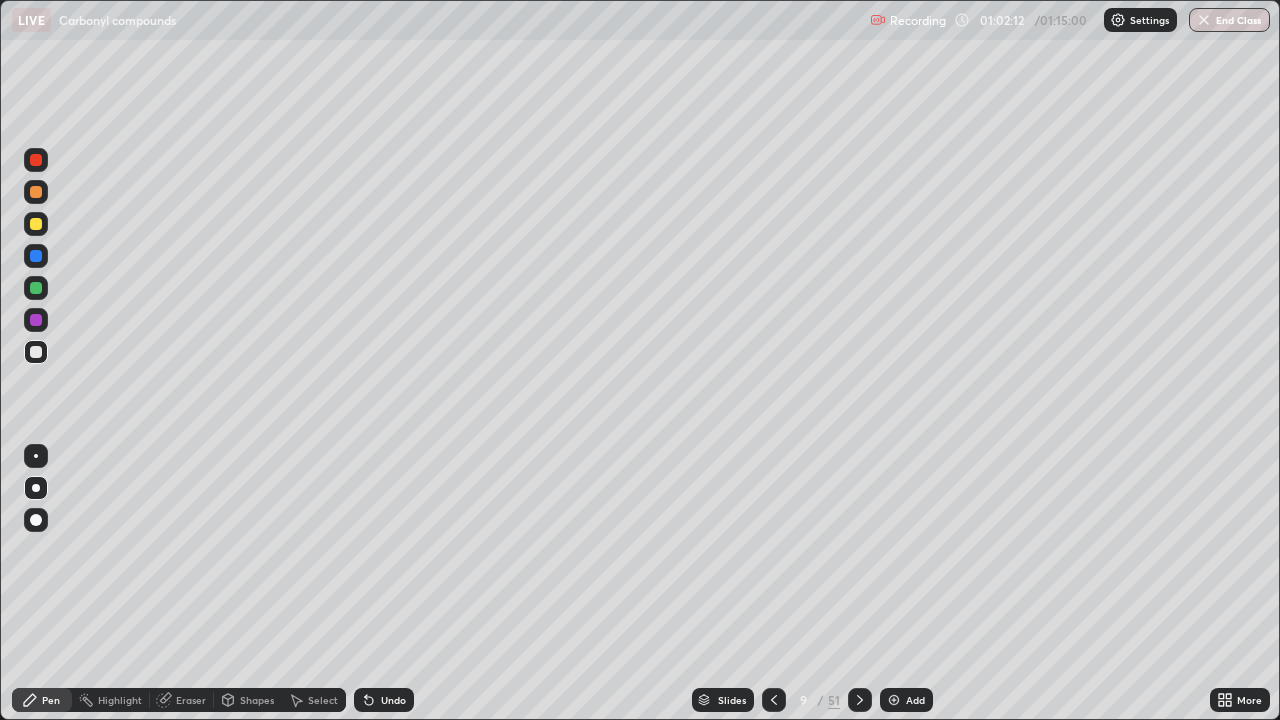 click 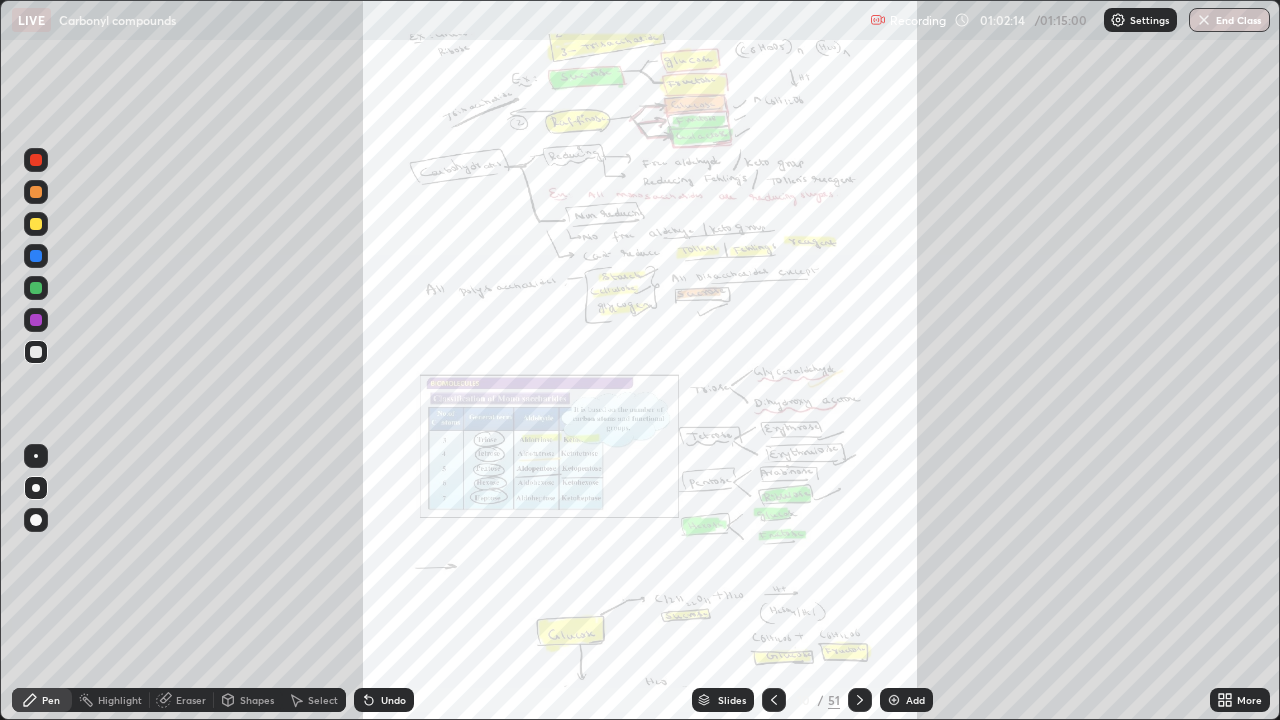 click 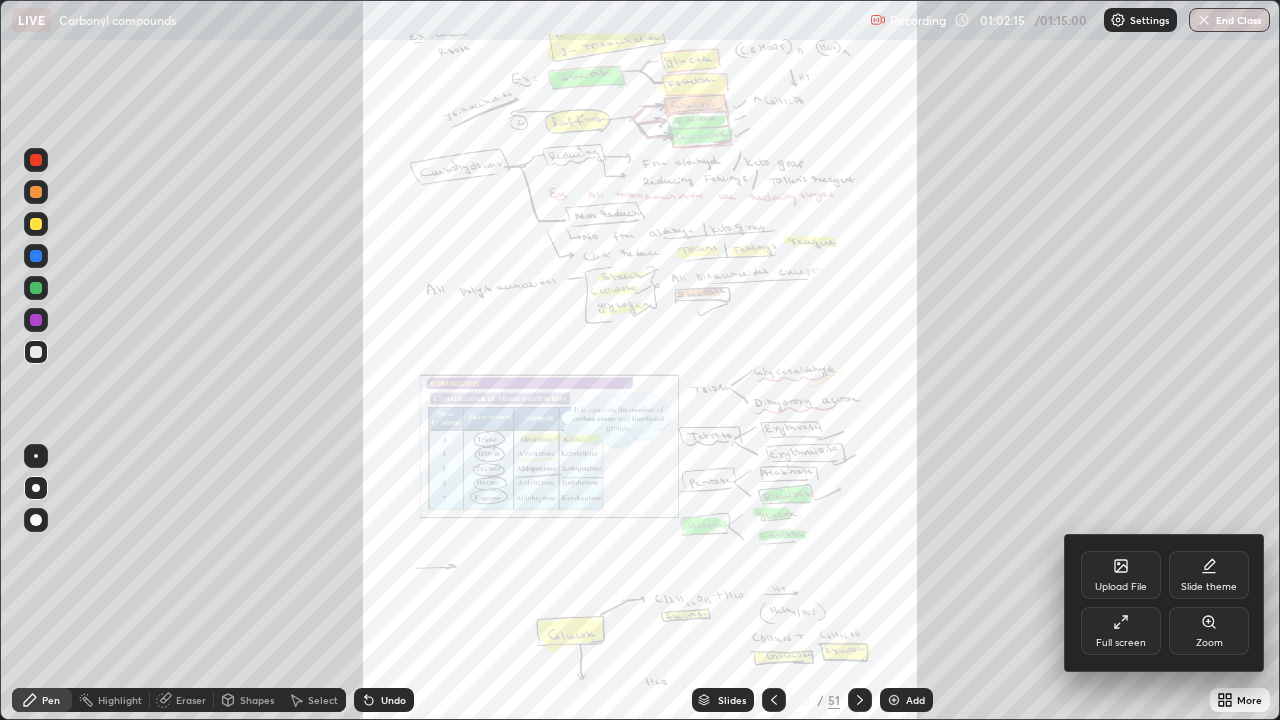 click on "Zoom" at bounding box center (1209, 643) 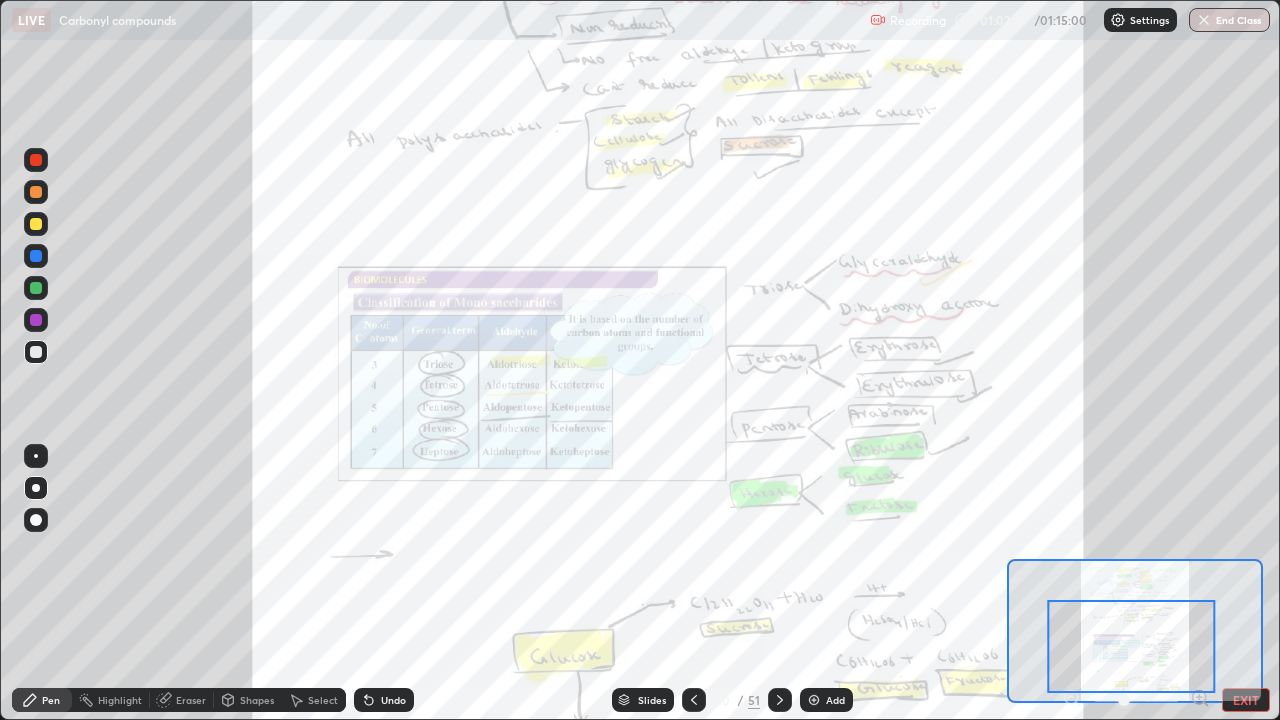 click 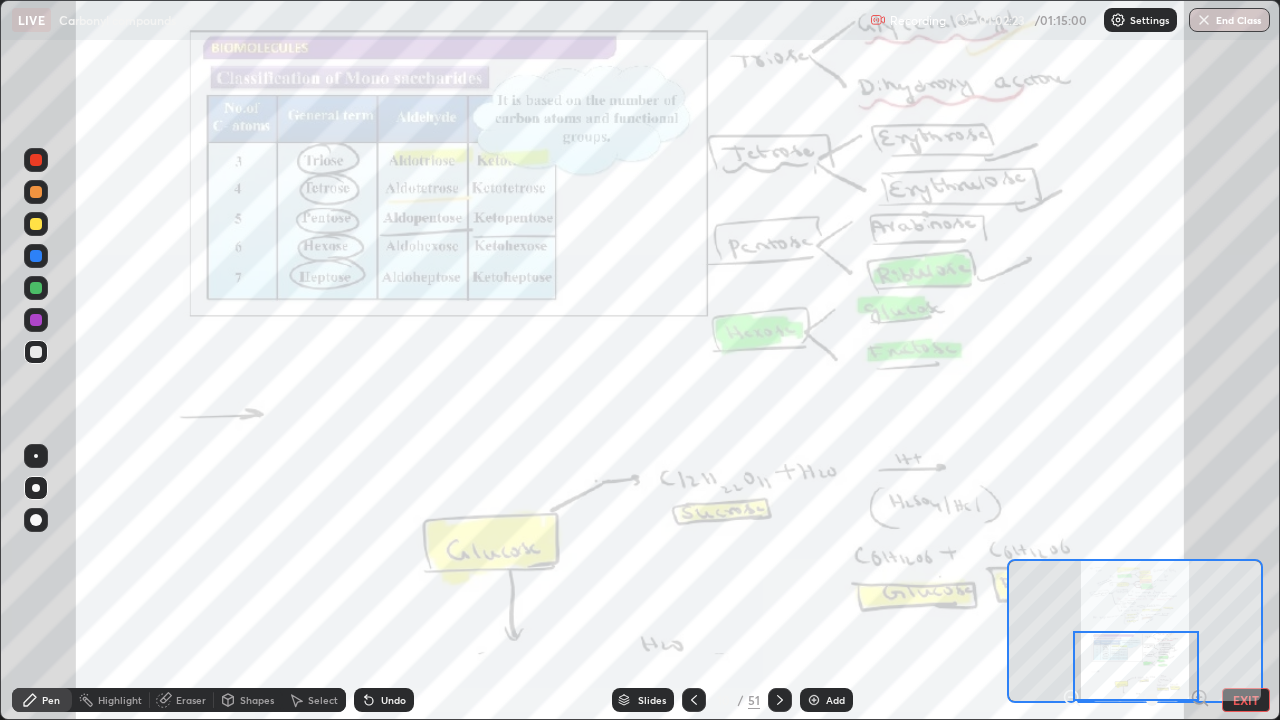 click 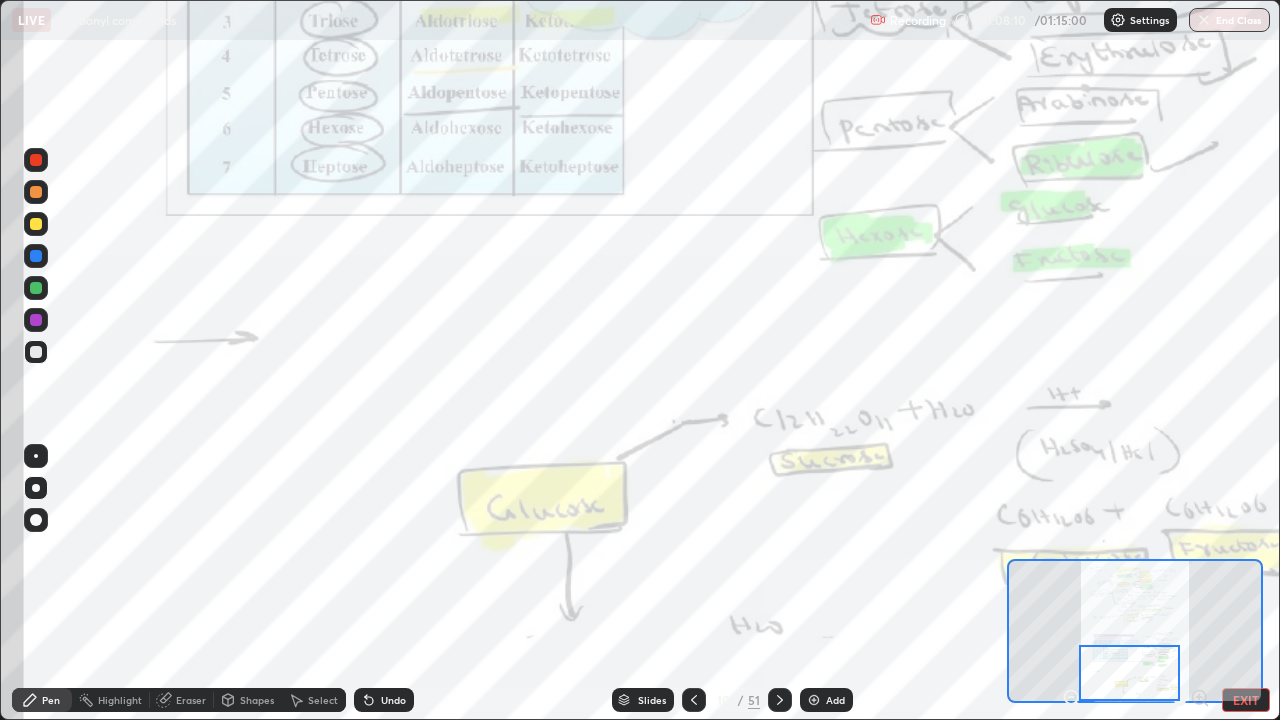 click on "Add" at bounding box center [835, 700] 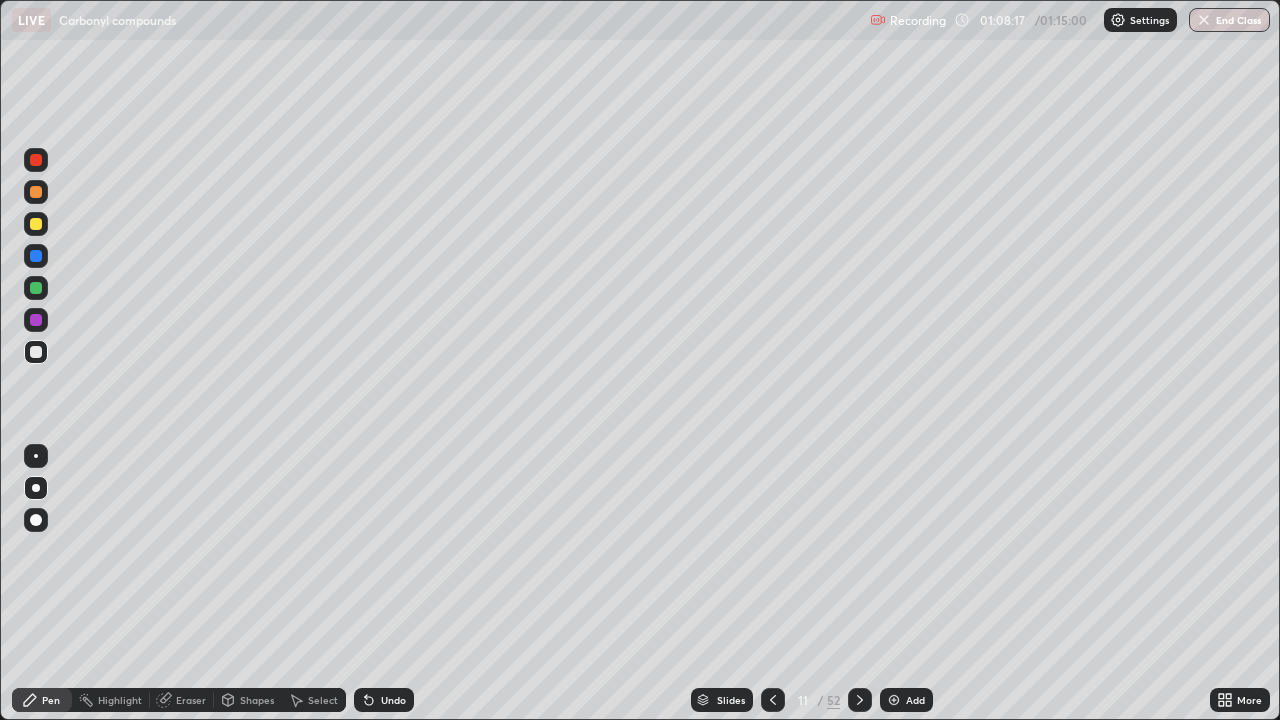 click at bounding box center (36, 224) 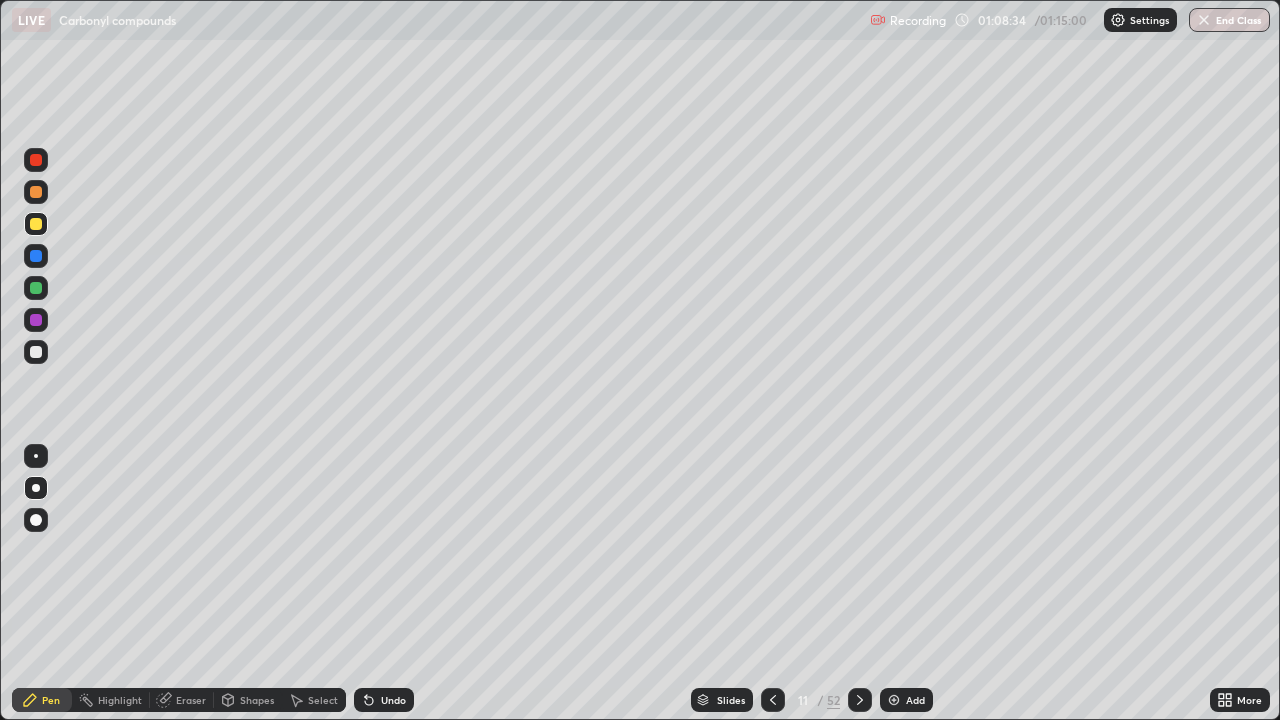 click at bounding box center [36, 320] 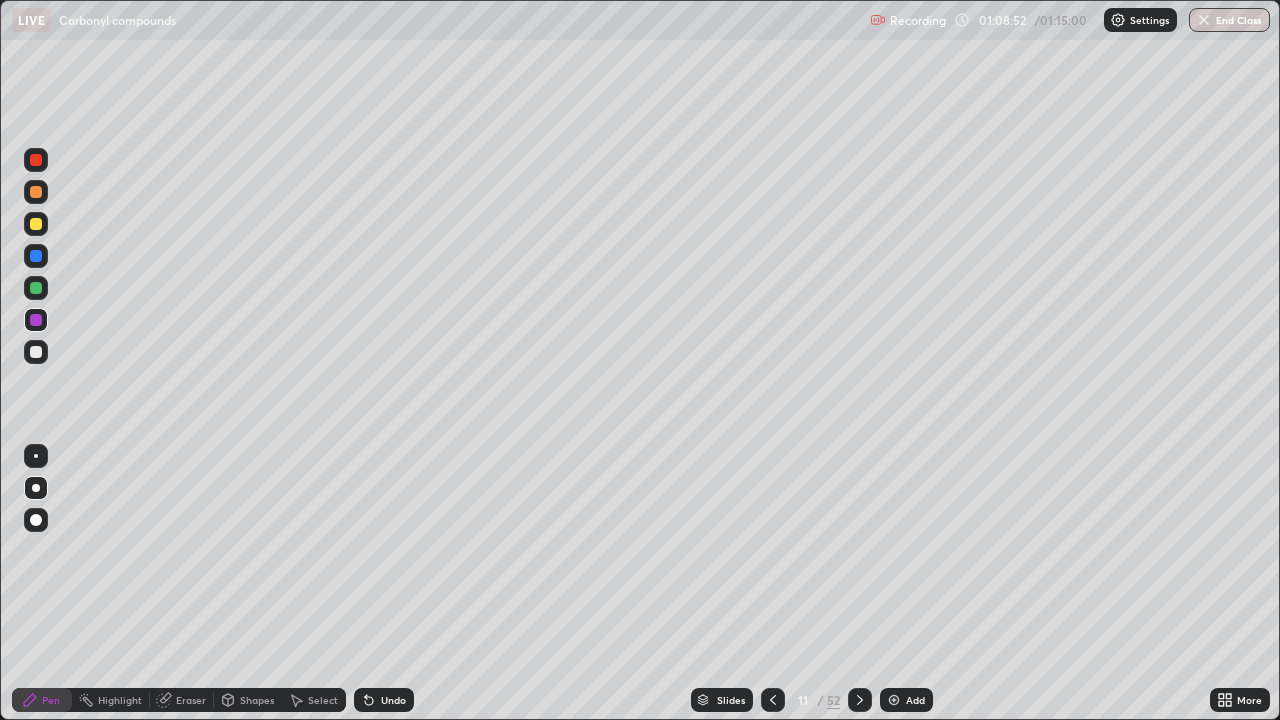click on "Undo" at bounding box center [393, 700] 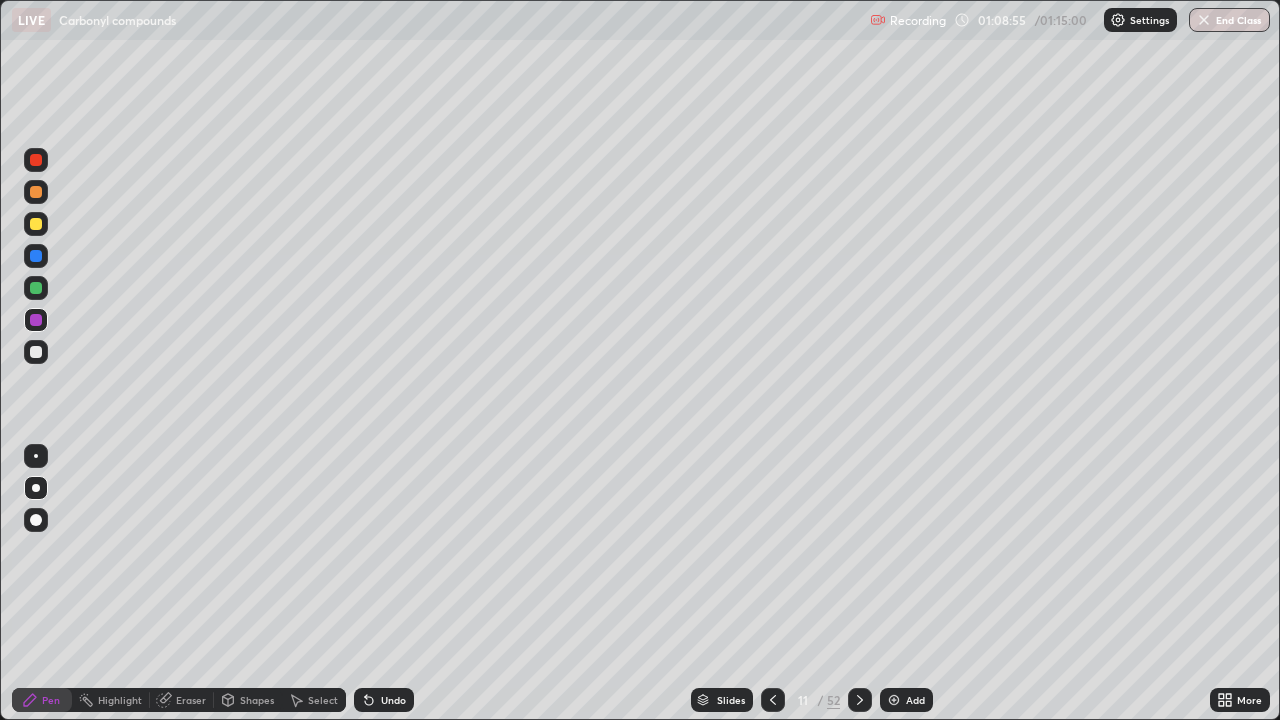 click on "Undo" at bounding box center [384, 700] 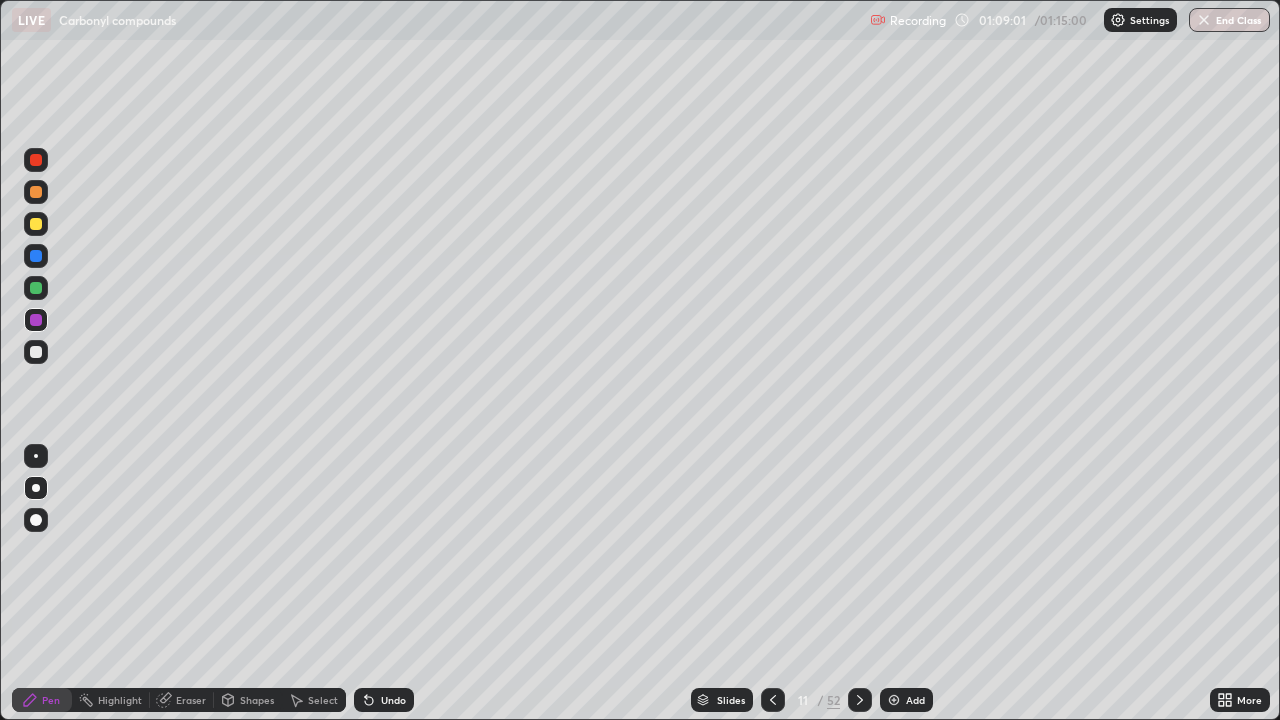 click on "Eraser" at bounding box center [191, 700] 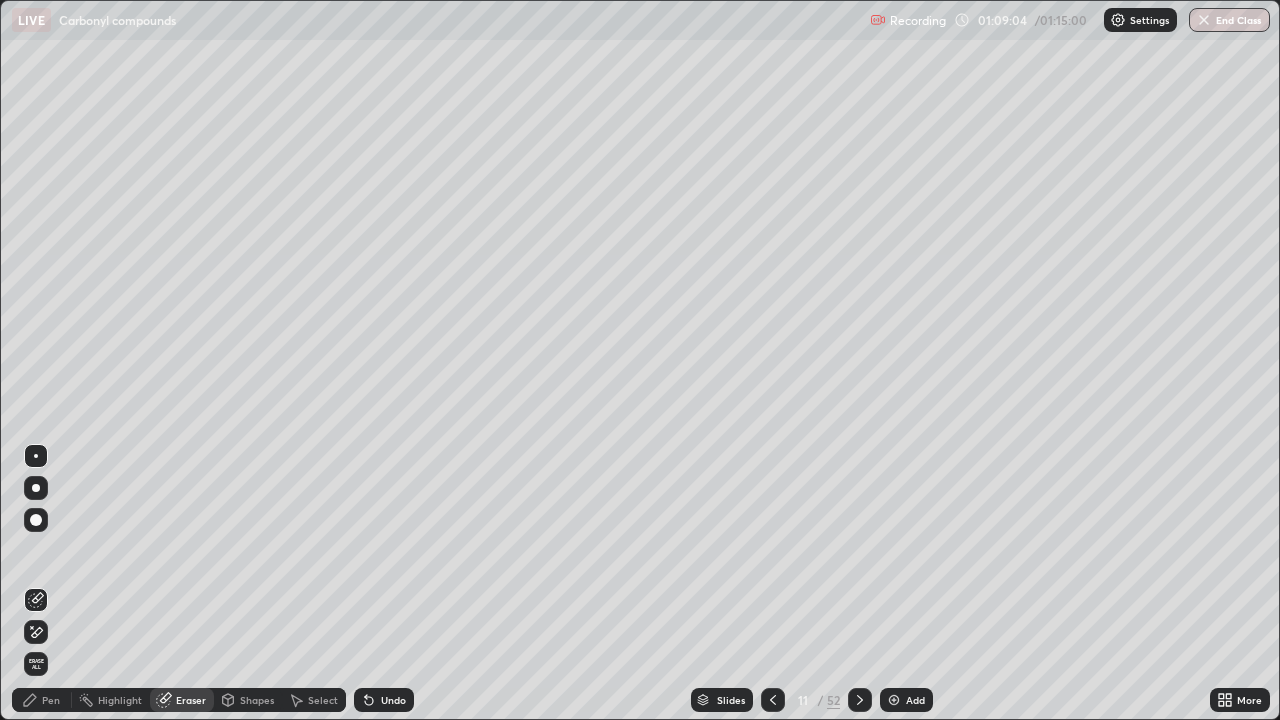 click on "Pen" at bounding box center [42, 700] 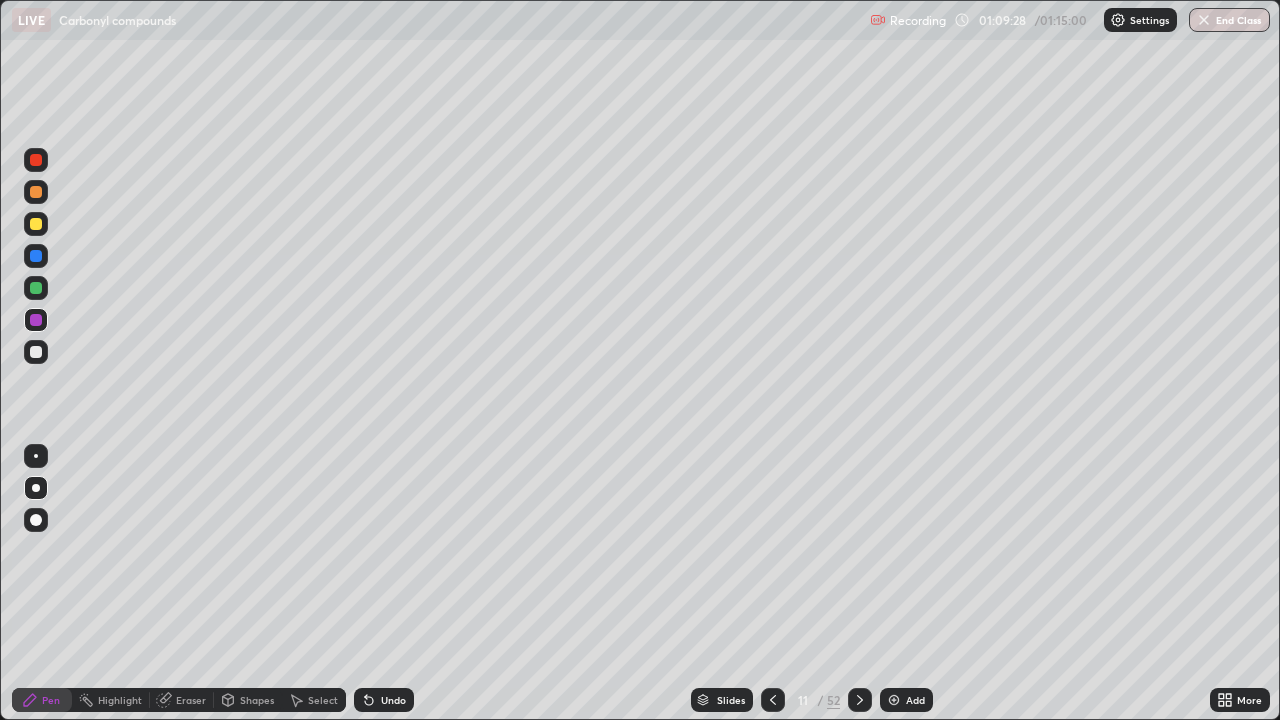 click at bounding box center (36, 352) 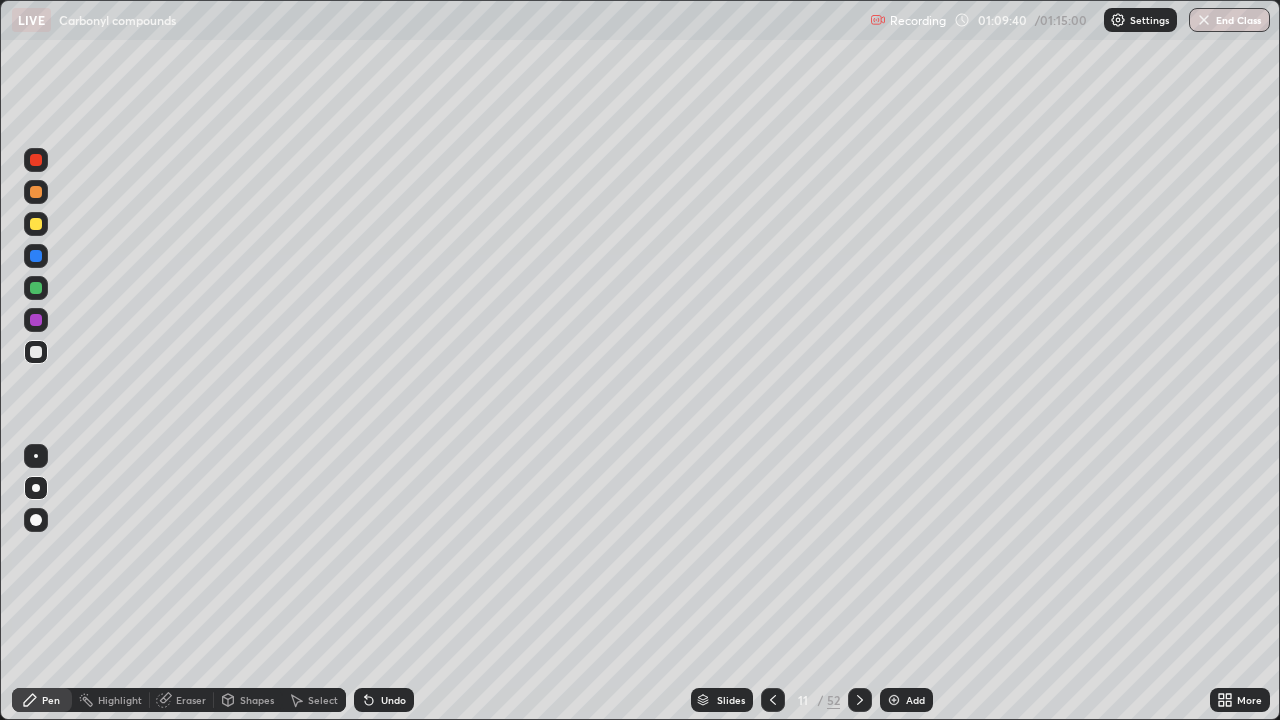 click at bounding box center (36, 288) 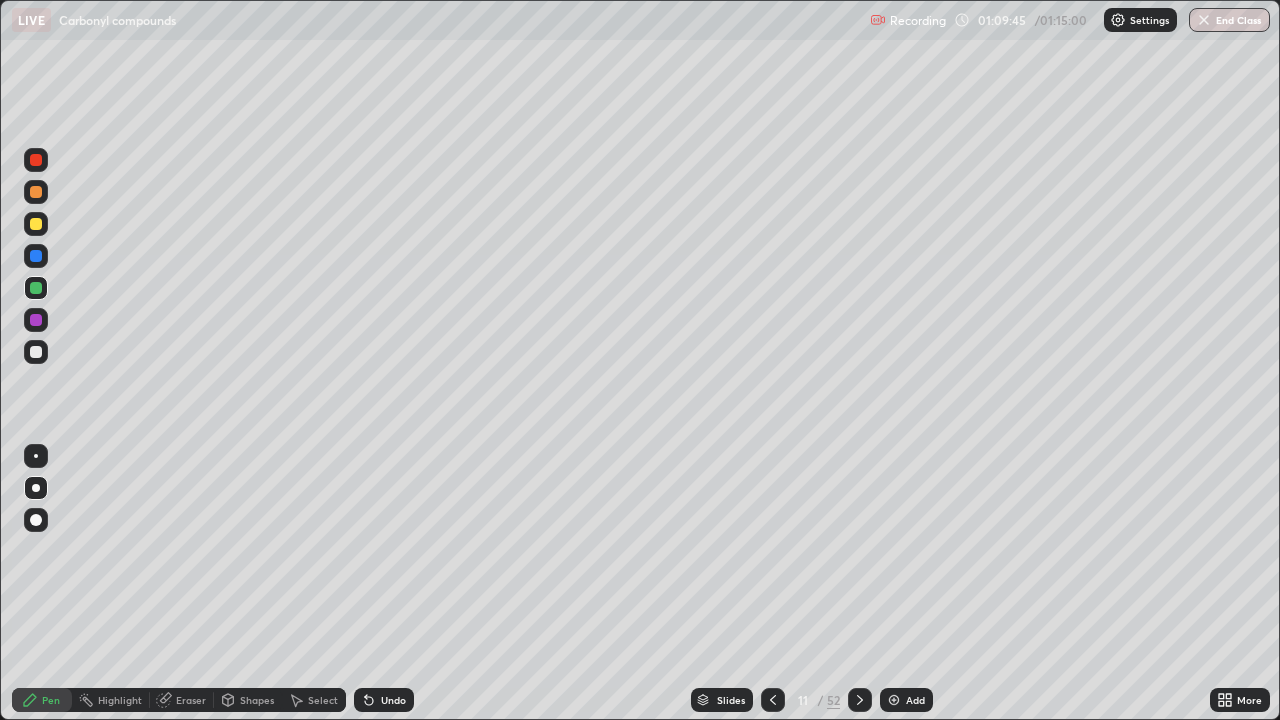 click at bounding box center (36, 352) 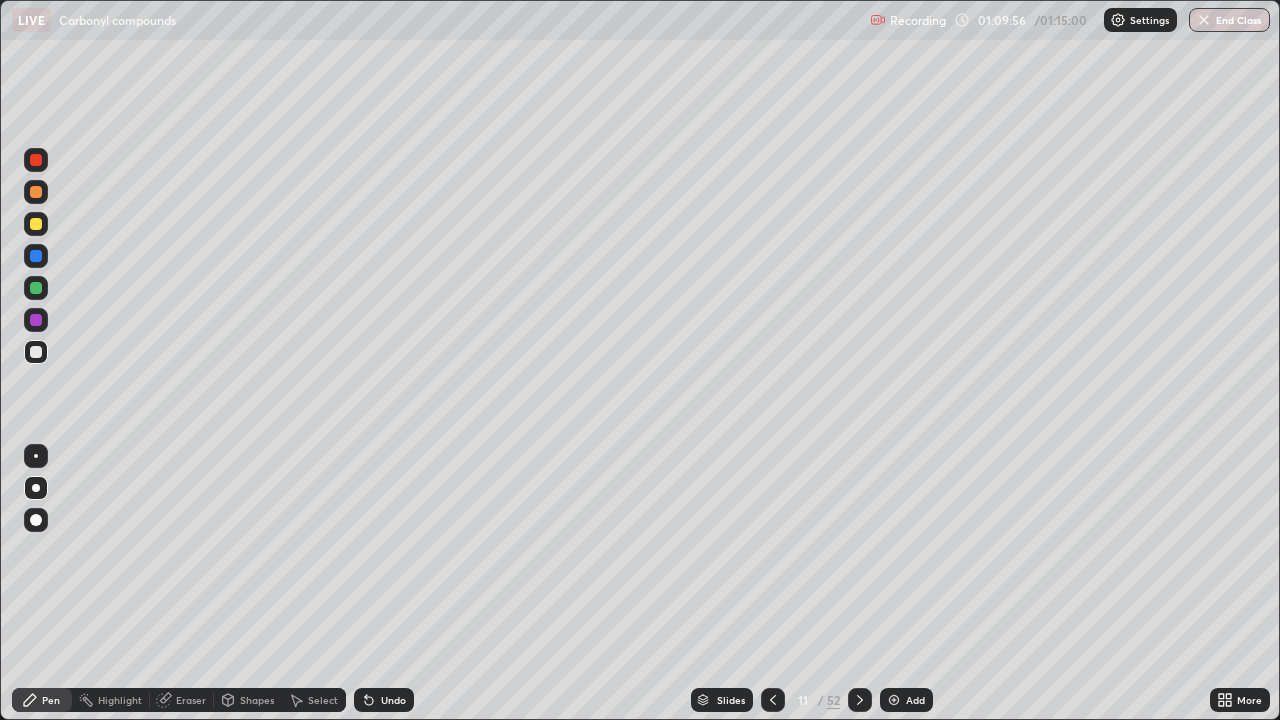 click on "Undo" at bounding box center (384, 700) 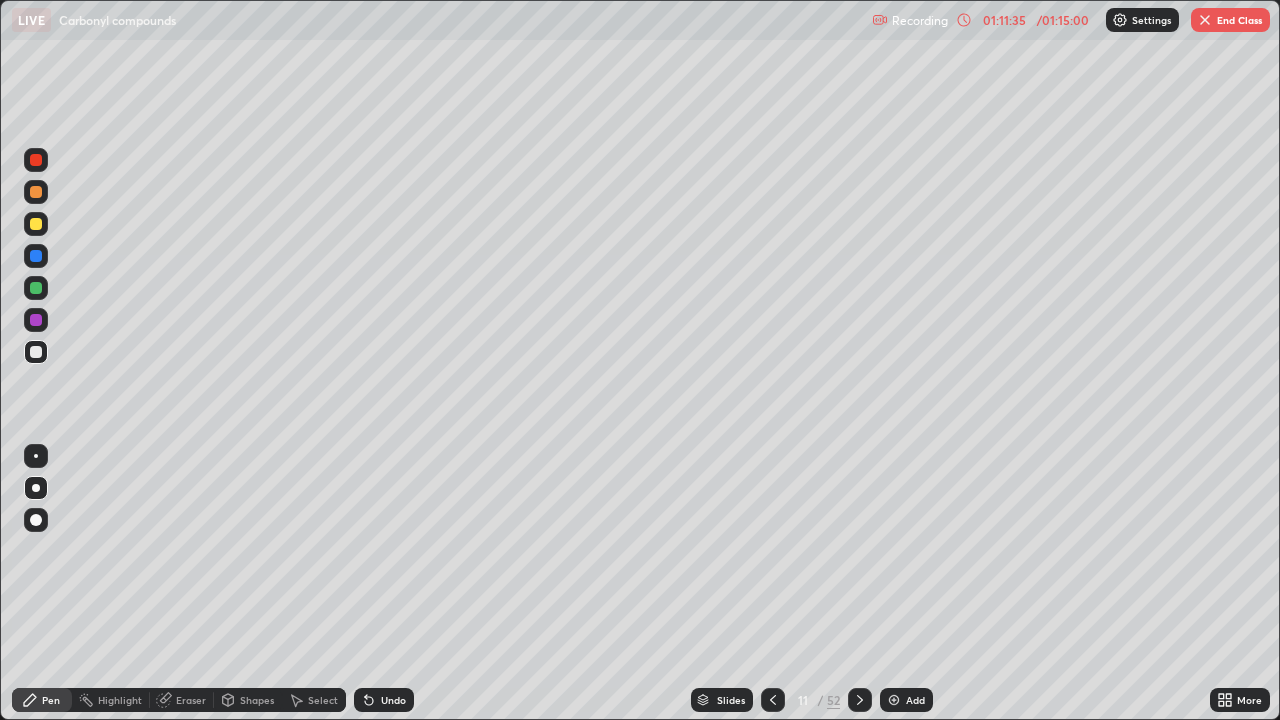 click on "Undo" at bounding box center (393, 700) 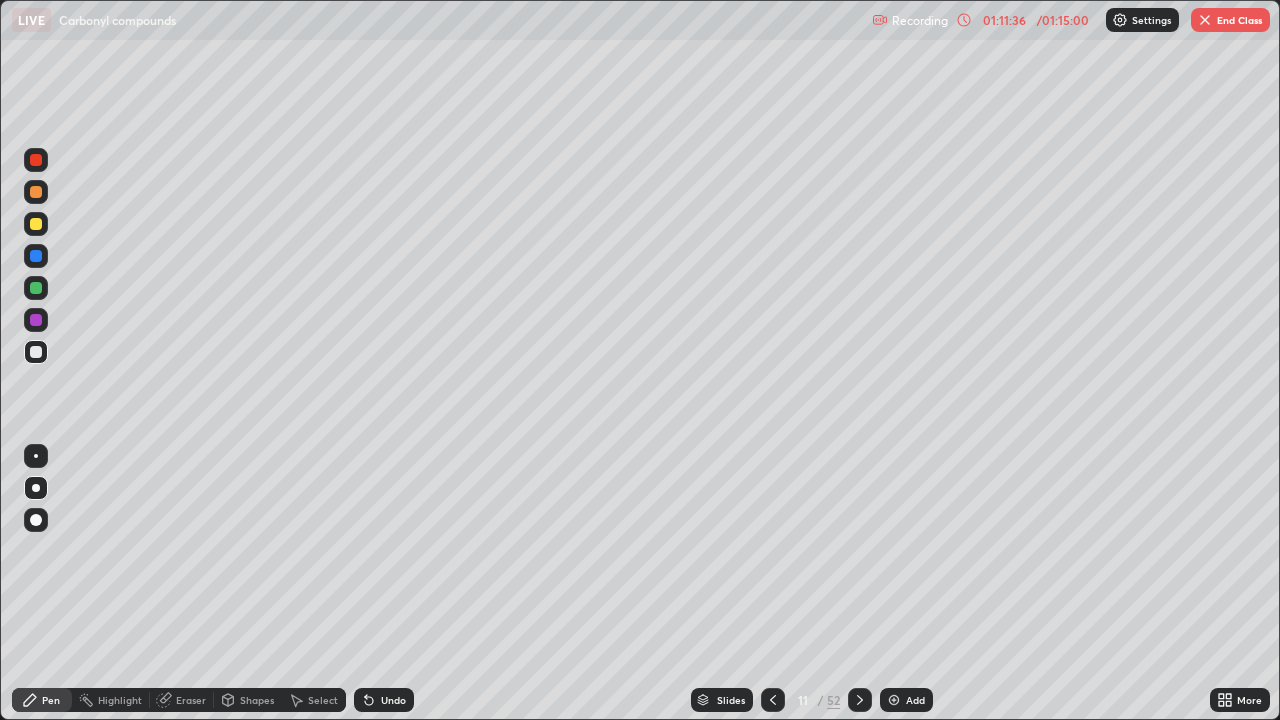 click on "Undo" at bounding box center (384, 700) 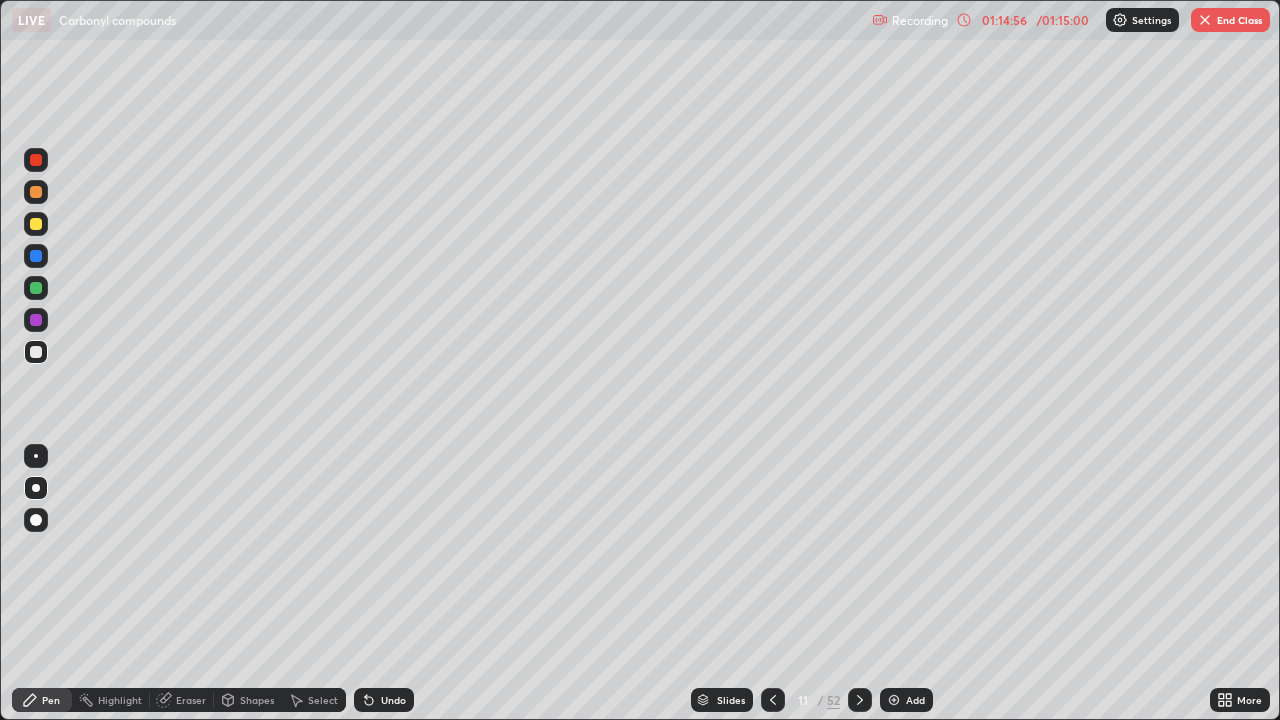 click on "Add" at bounding box center [915, 700] 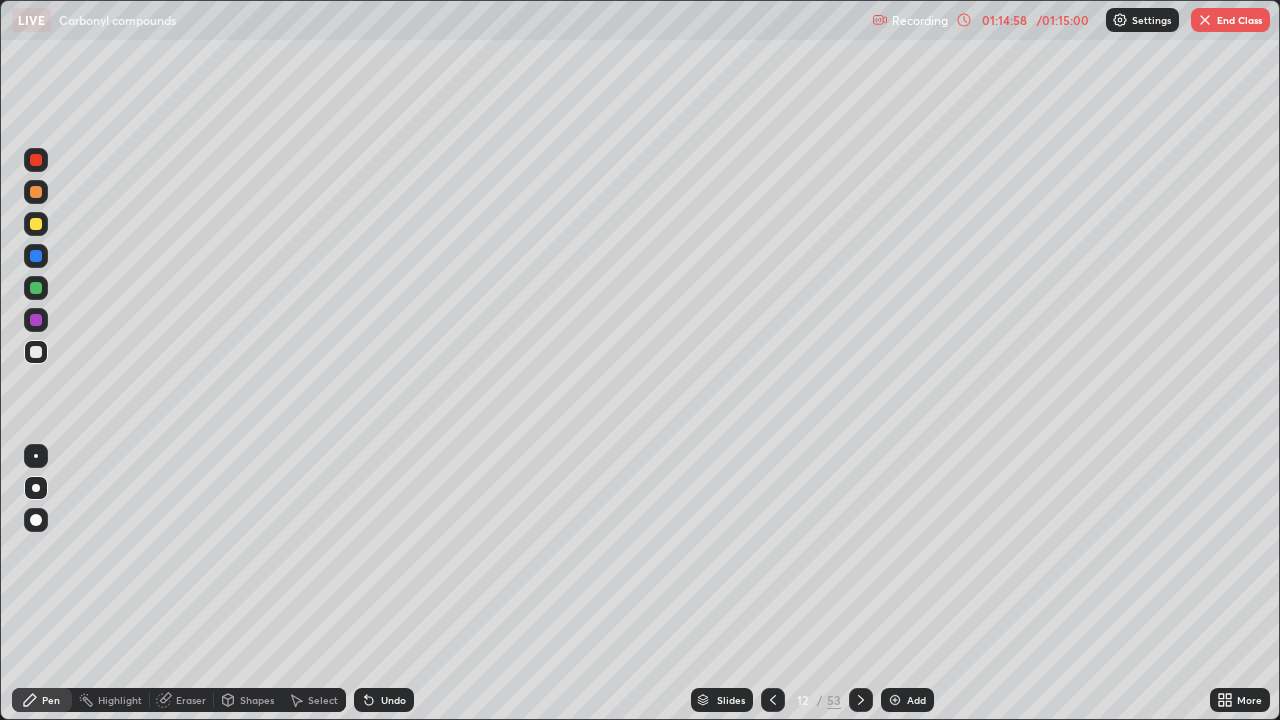 click at bounding box center [36, 224] 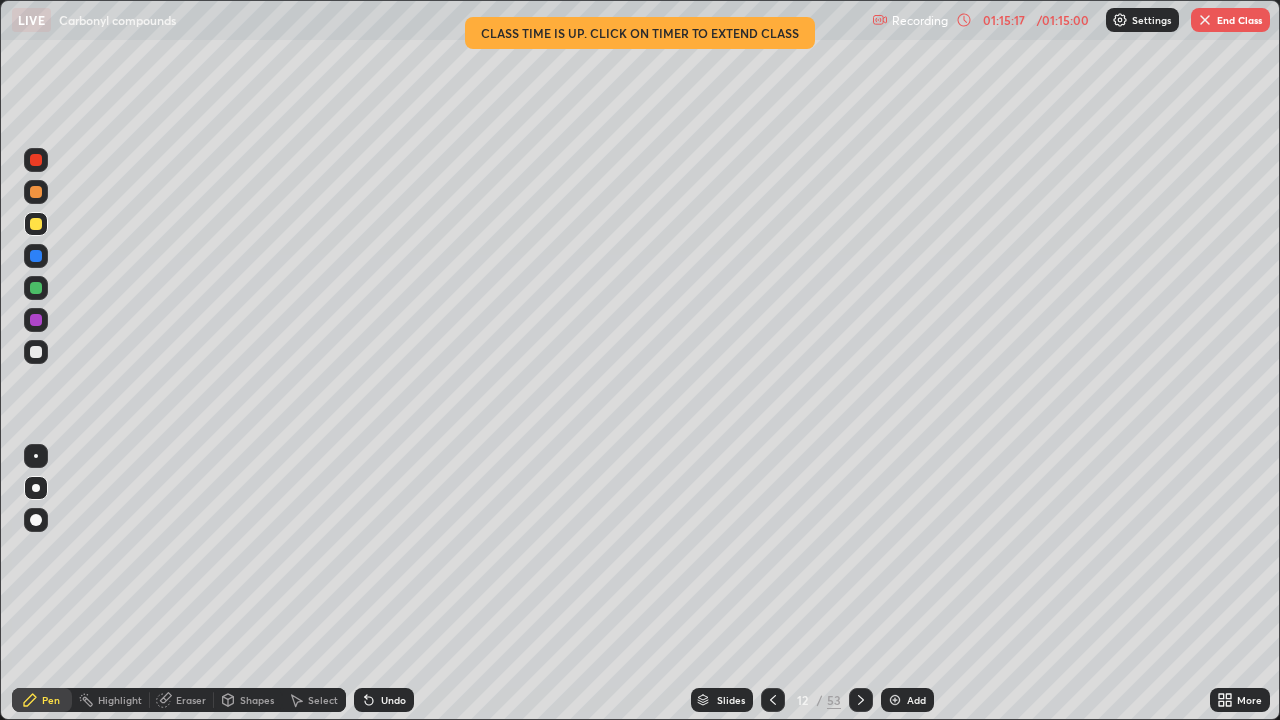 click at bounding box center (36, 288) 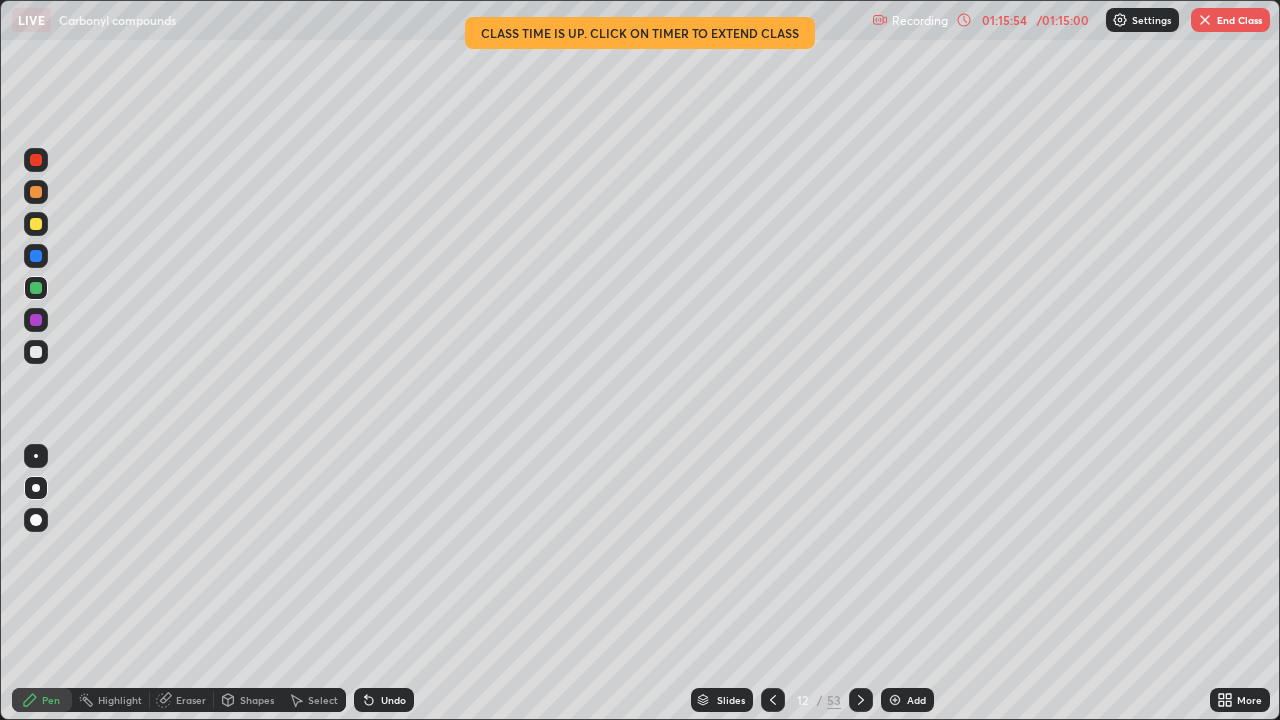 click on "Eraser" at bounding box center (191, 700) 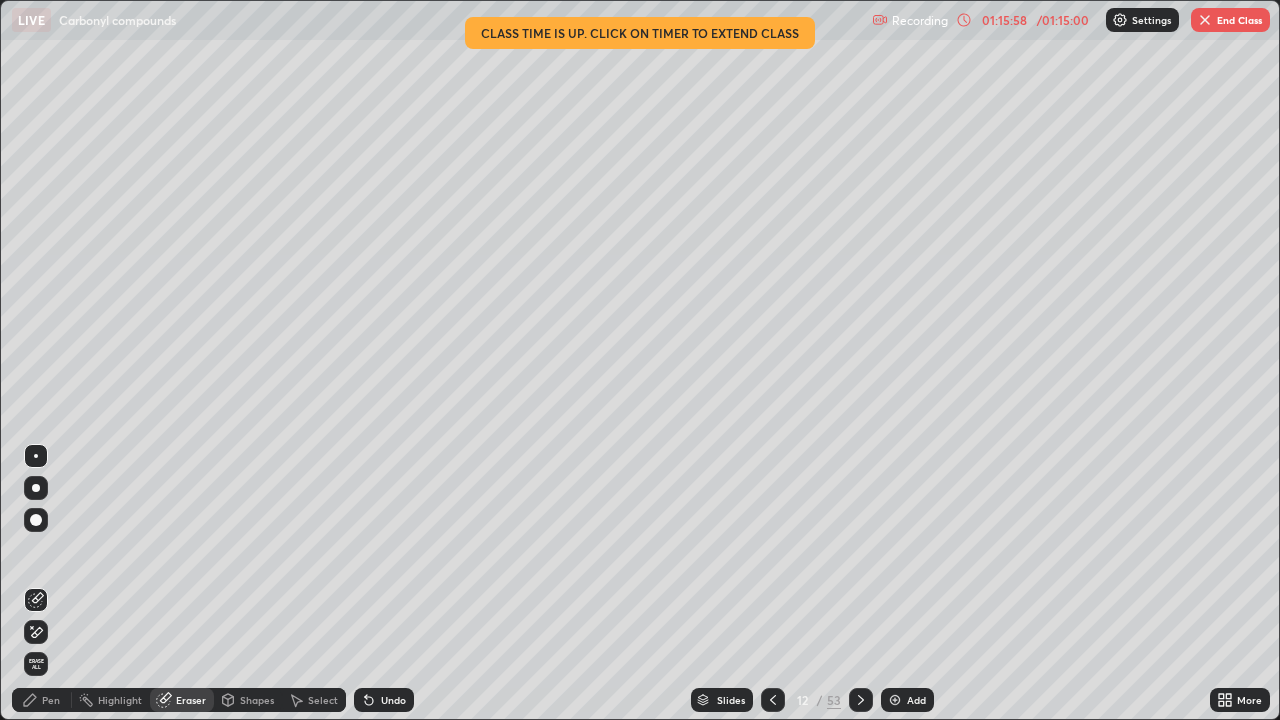 click on "Pen" at bounding box center (42, 700) 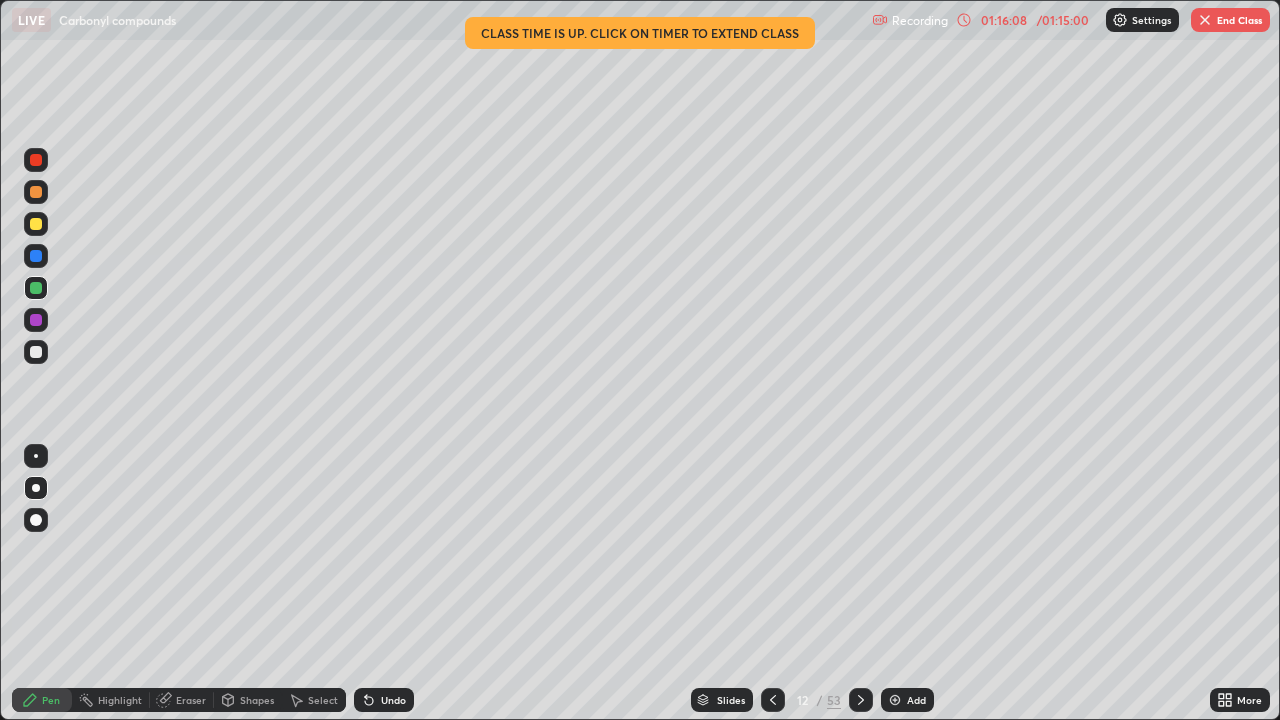 click at bounding box center (36, 352) 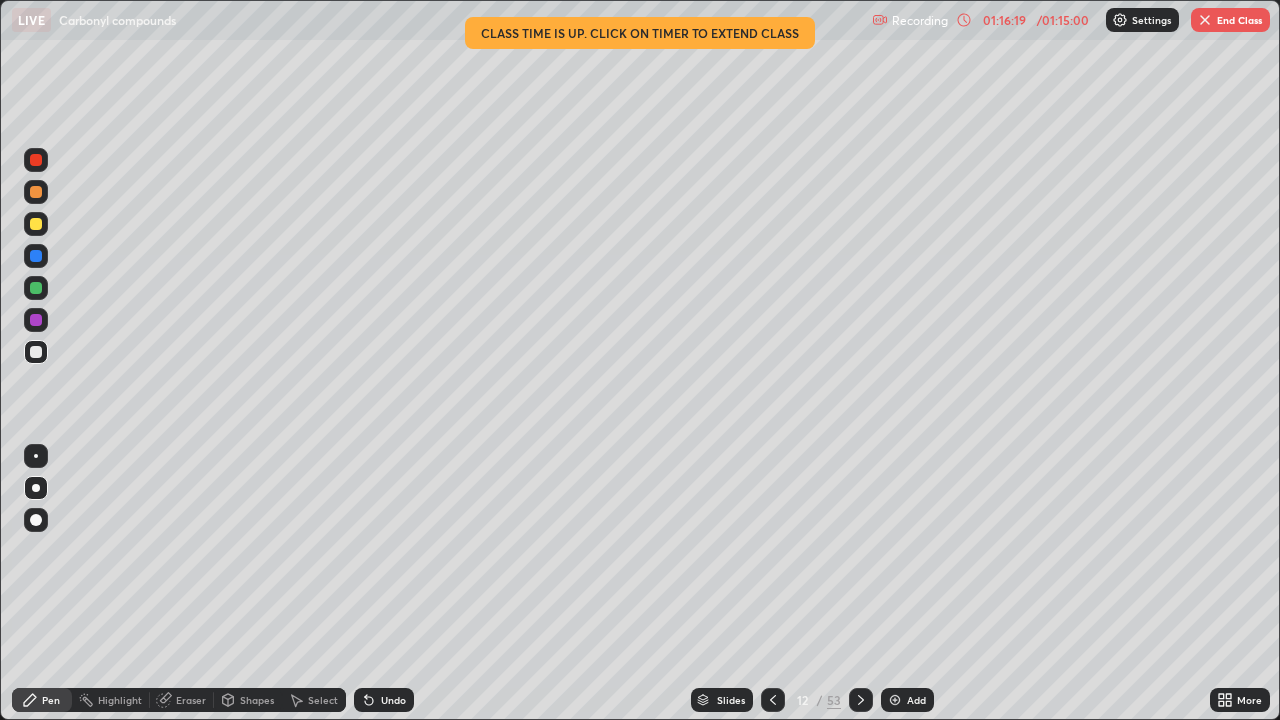 click at bounding box center (36, 320) 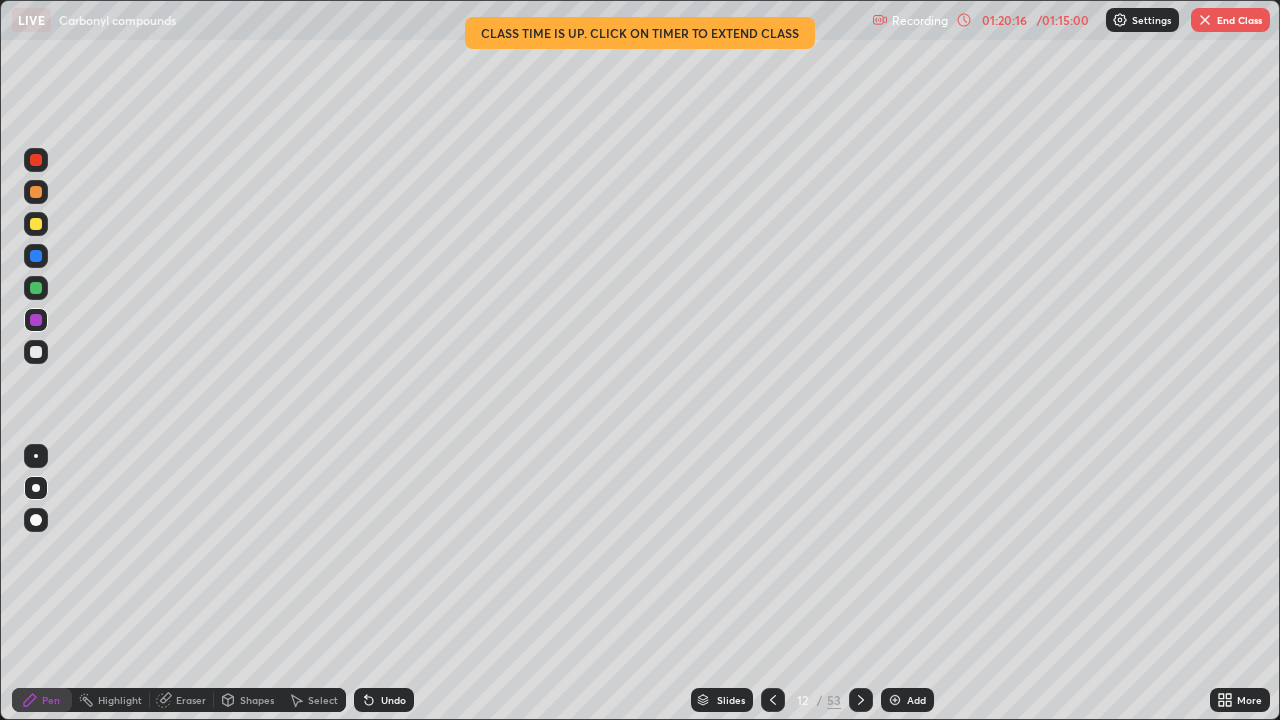 click on "End Class" at bounding box center [1230, 20] 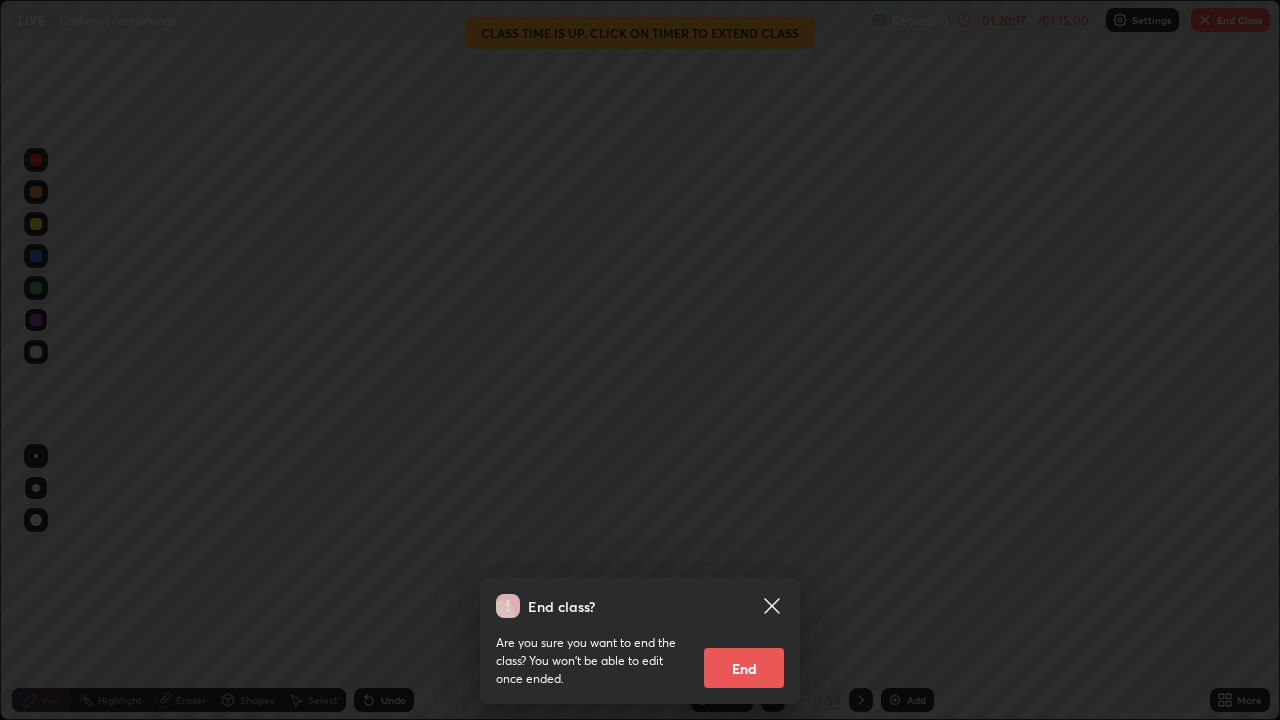click on "End" at bounding box center [744, 668] 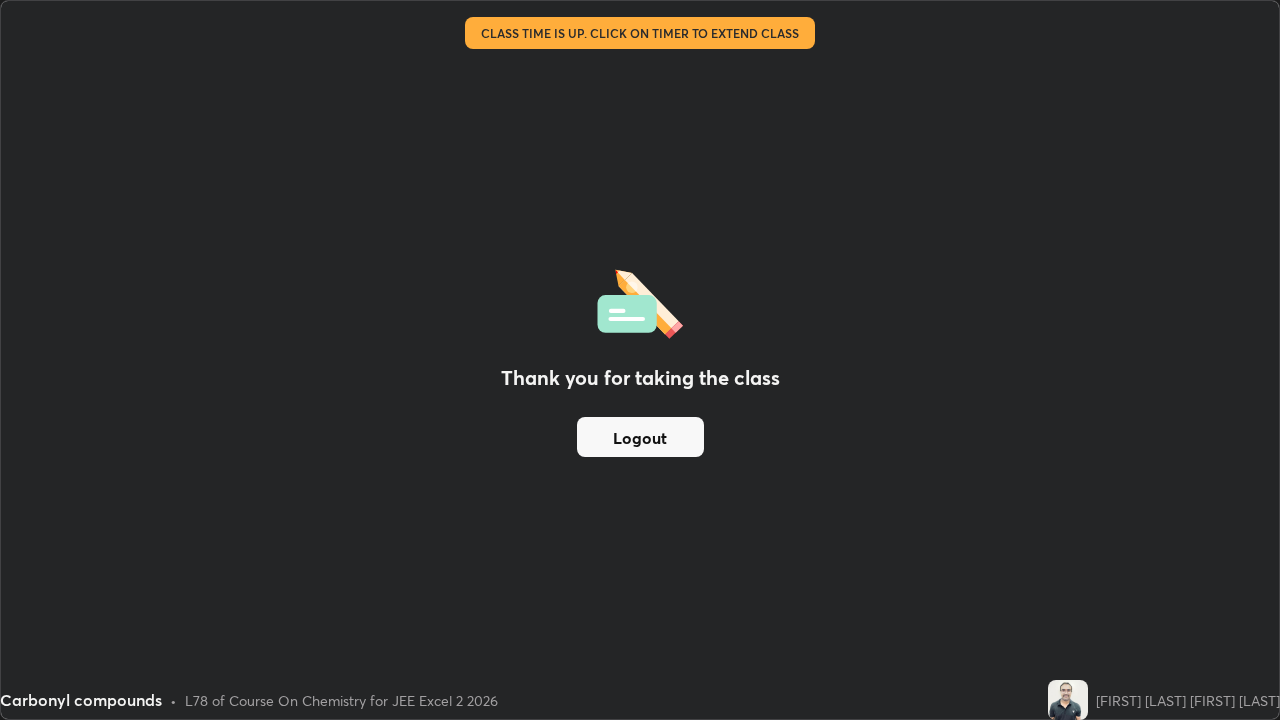 click on "Logout" at bounding box center (640, 437) 